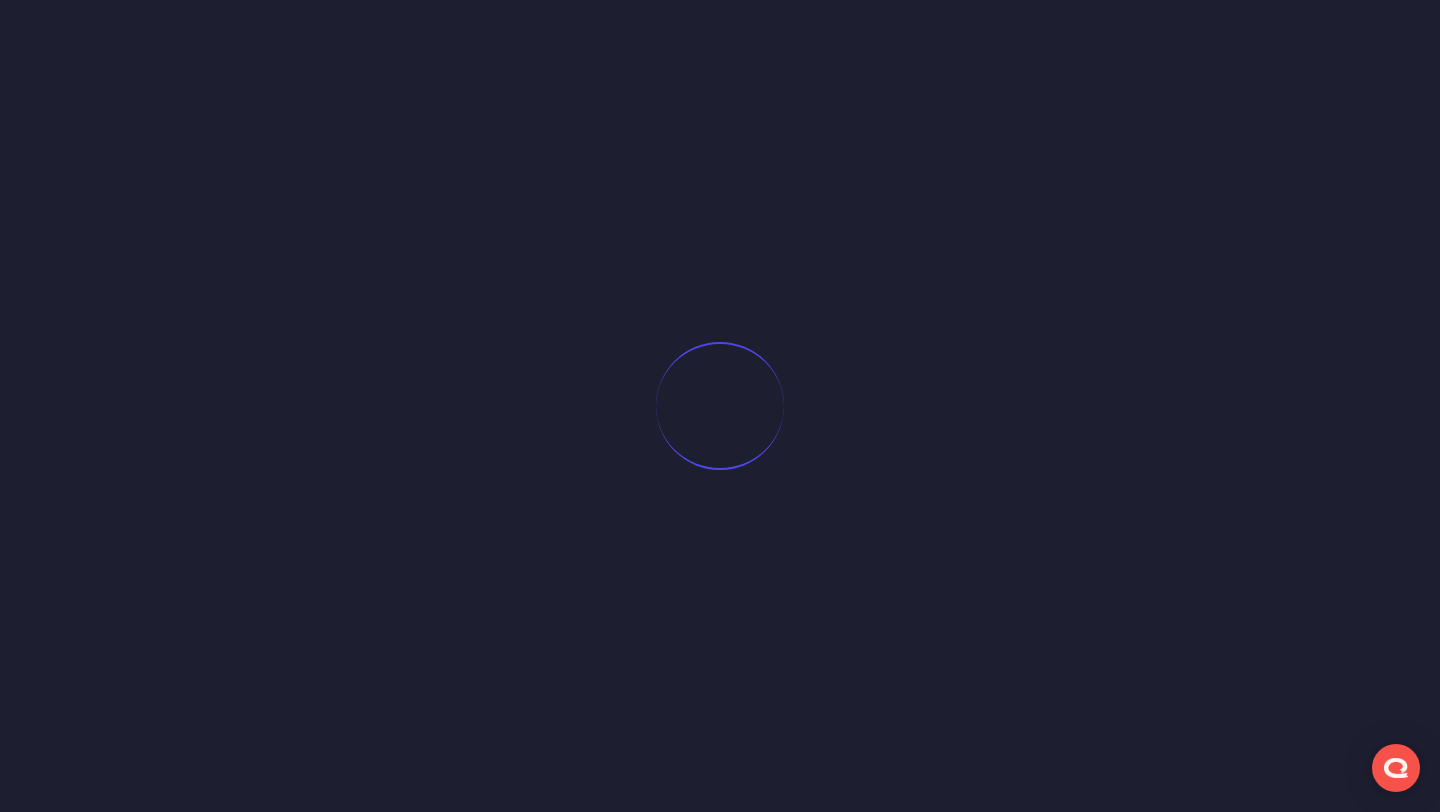 scroll, scrollTop: 0, scrollLeft: 0, axis: both 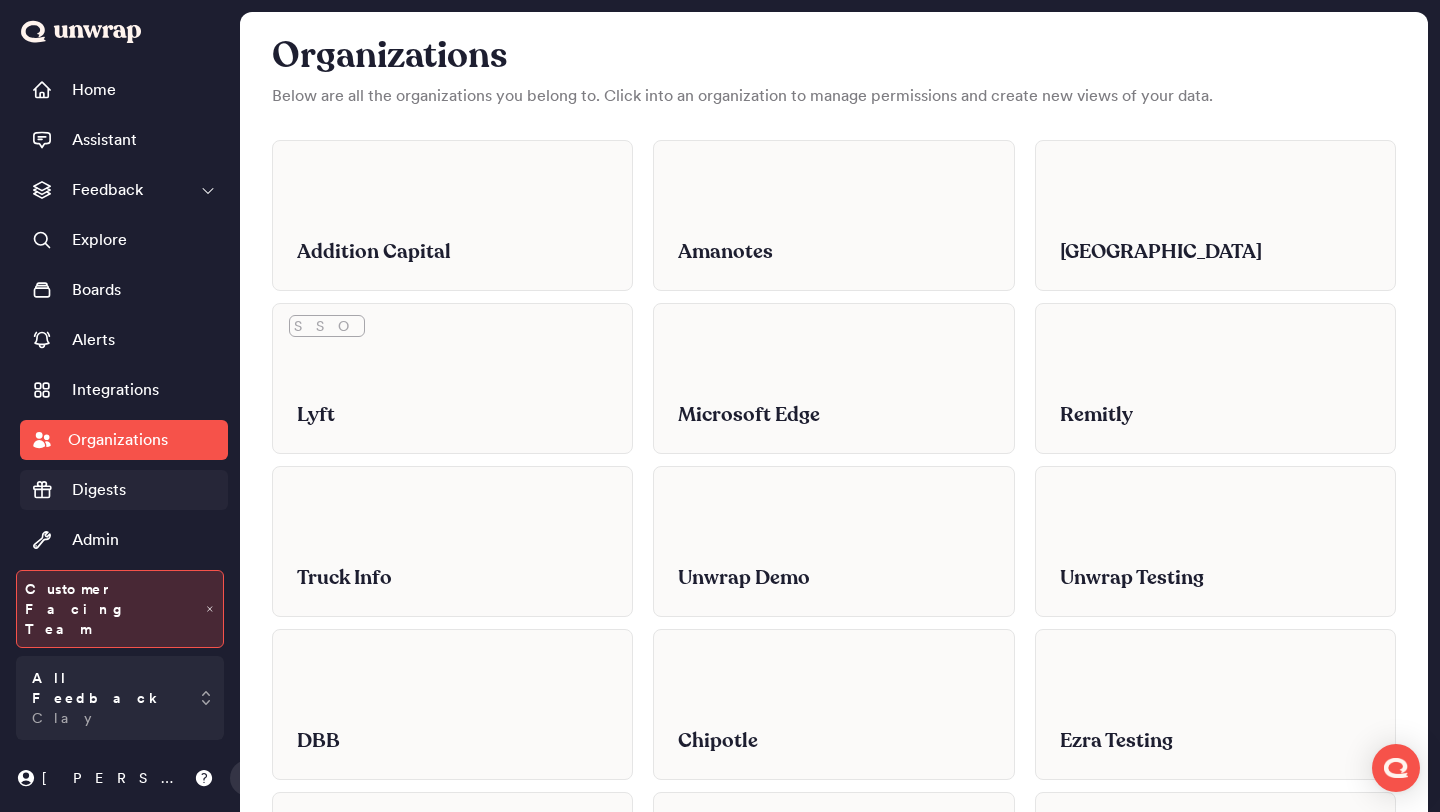 click on "Digests" at bounding box center [124, 490] 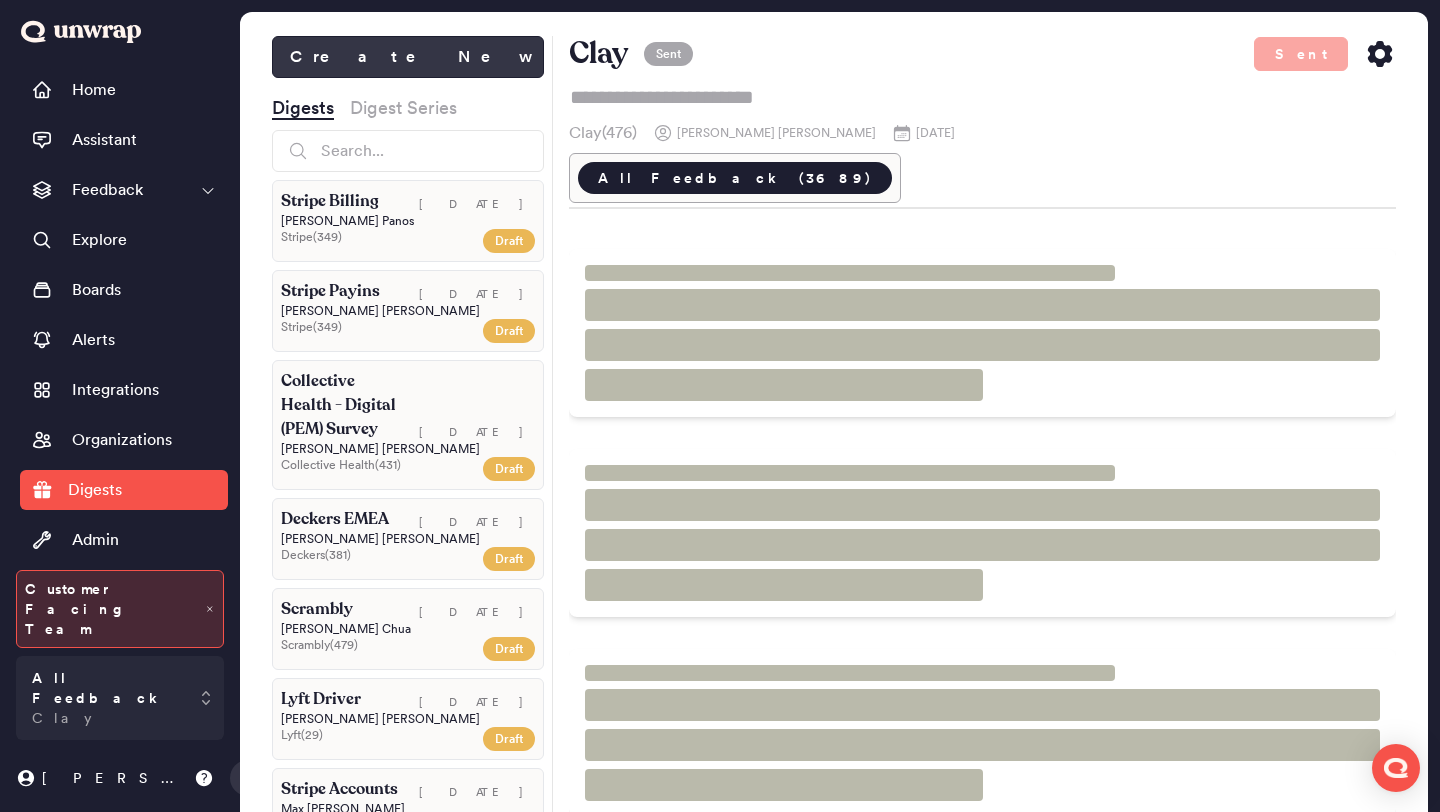 click on "Create New" at bounding box center [408, 57] 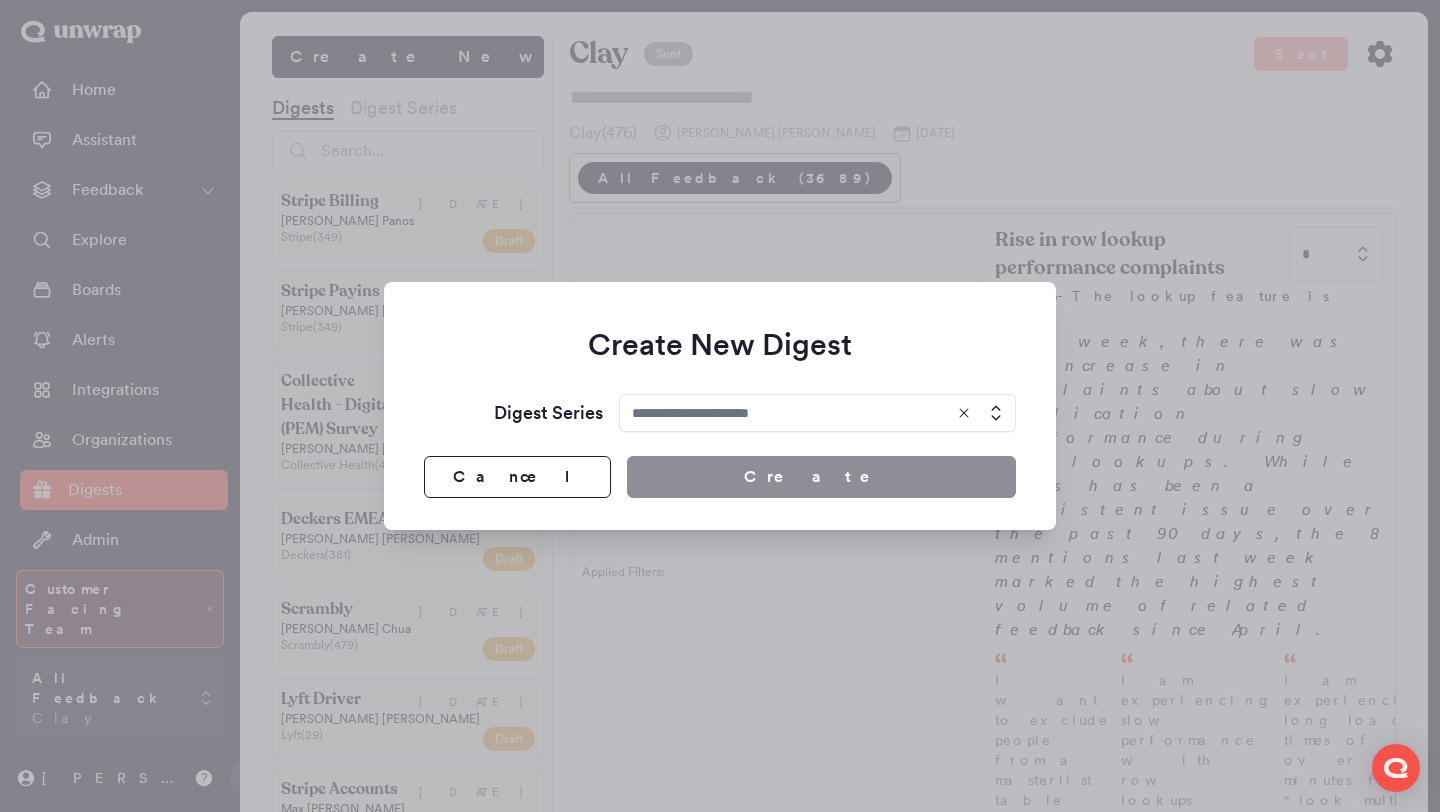 click at bounding box center [817, 413] 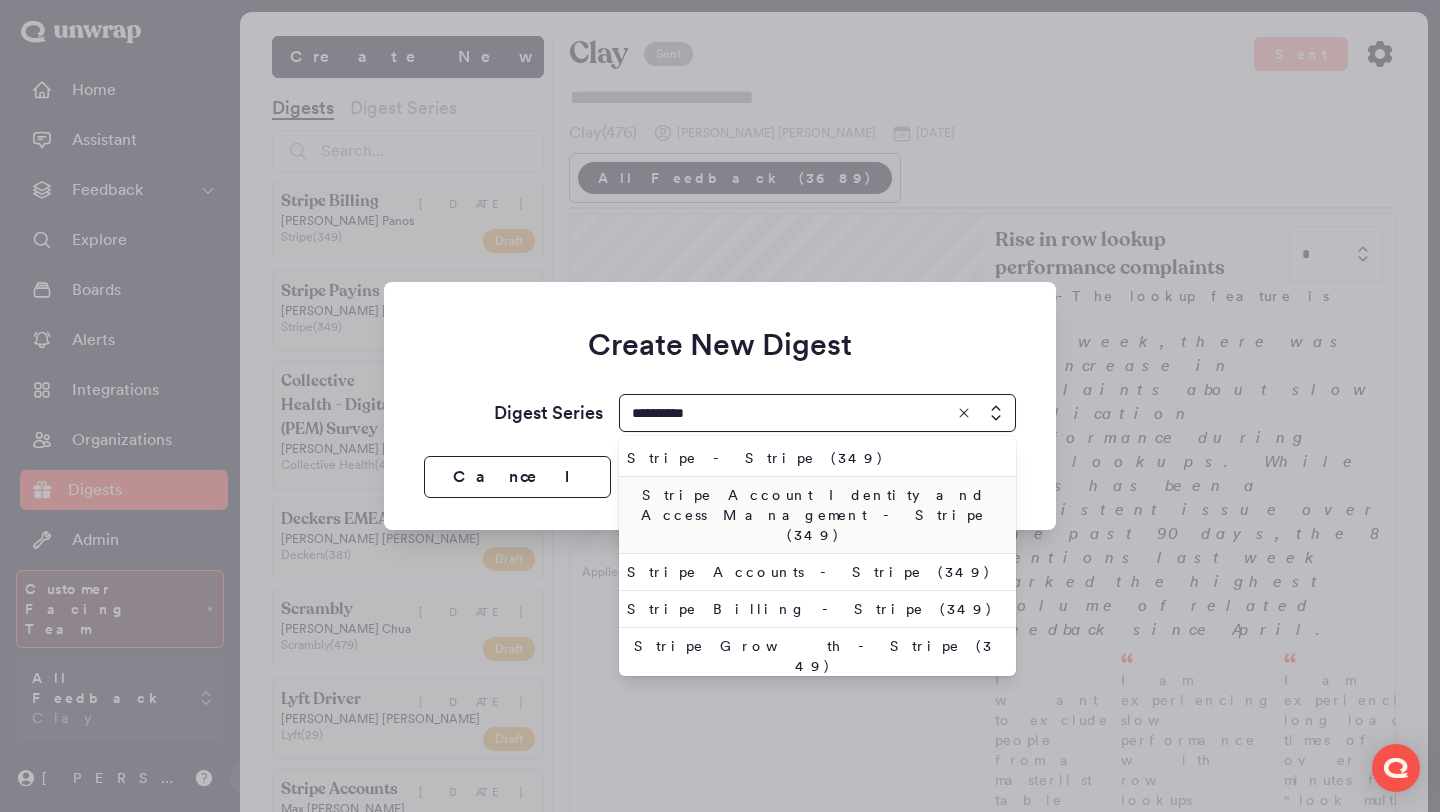 scroll, scrollTop: 120, scrollLeft: 0, axis: vertical 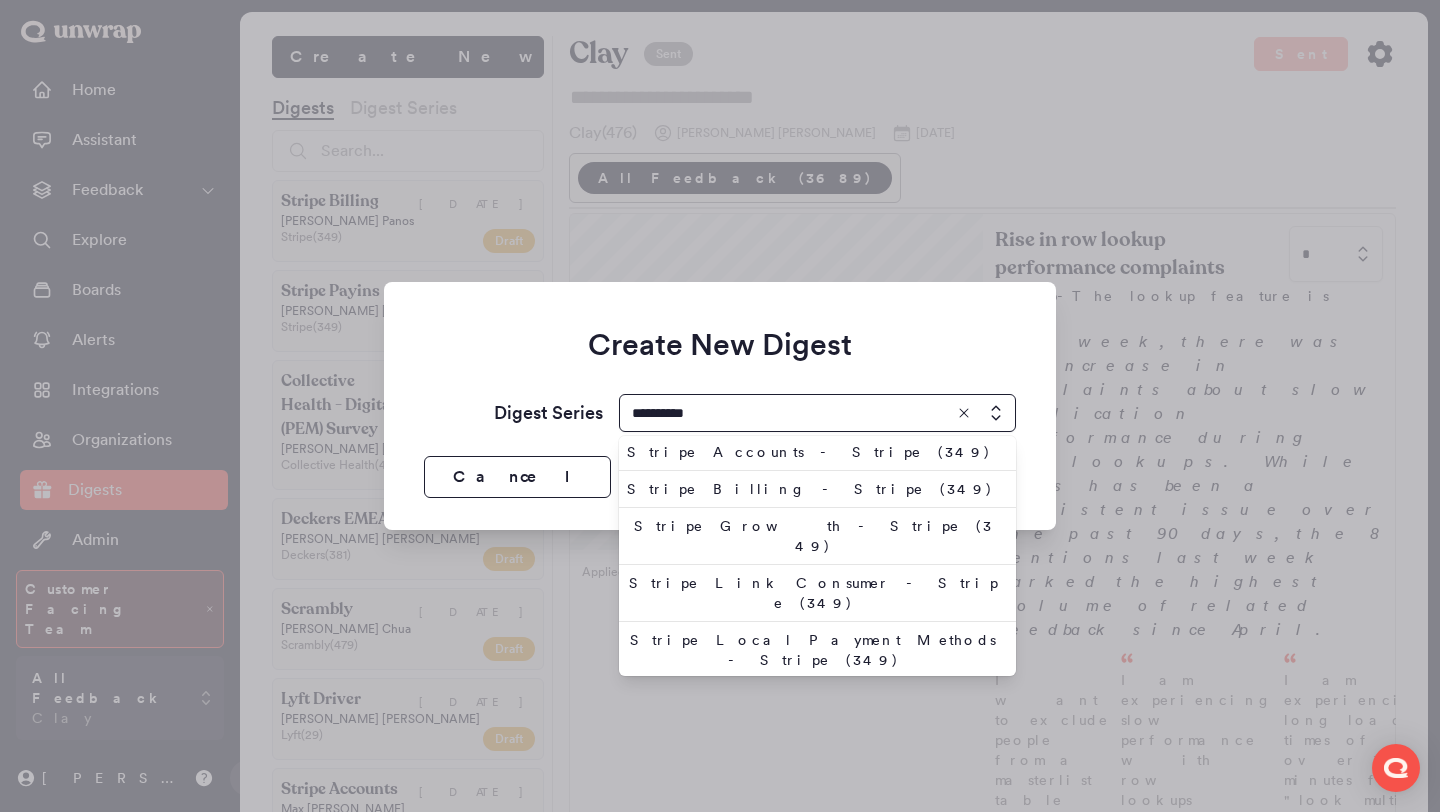 type on "**********" 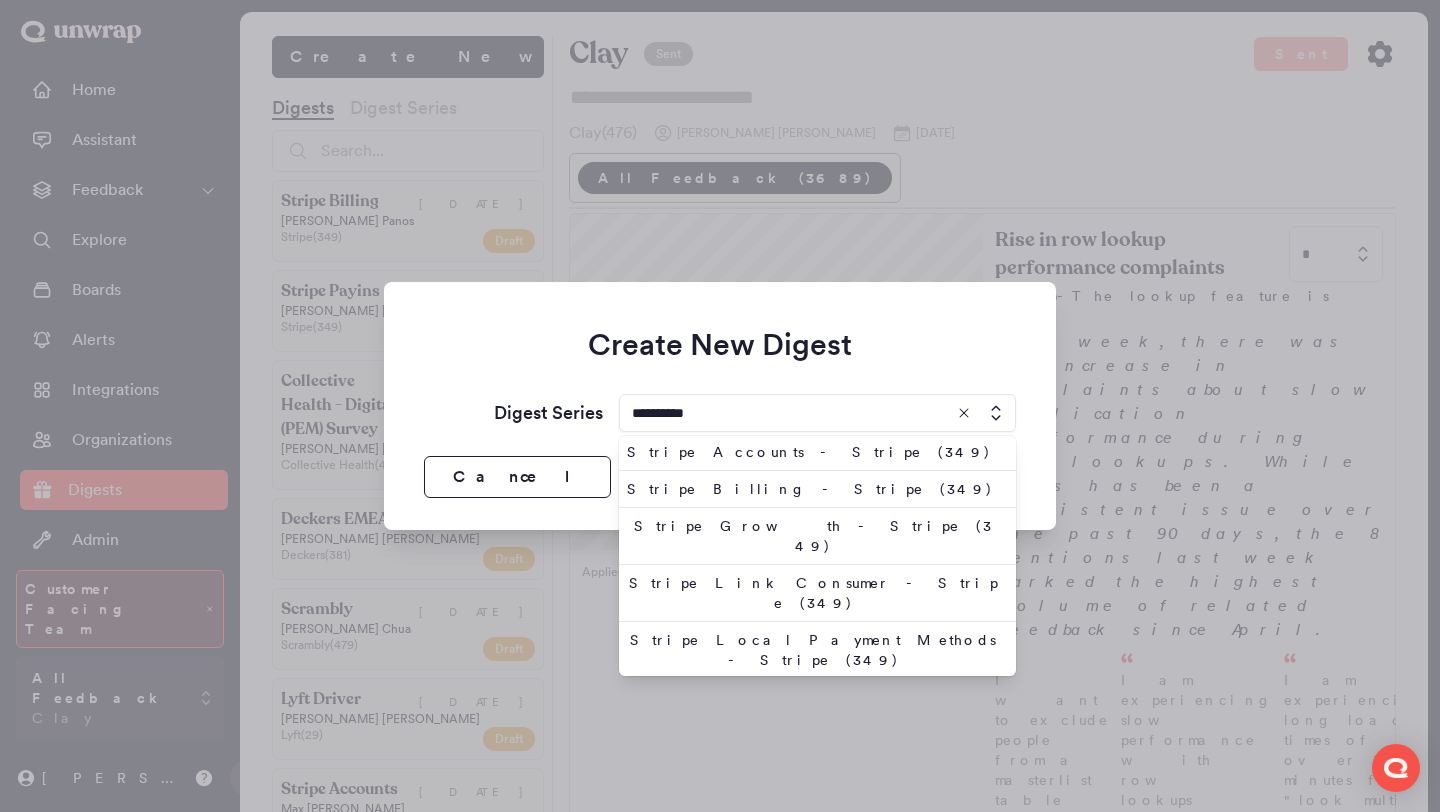click on "Stripe MMS Payouts - Stripe (349)" at bounding box center (813, 707) 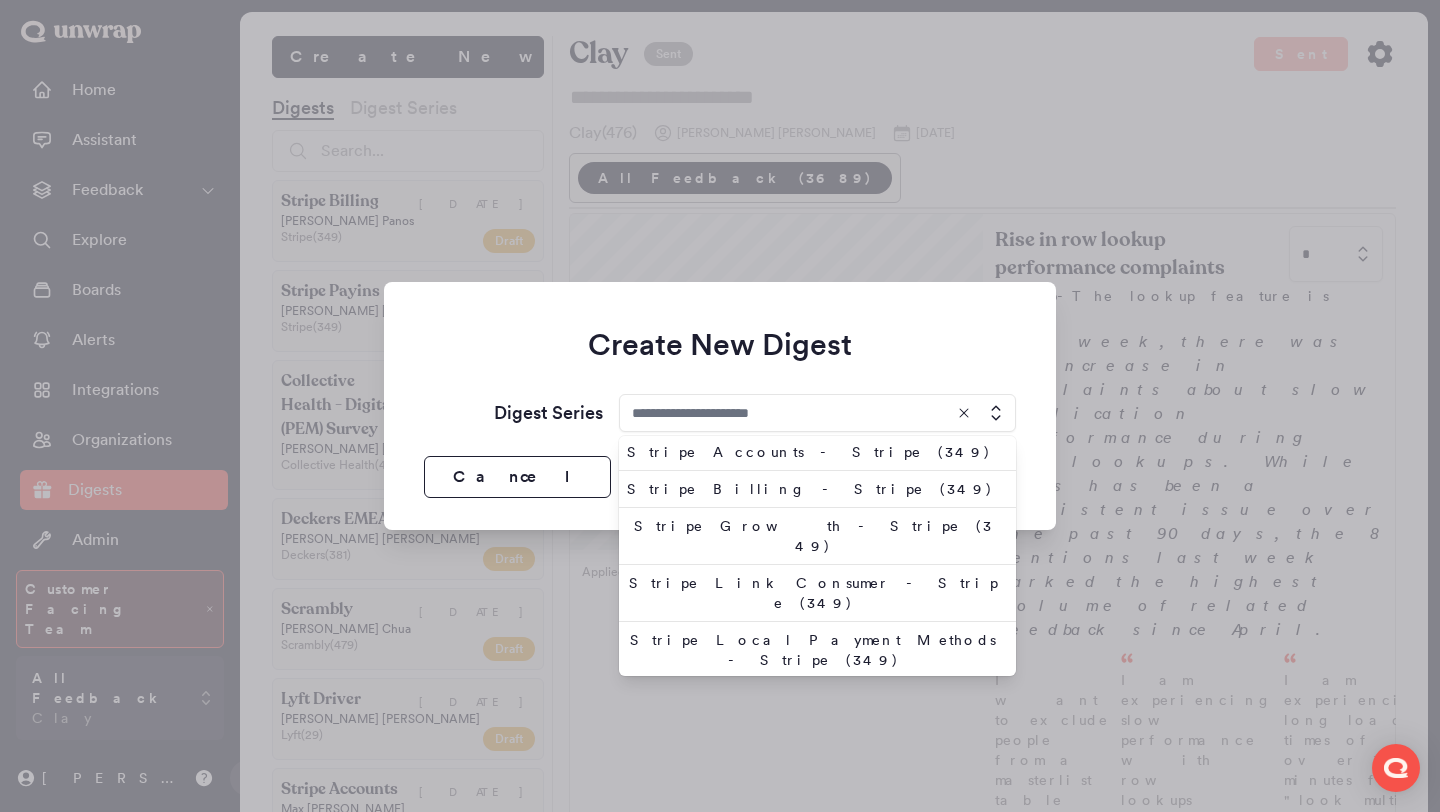 type on "**********" 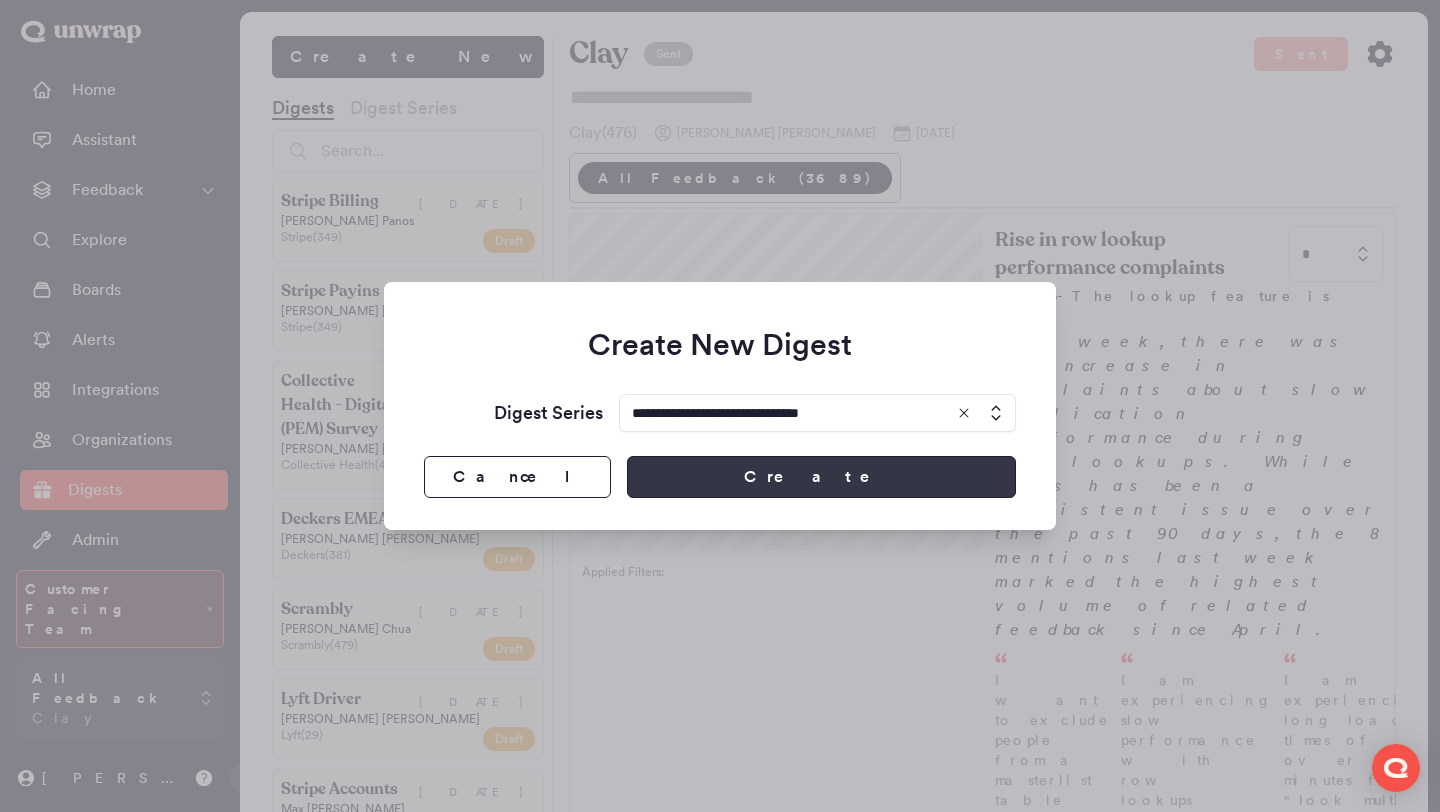 click on "Create" at bounding box center (821, 477) 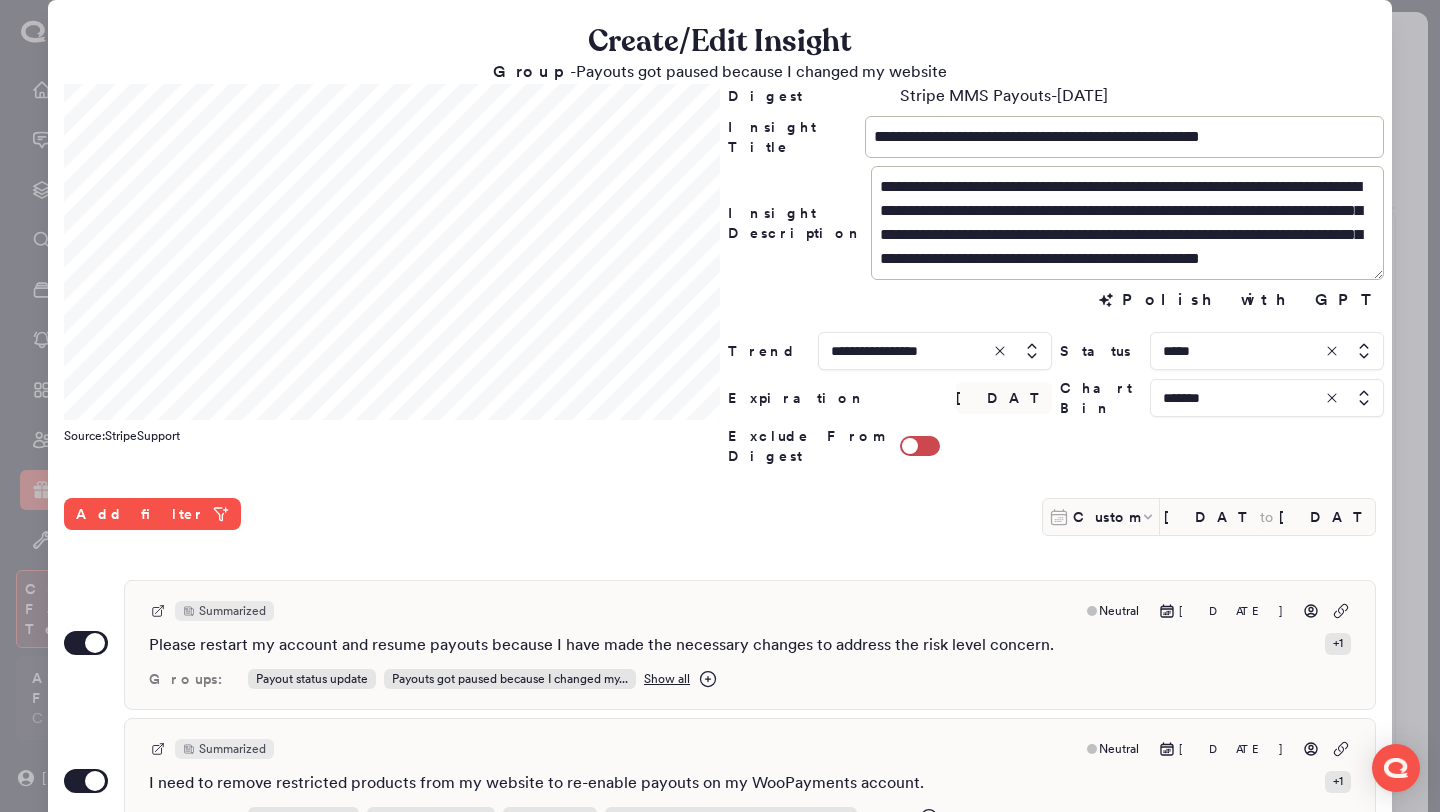 click at bounding box center [720, 406] 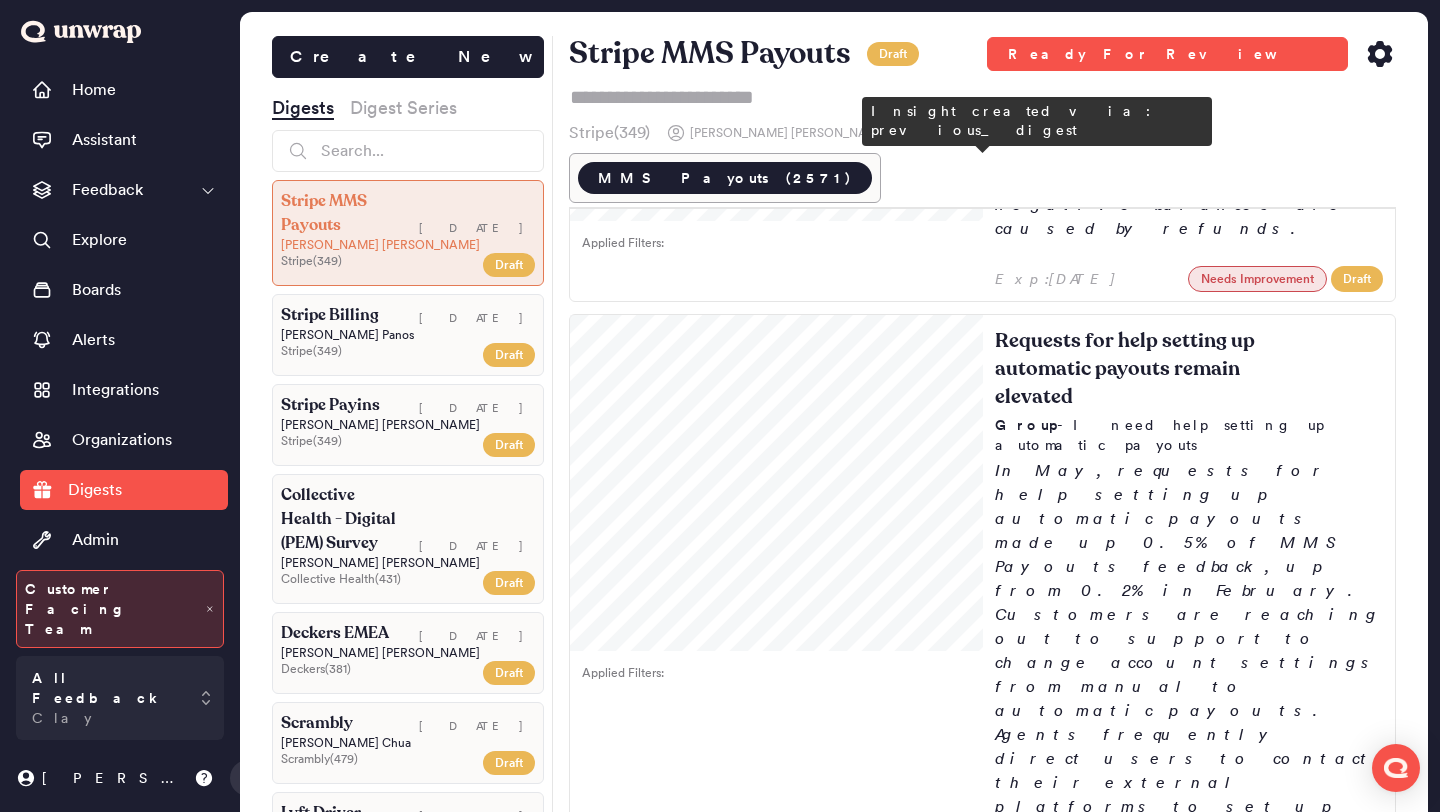 scroll, scrollTop: 607, scrollLeft: 0, axis: vertical 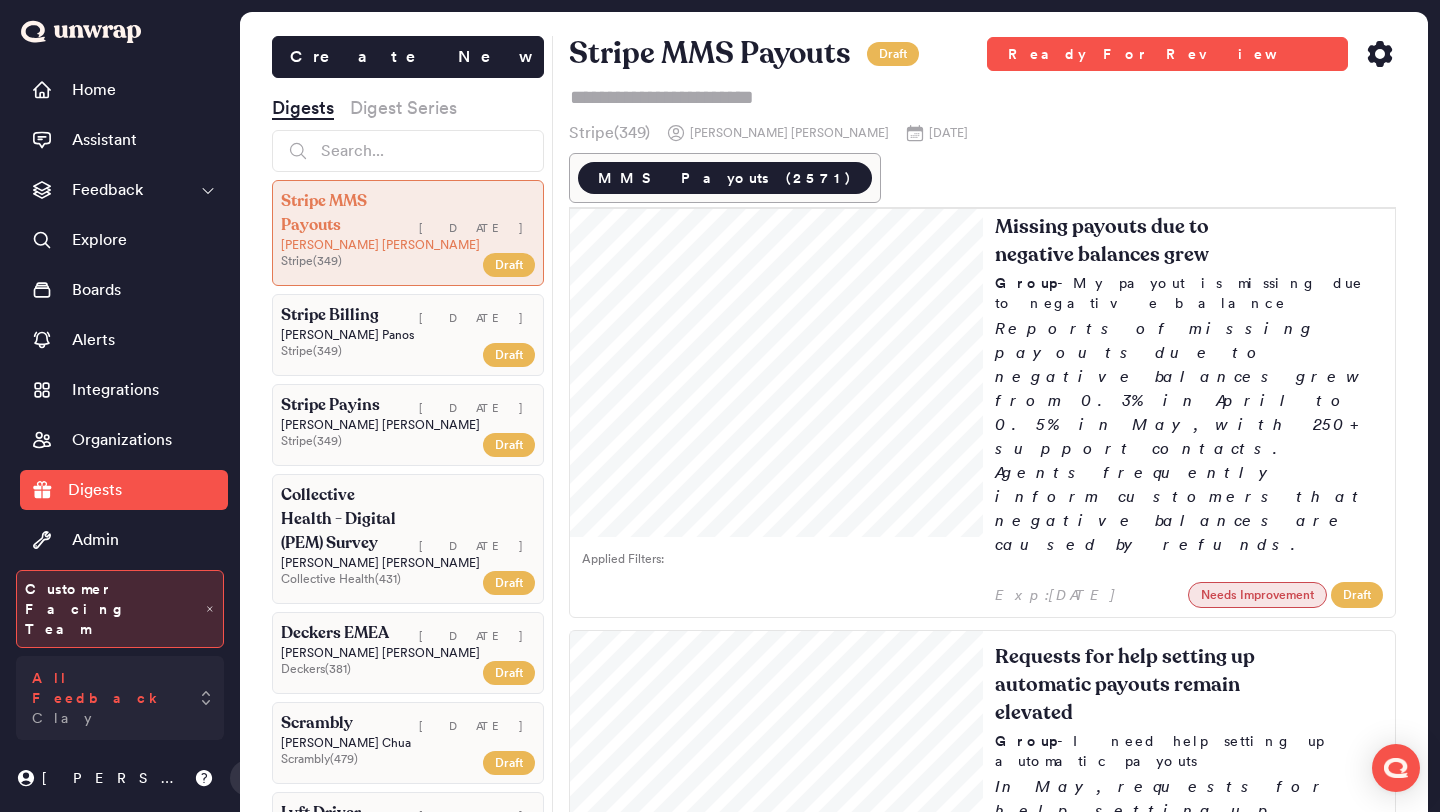 click on "All Feedback Clay" at bounding box center [106, 698] 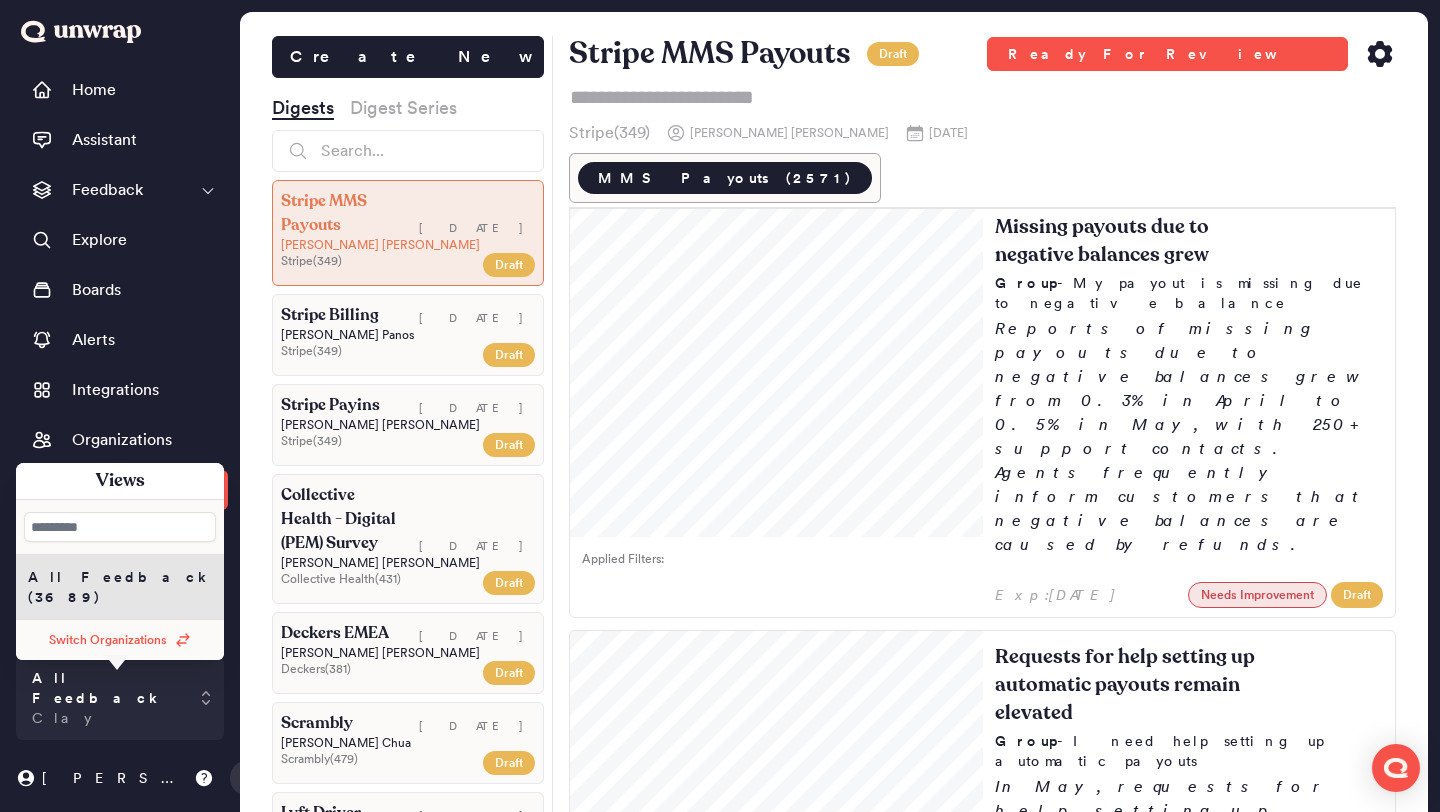 click on "Switch Organizations" at bounding box center (108, 640) 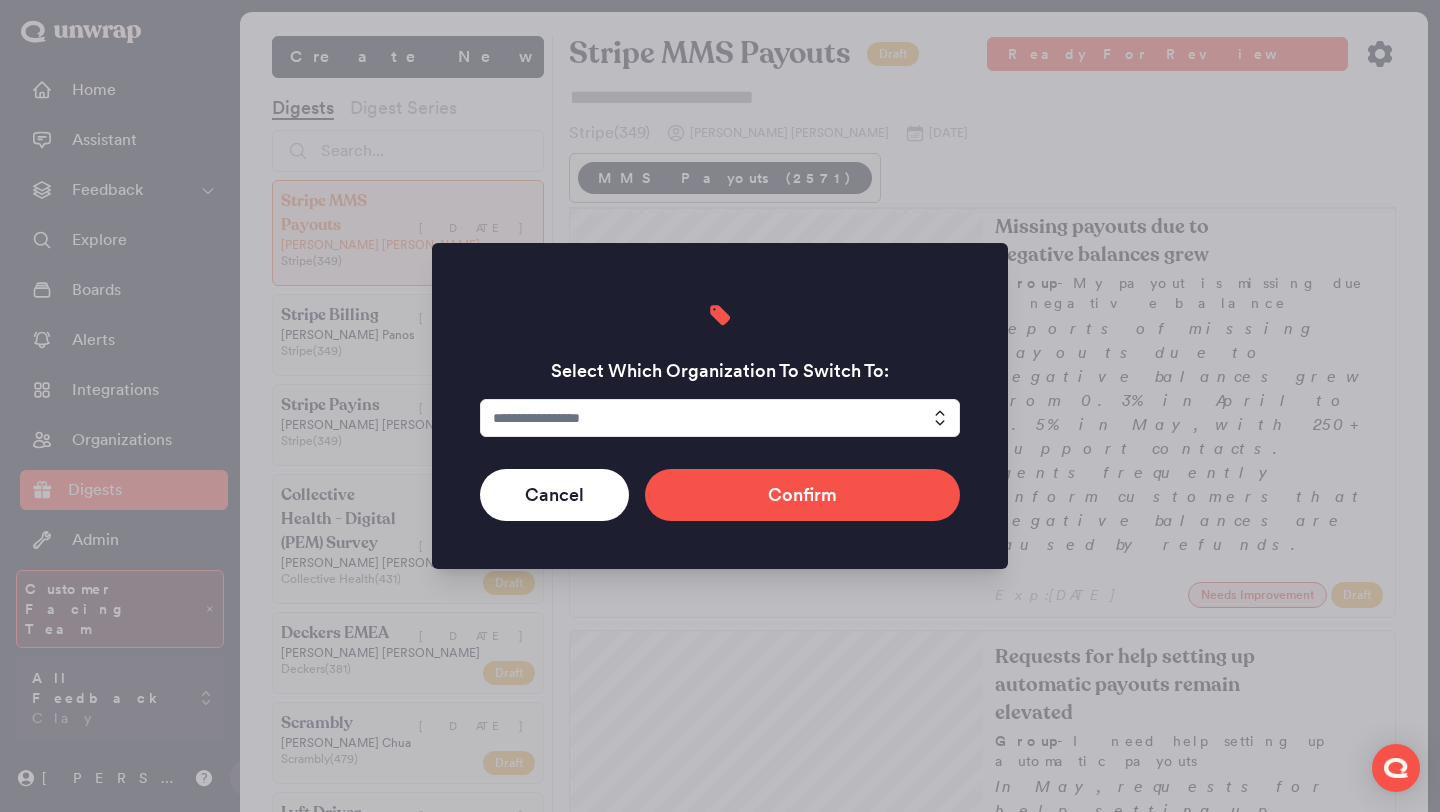 click at bounding box center (720, 418) 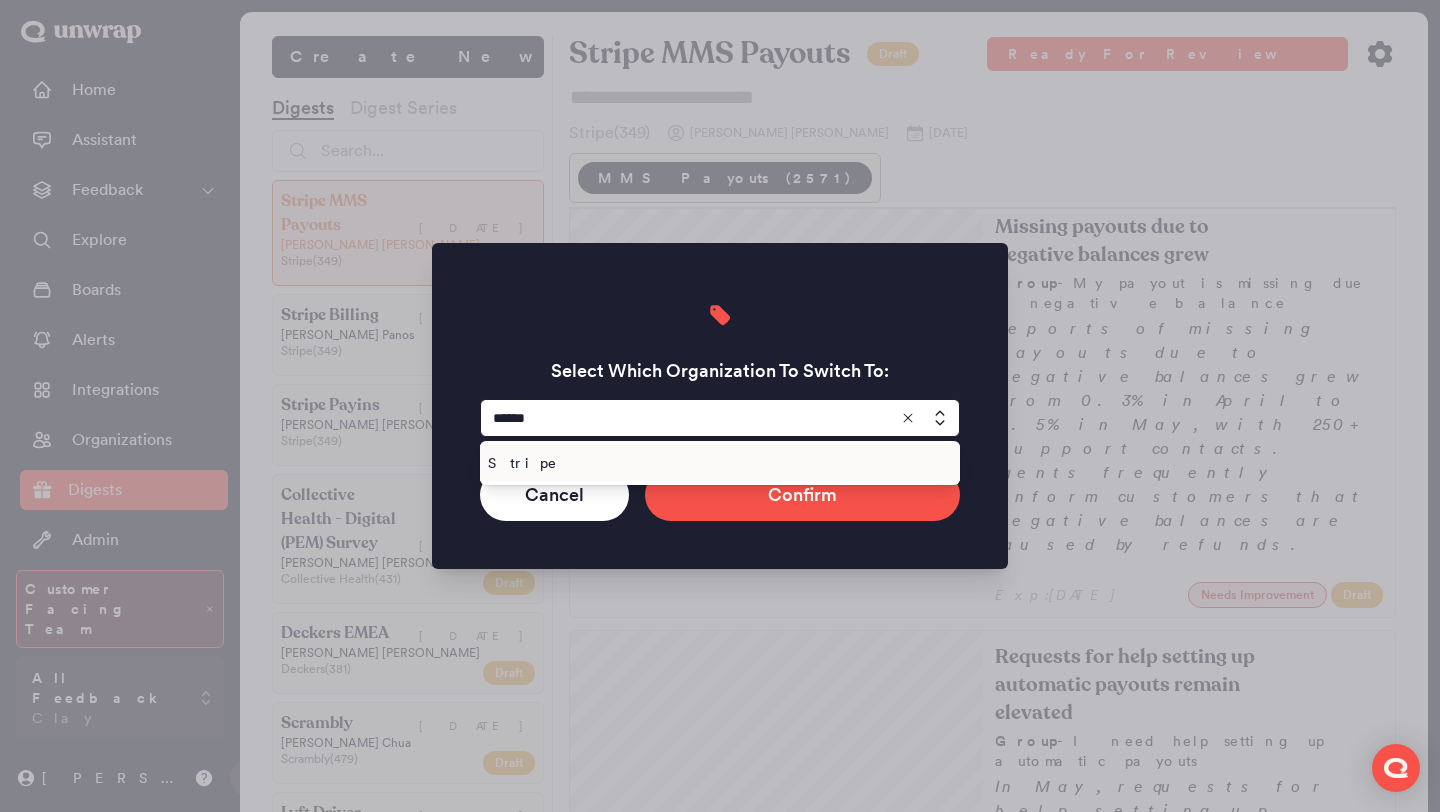 type on "******" 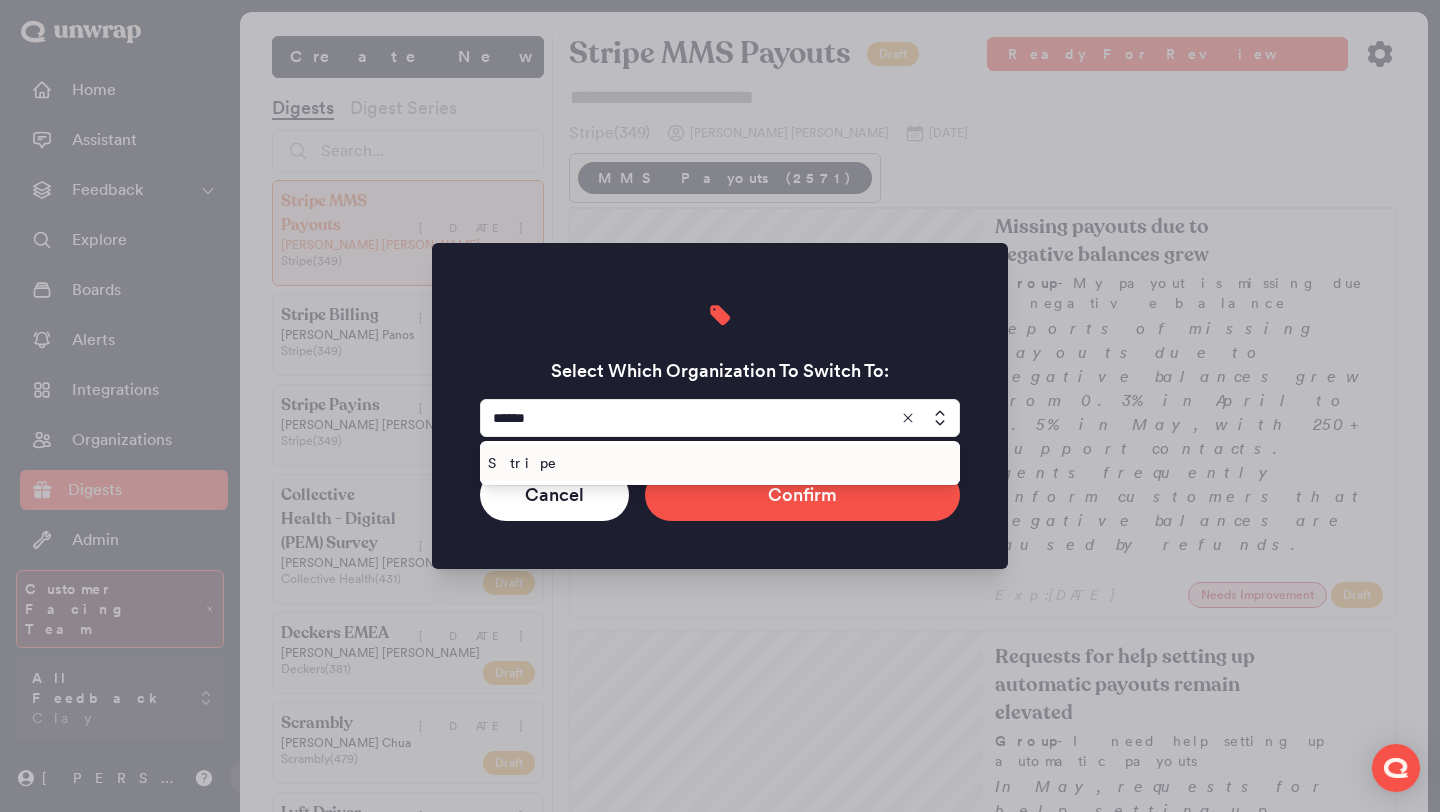 click on "Stripe" at bounding box center [720, 463] 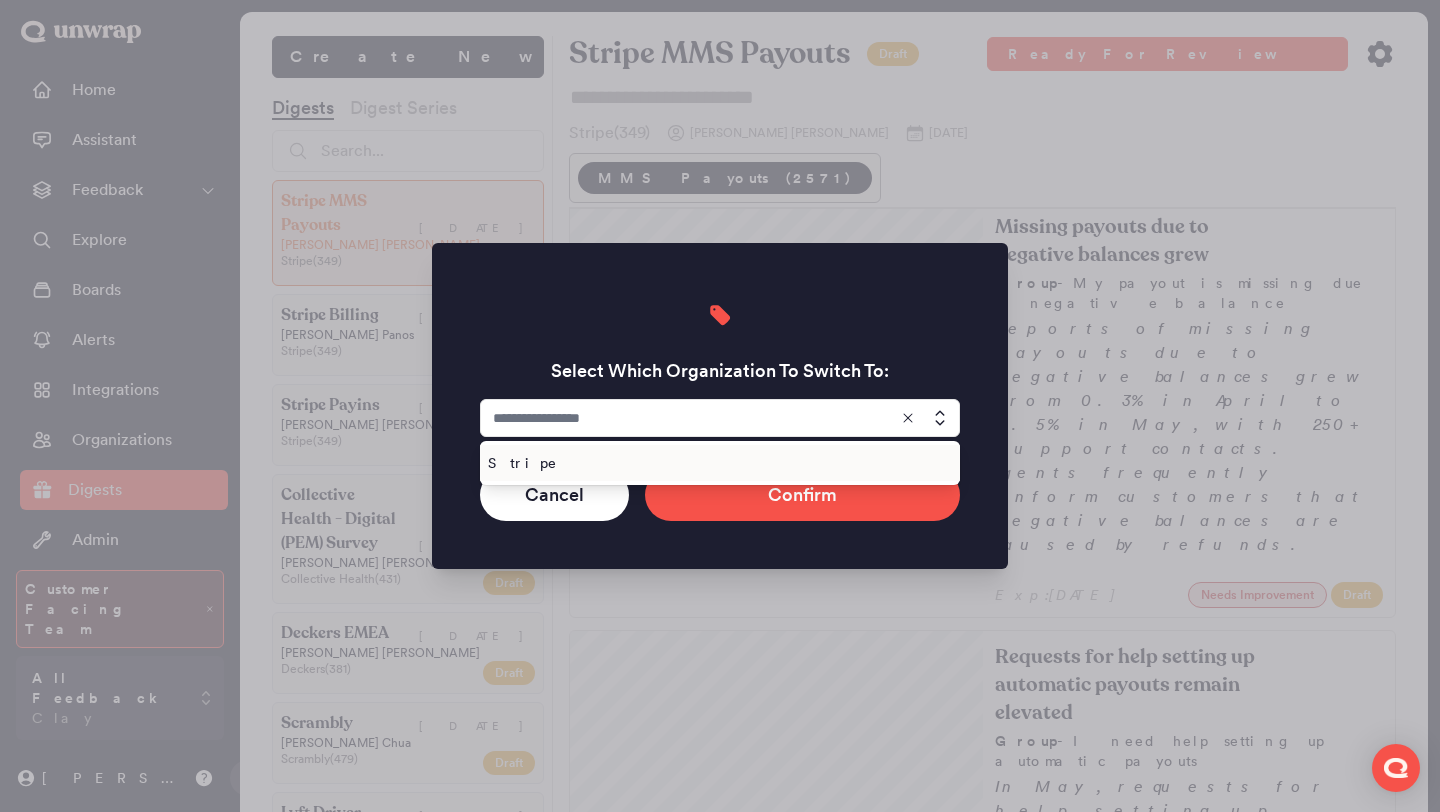 type on "******" 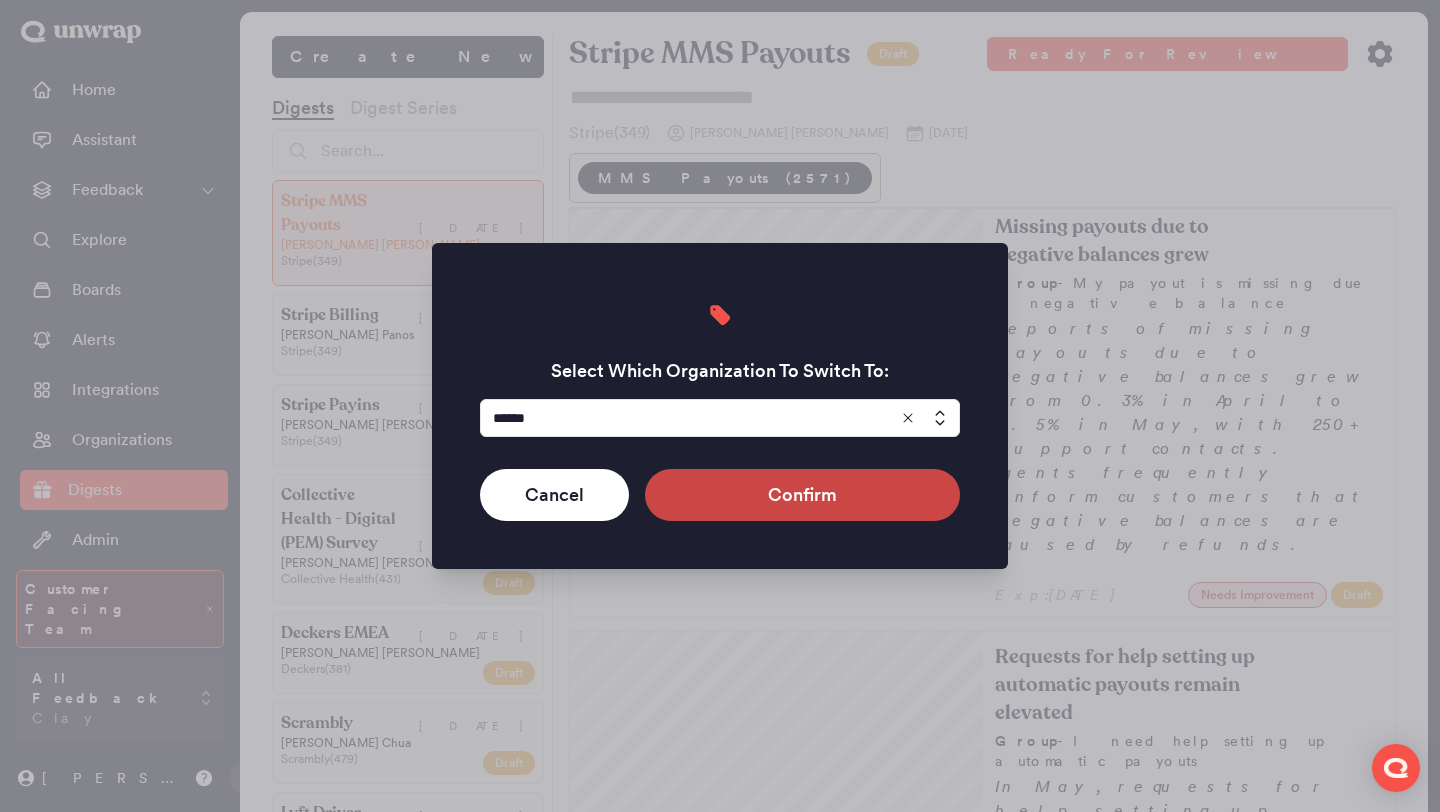 click on "Confirm" at bounding box center (802, 495) 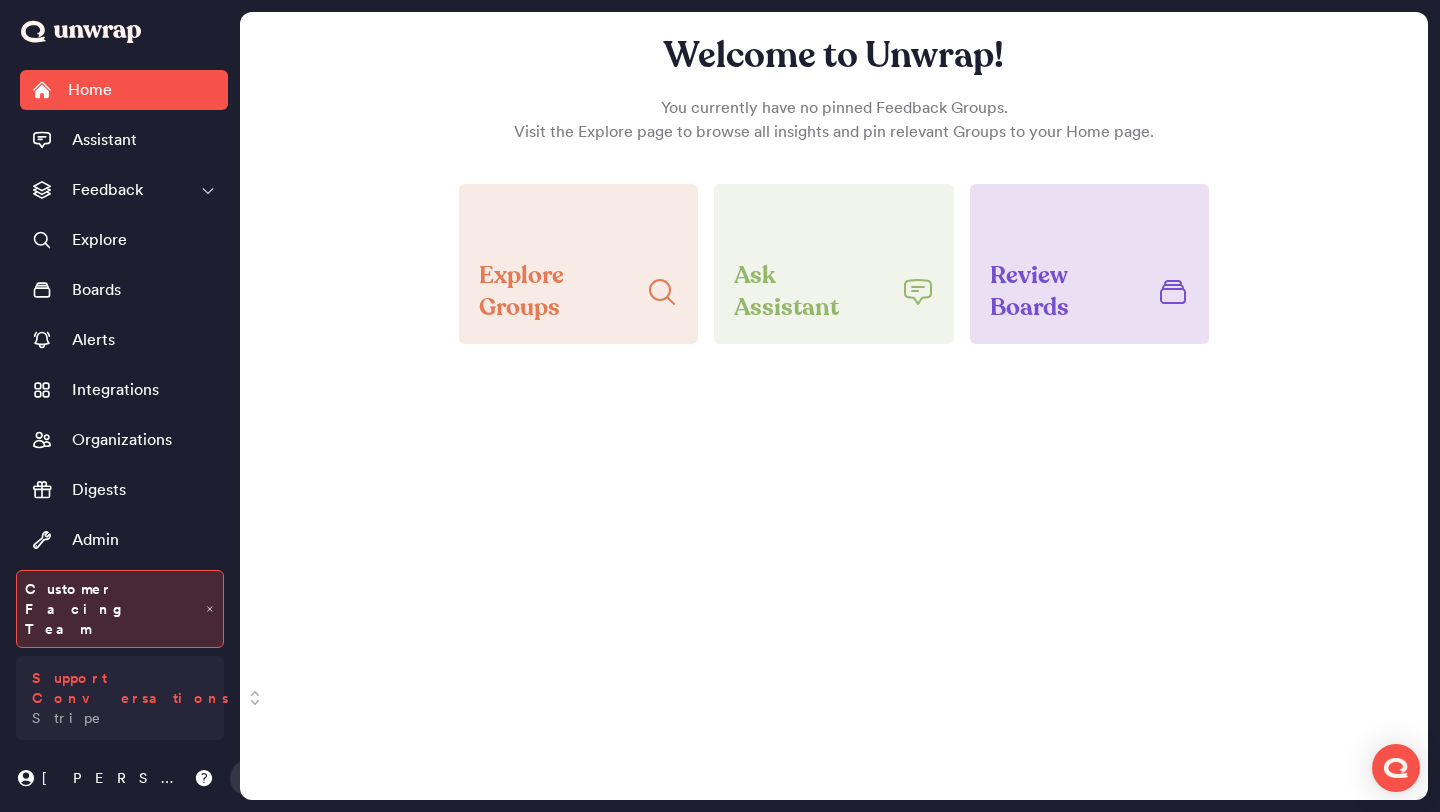 click on "Support Conversations" at bounding box center (130, 688) 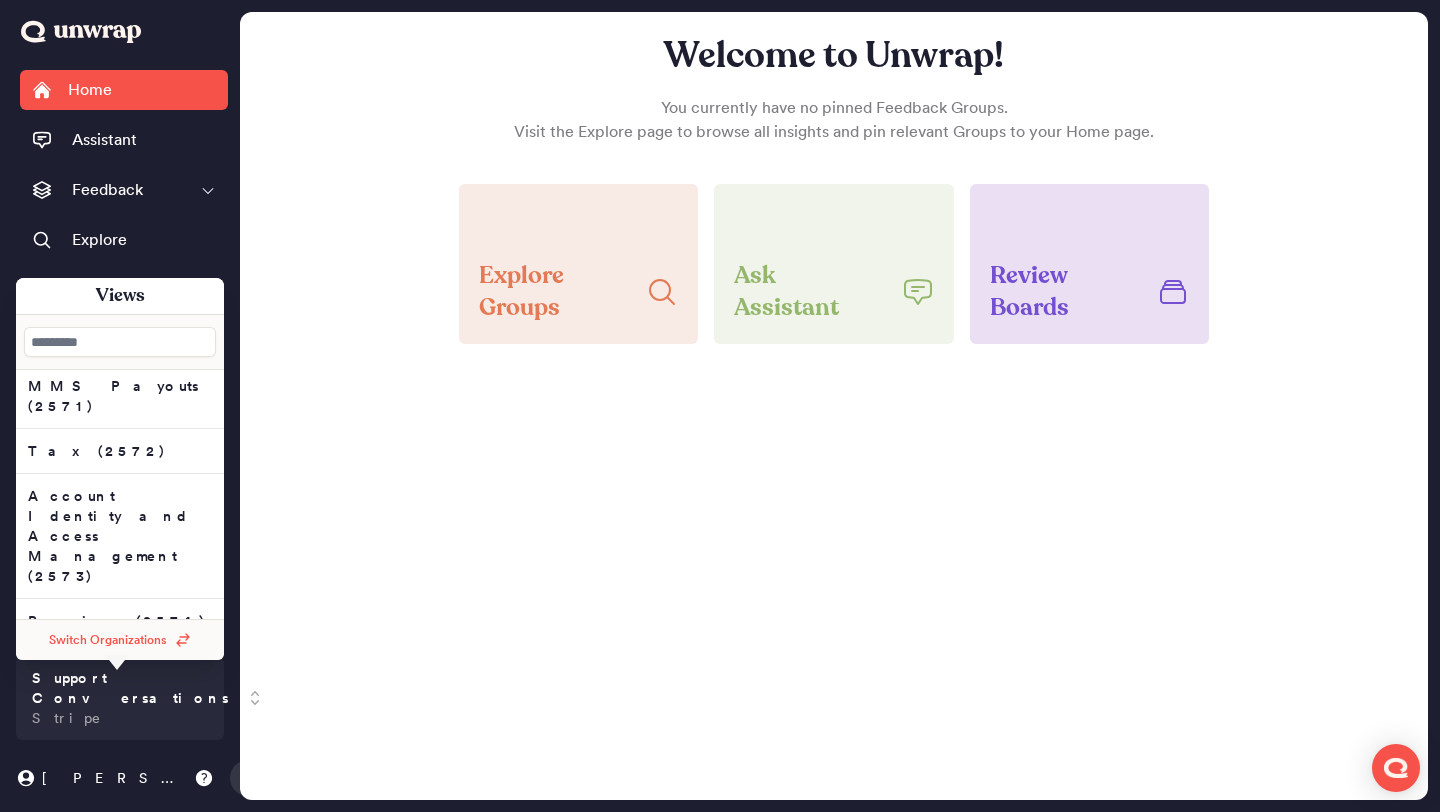 scroll, scrollTop: 226, scrollLeft: 0, axis: vertical 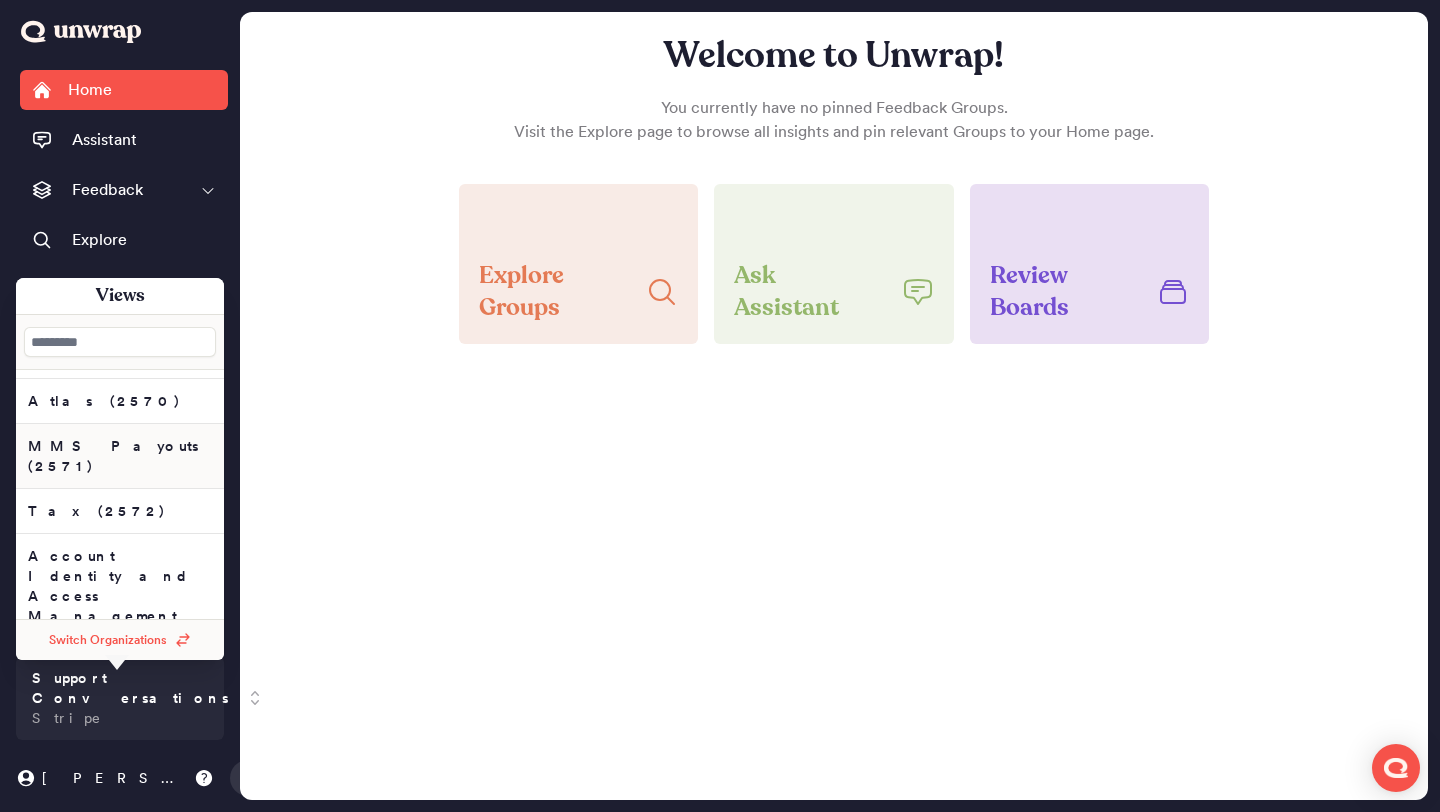 click on "MMS Payouts (2571)" at bounding box center (120, 271) 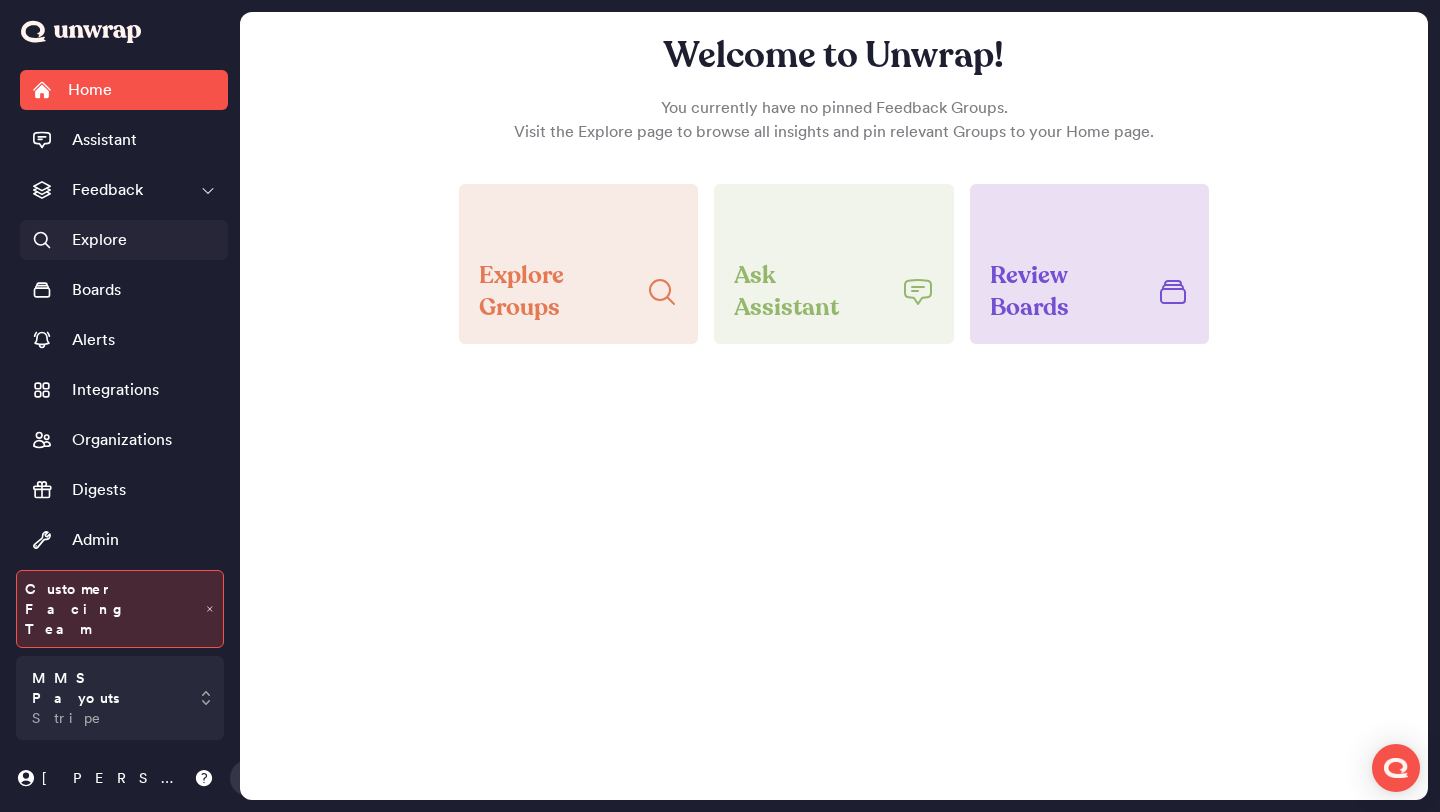 click on "Explore" at bounding box center [124, 240] 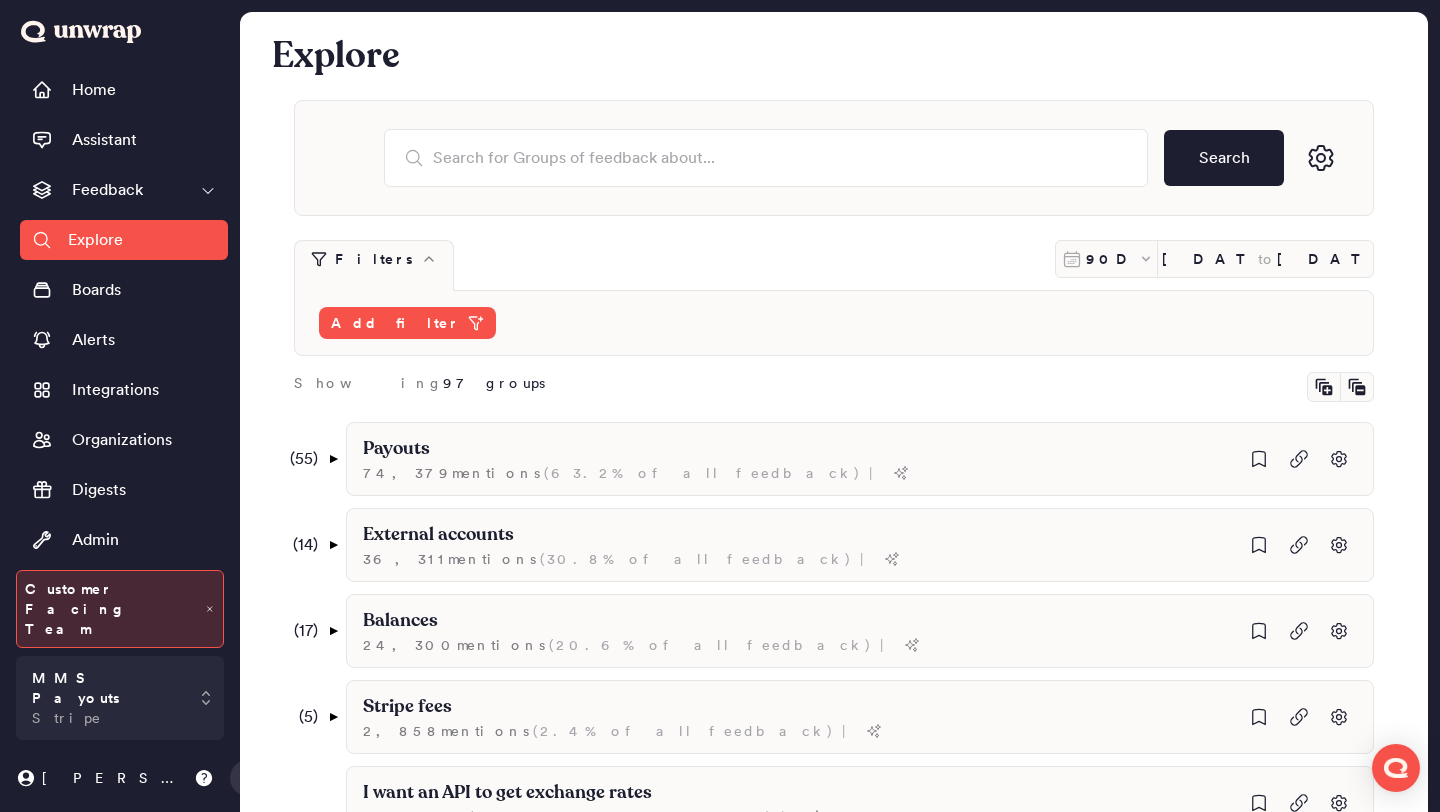 click on "Group List" at bounding box center (110, 590) 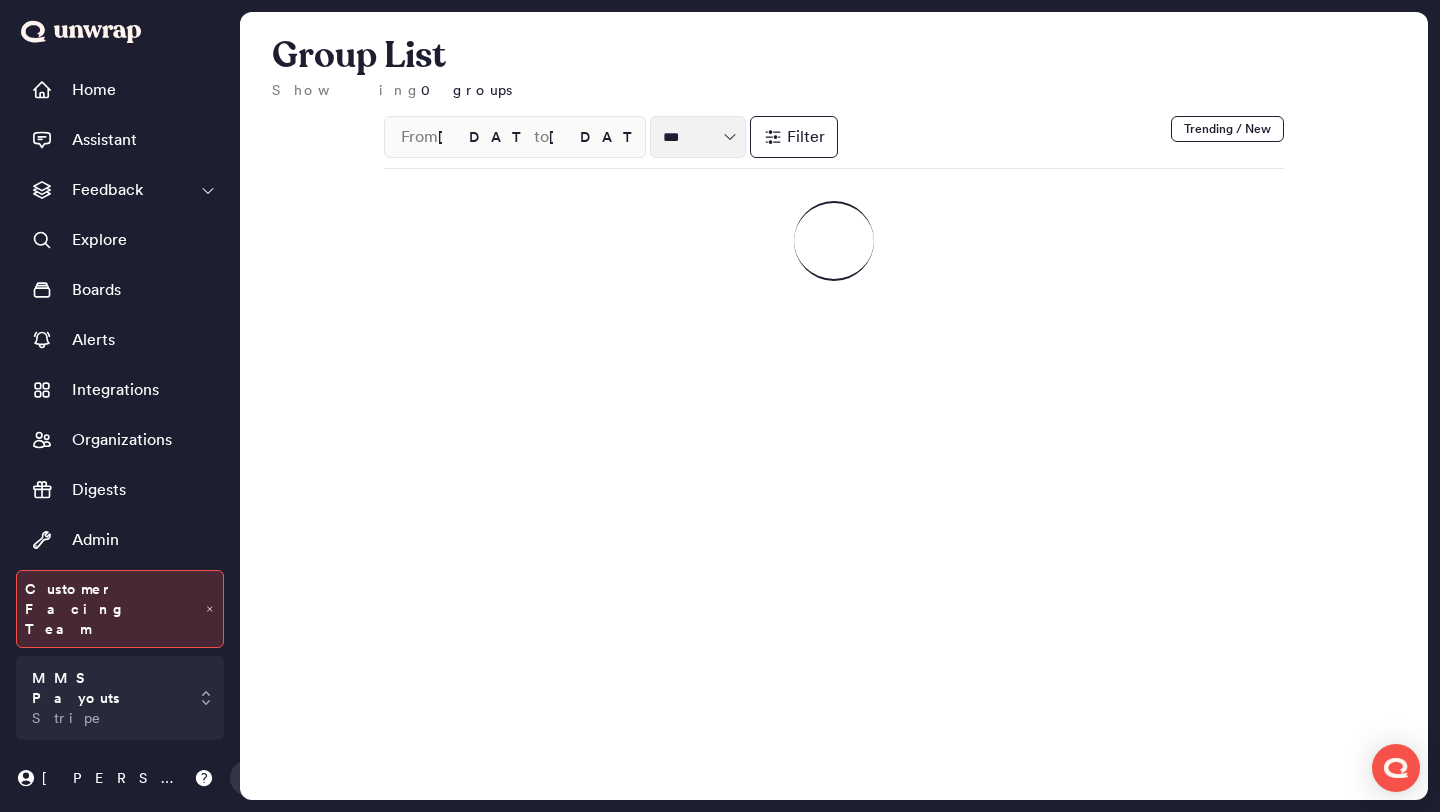 click at bounding box center [698, 137] 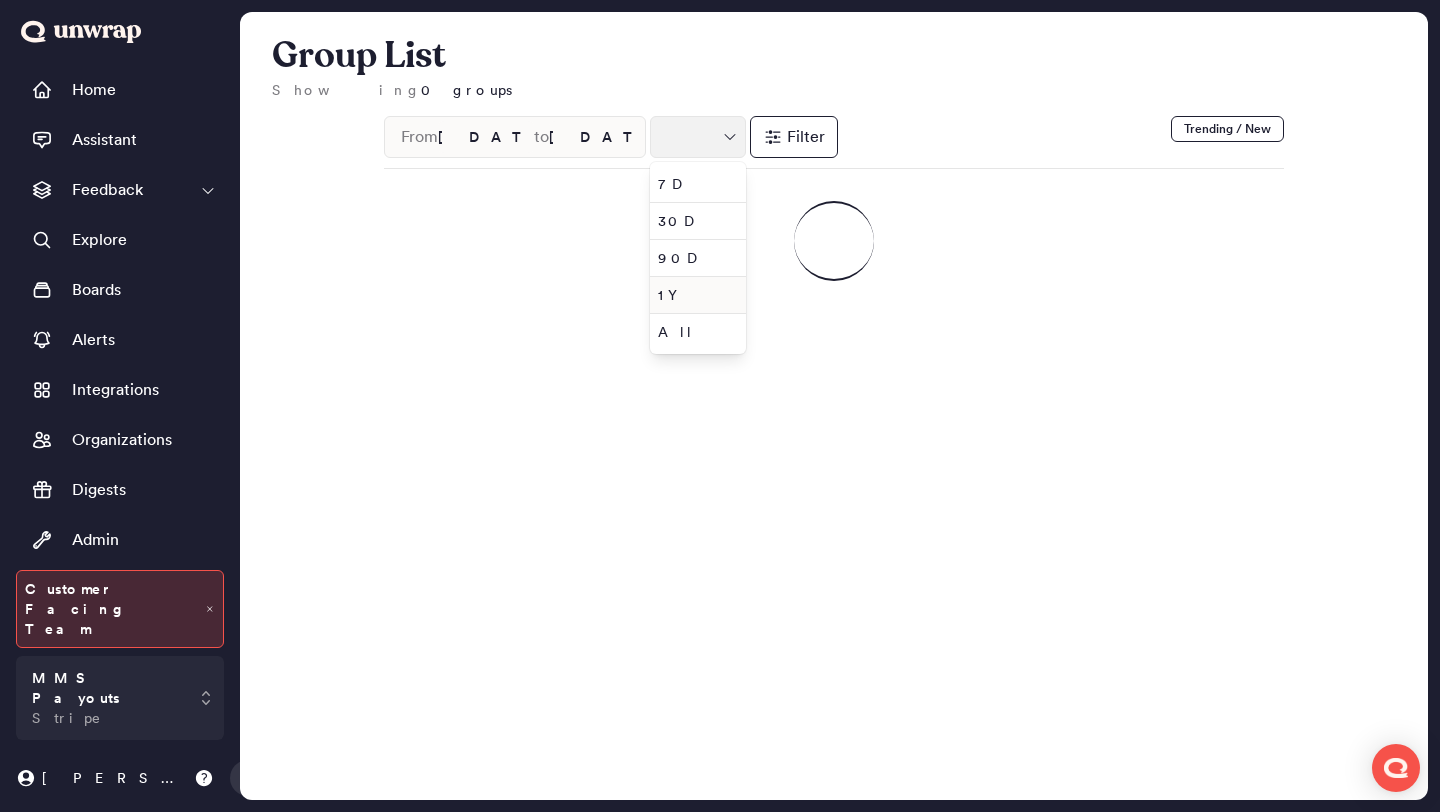 type on "***" 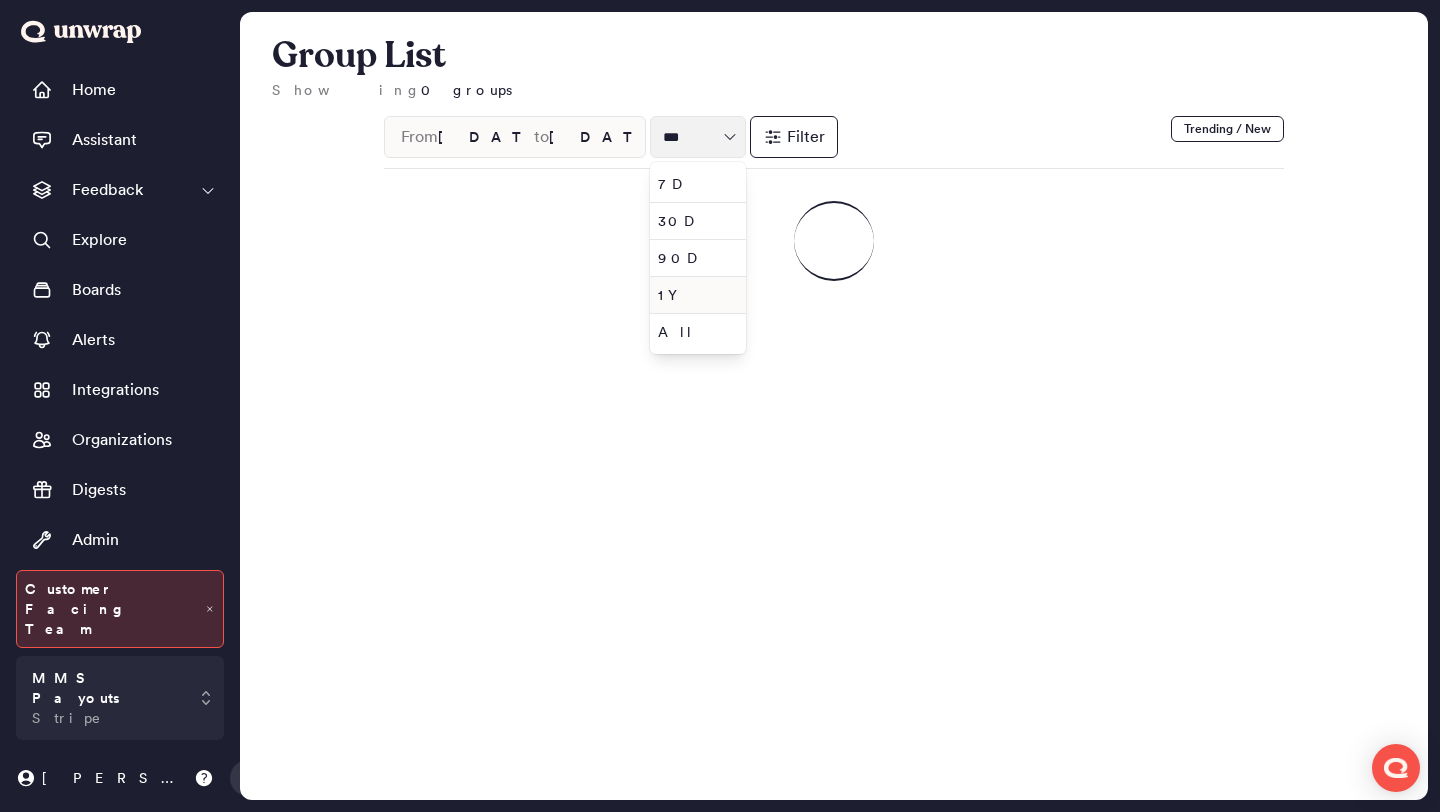 click on "1Y" at bounding box center [694, 295] 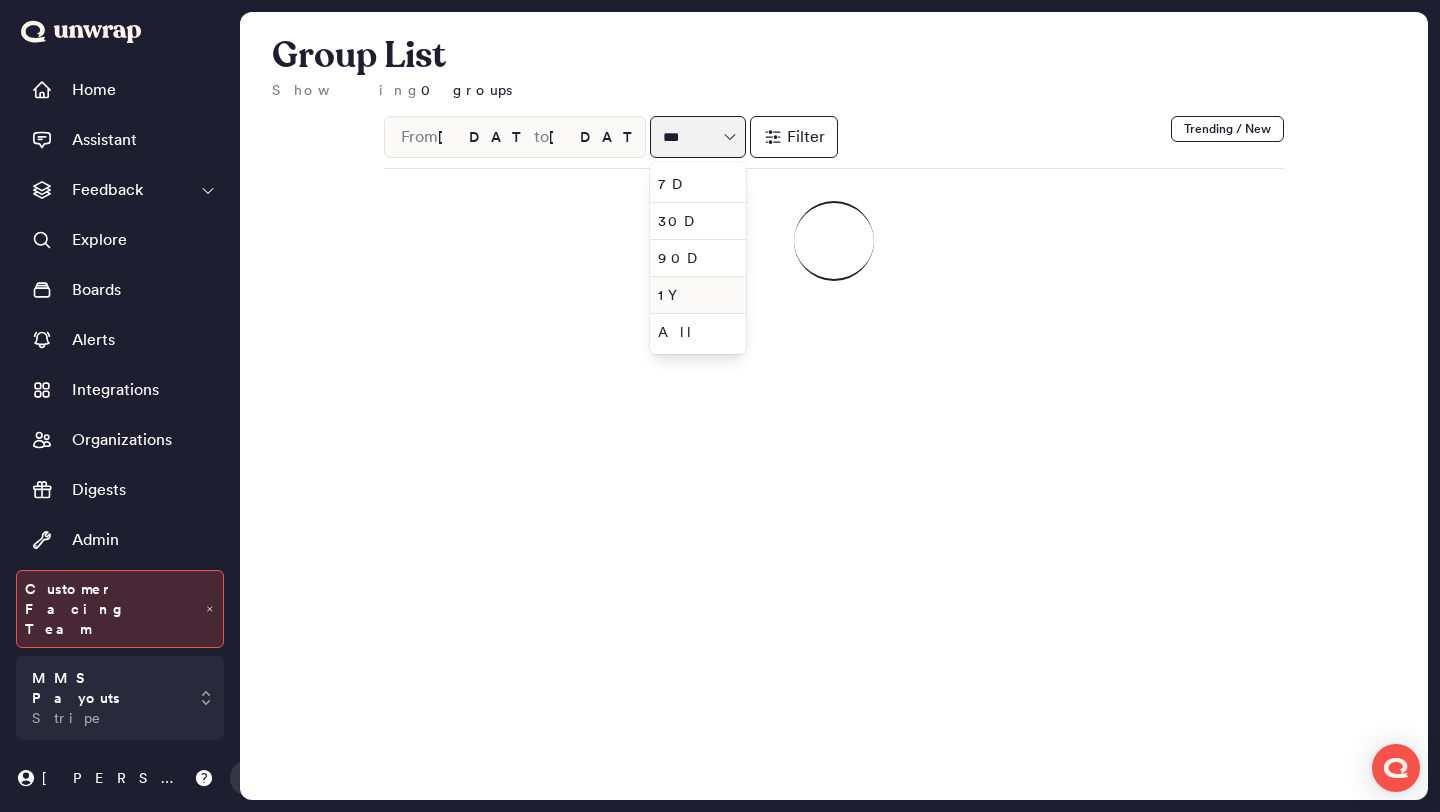 type on "Jul 9, 2024" 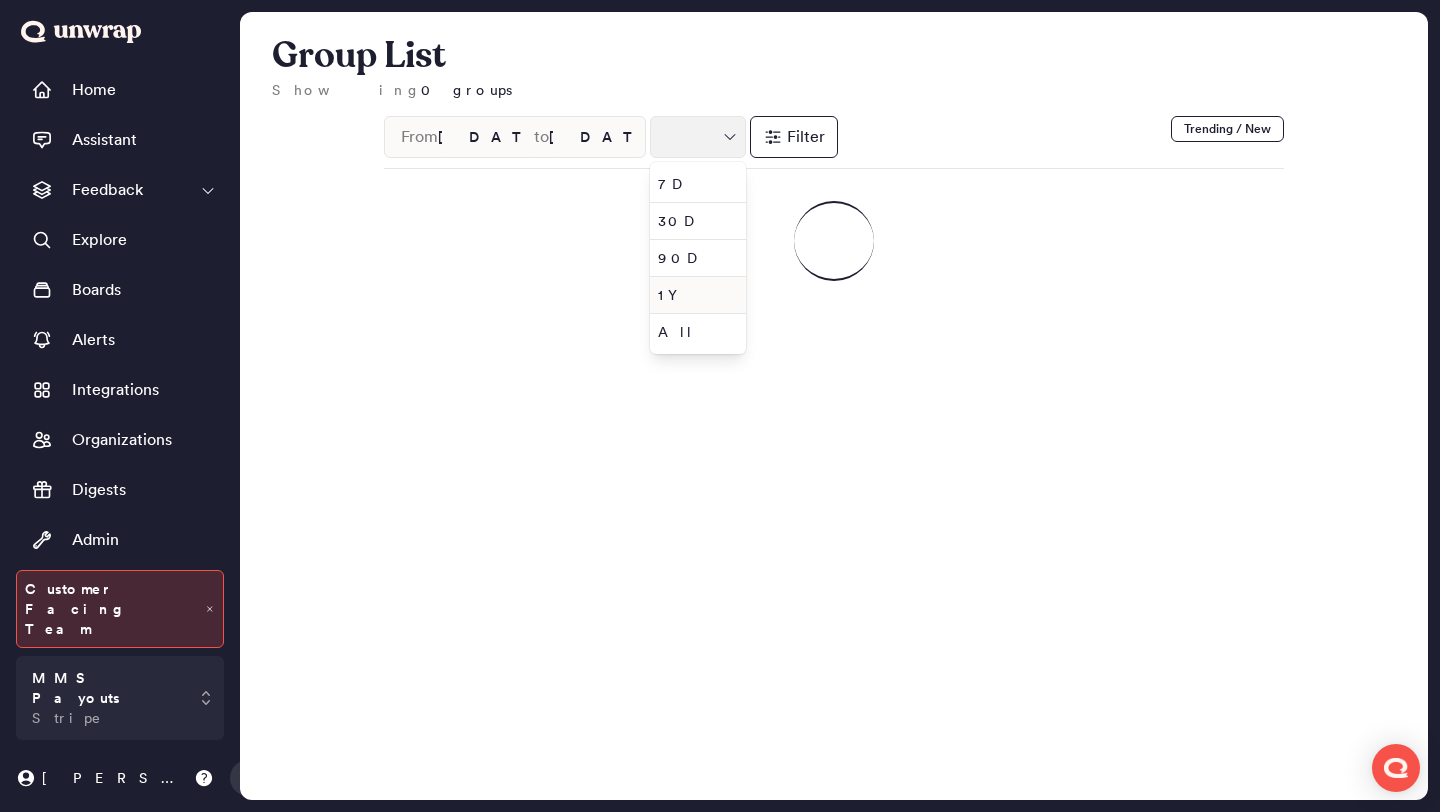 type on "**" 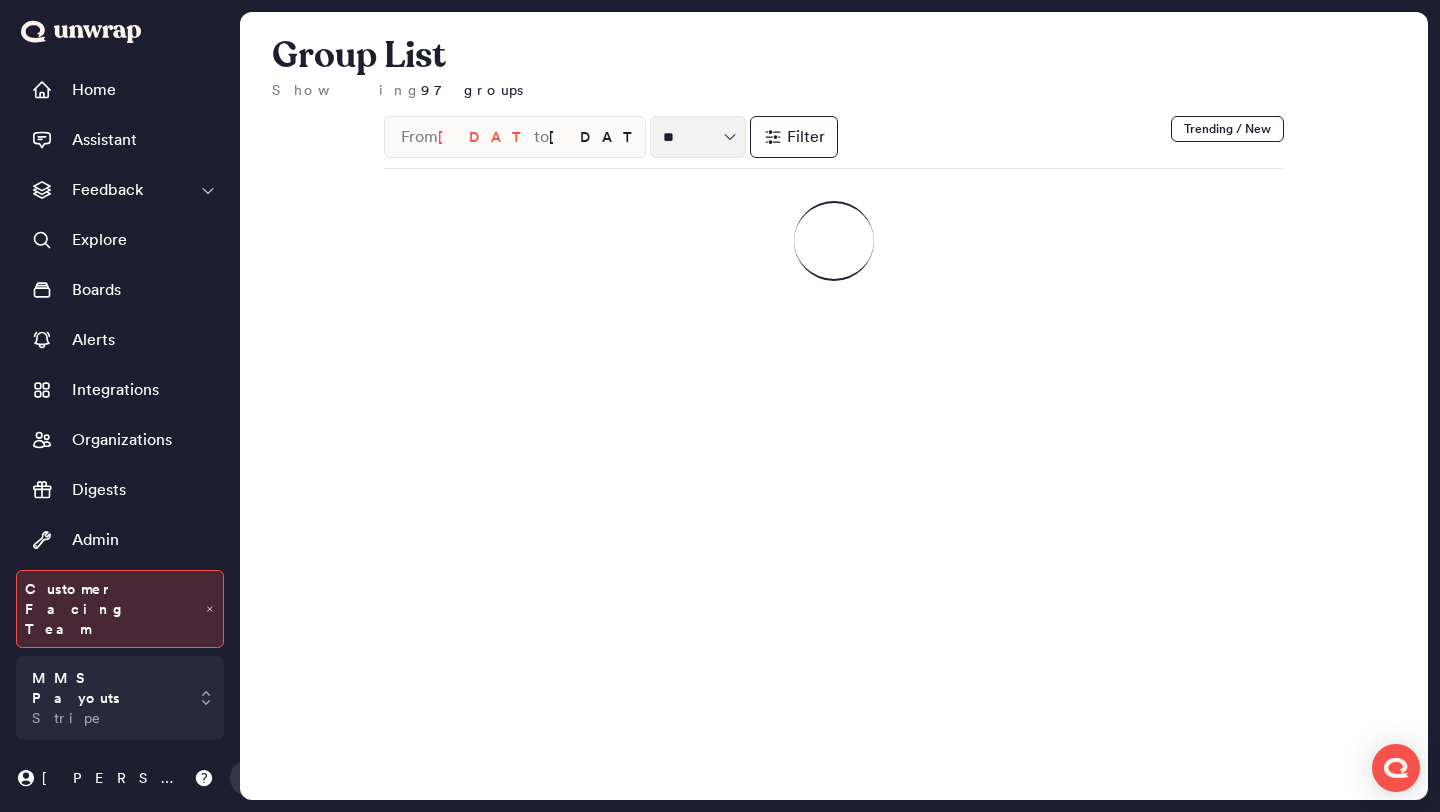 click on "Jul 9, 2024" at bounding box center (486, 137) 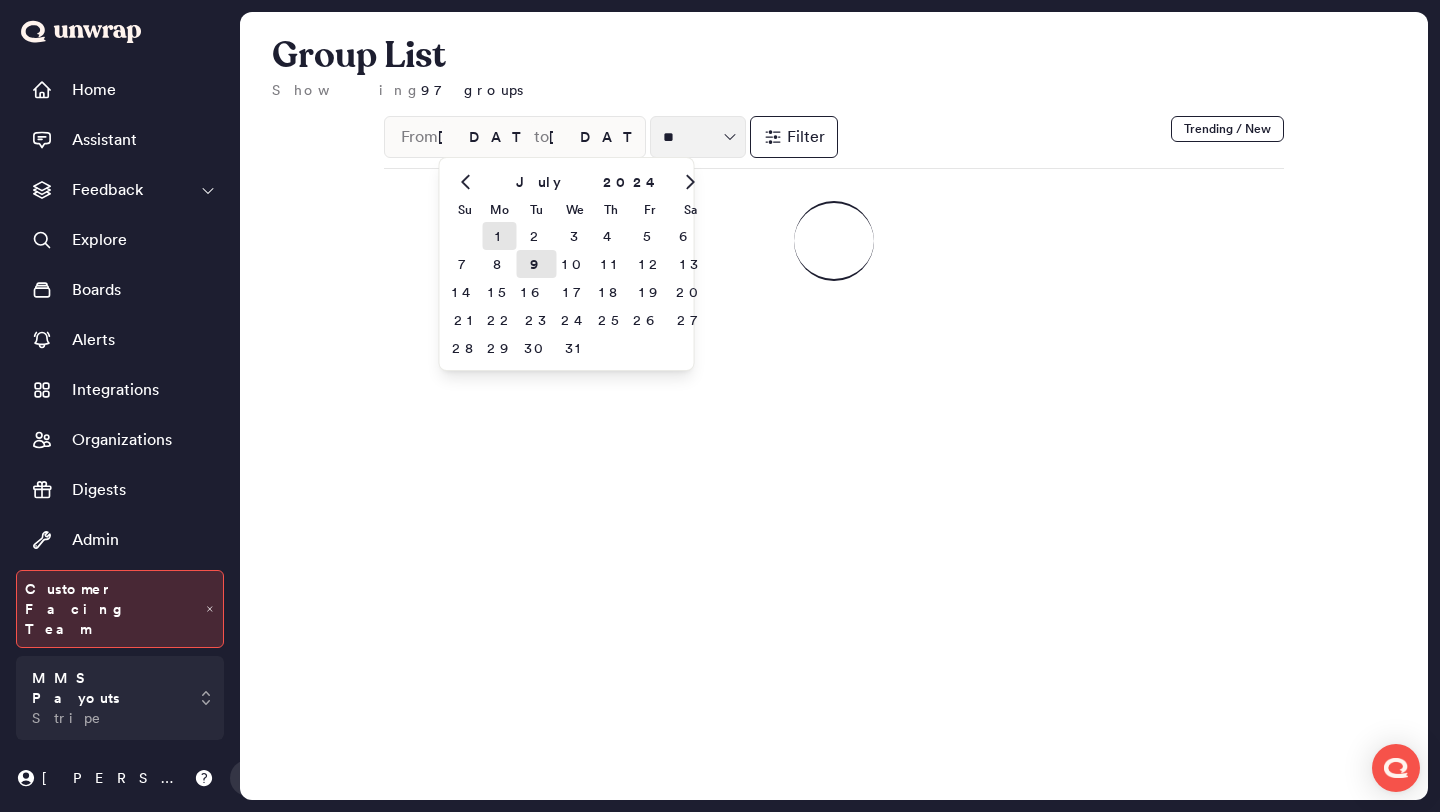 click on "1" at bounding box center (500, 236) 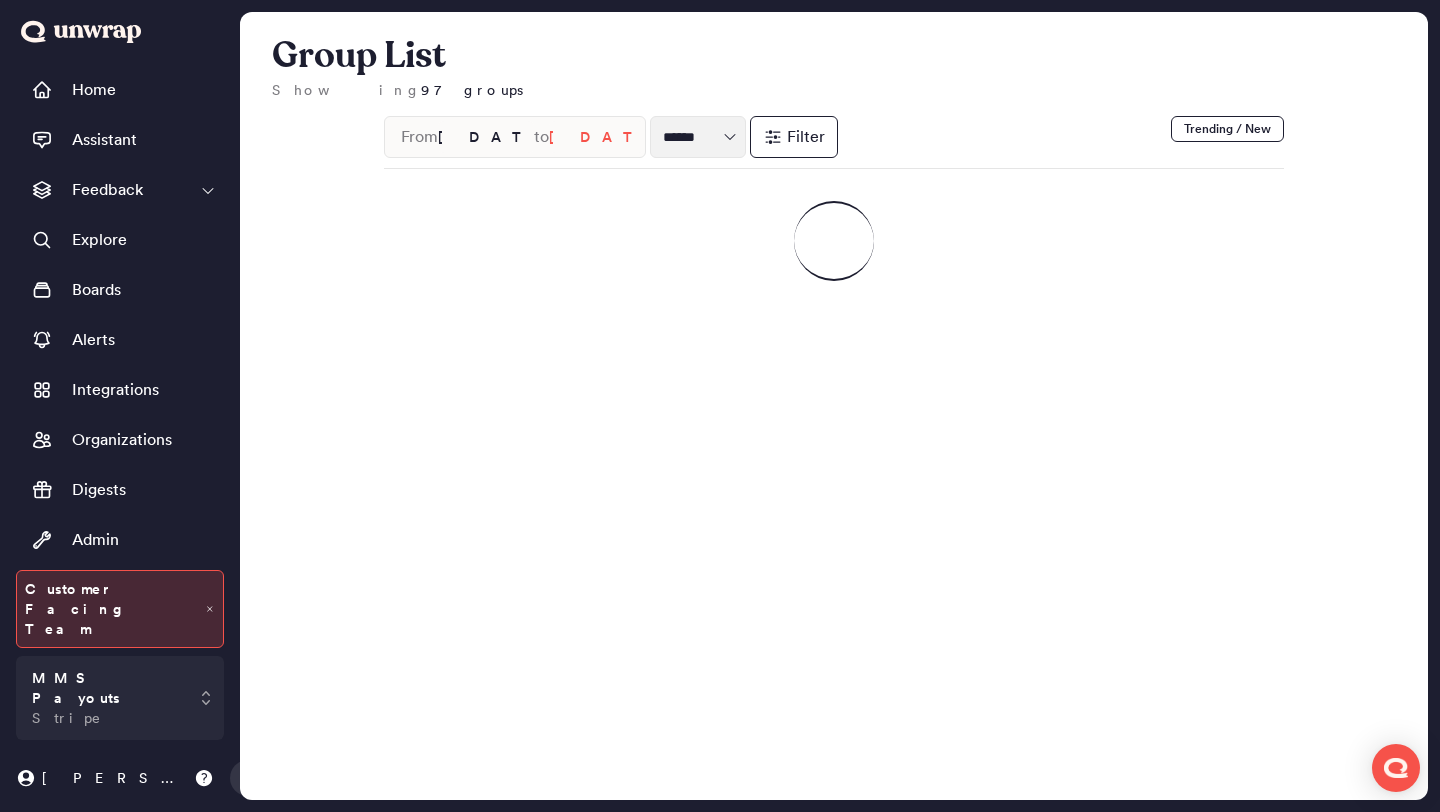 click on "Jul 9, 2025" at bounding box center [486, 137] 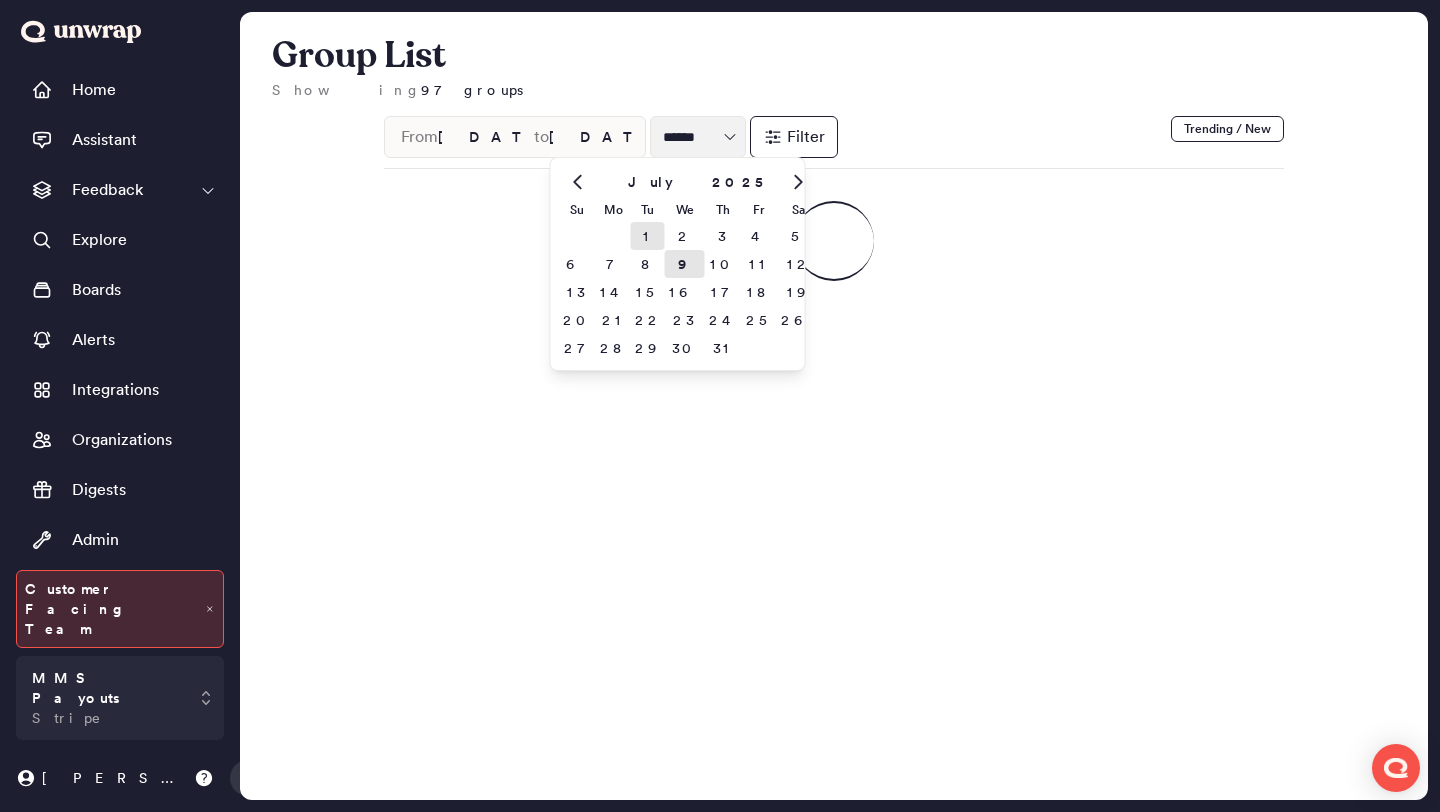 click on "1" at bounding box center [648, 236] 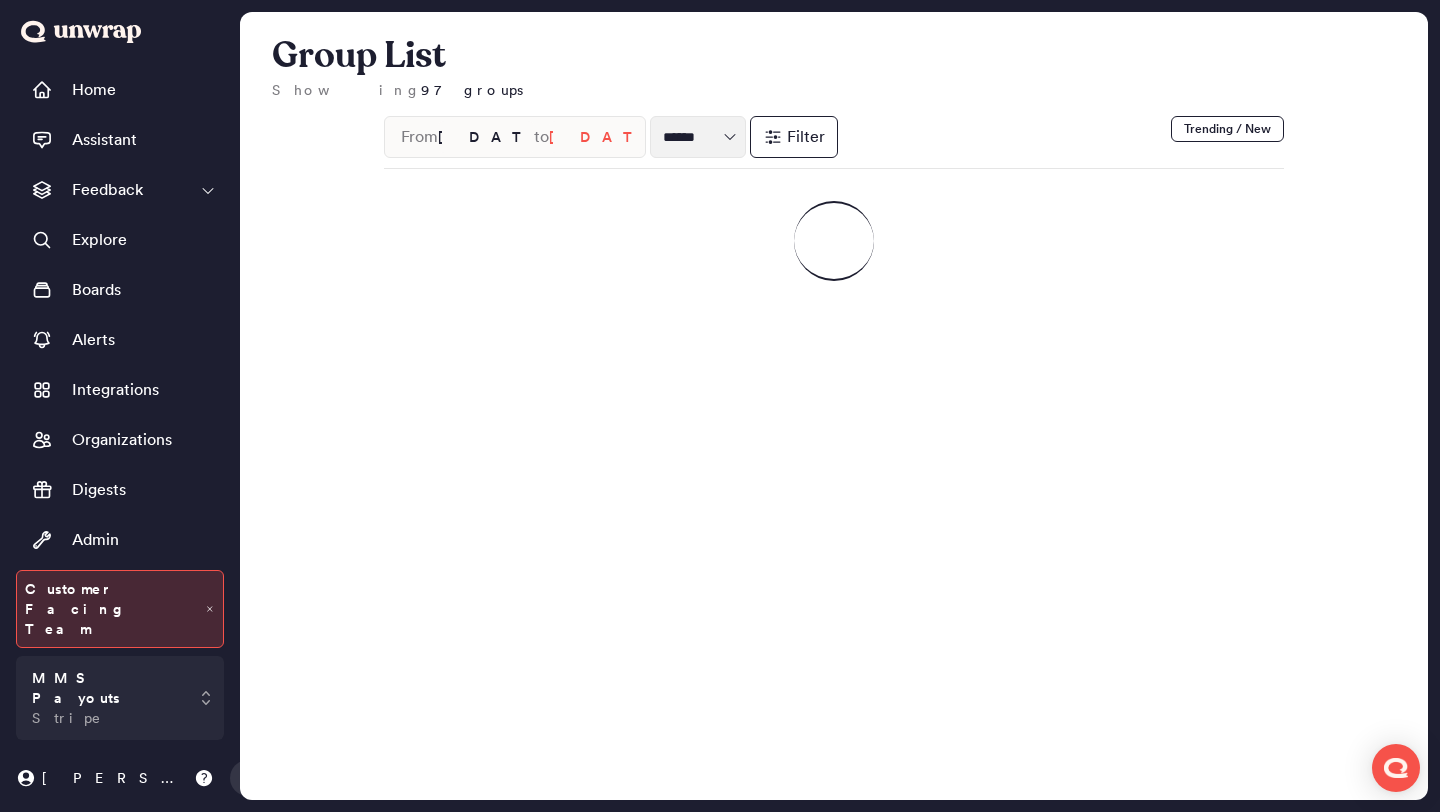 click on "Jul 1, 2025" at bounding box center (486, 137) 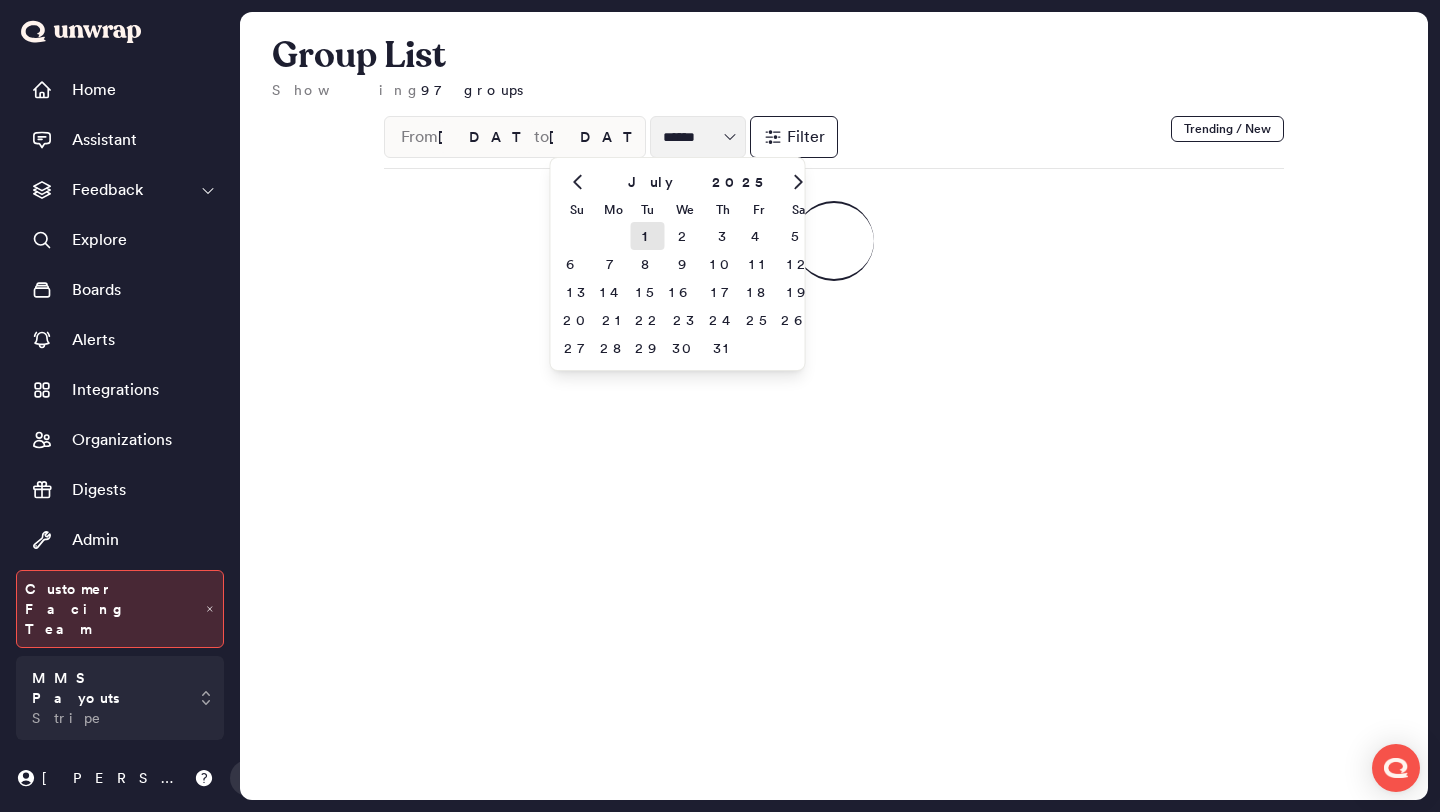 click on "July" at bounding box center (650, 182) 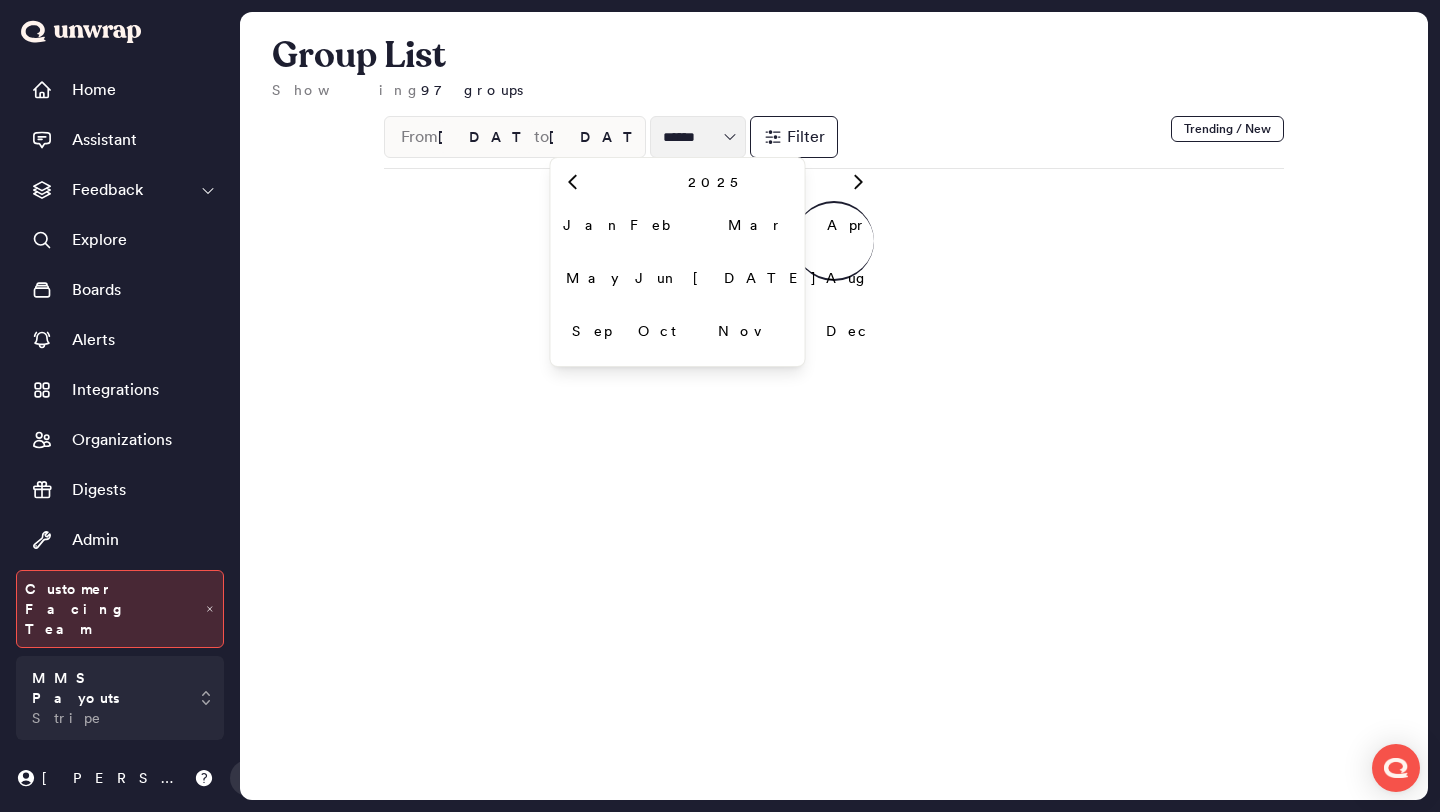 click on "Jun" at bounding box center (657, 277) 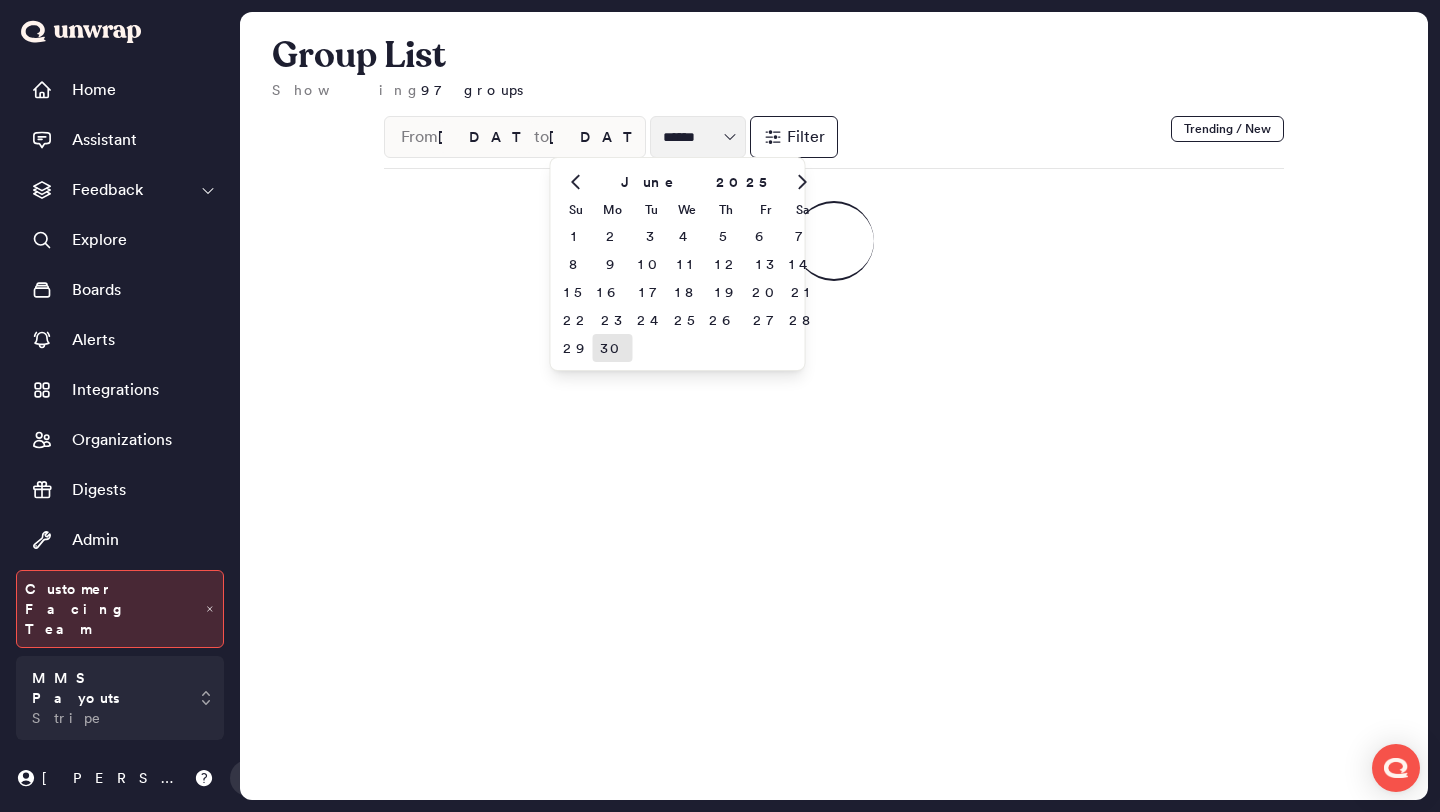 click on "30" at bounding box center (613, 348) 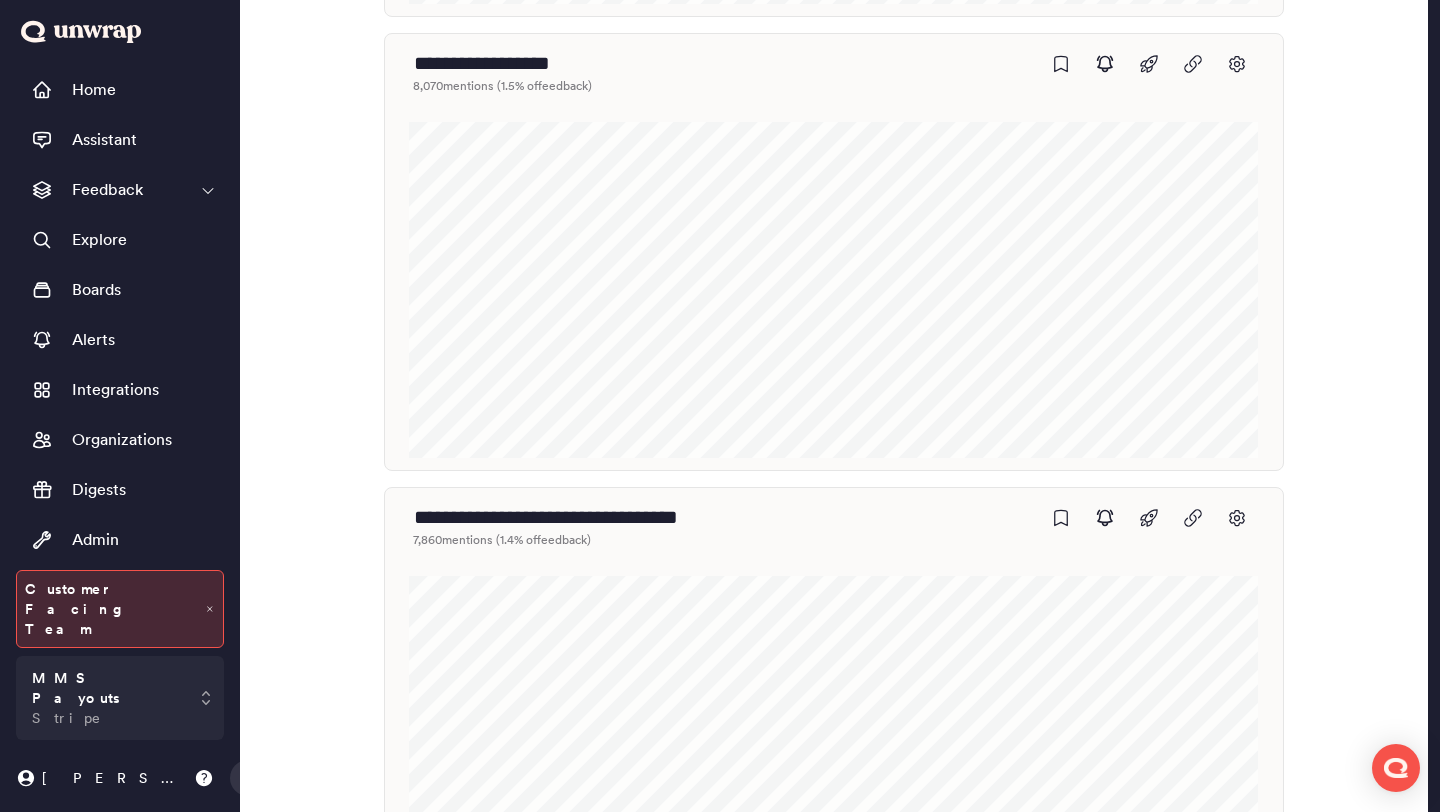 scroll, scrollTop: 15177, scrollLeft: 0, axis: vertical 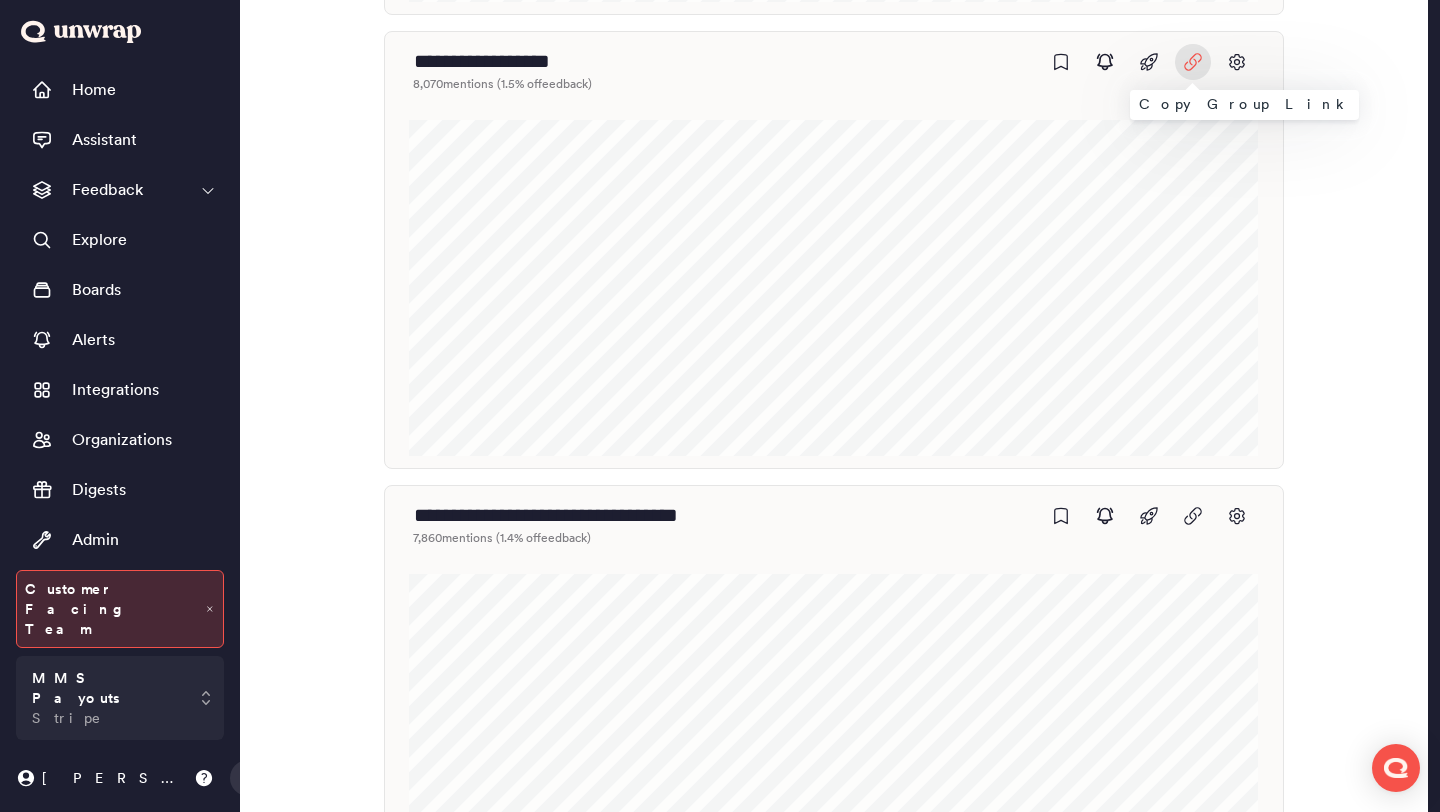click 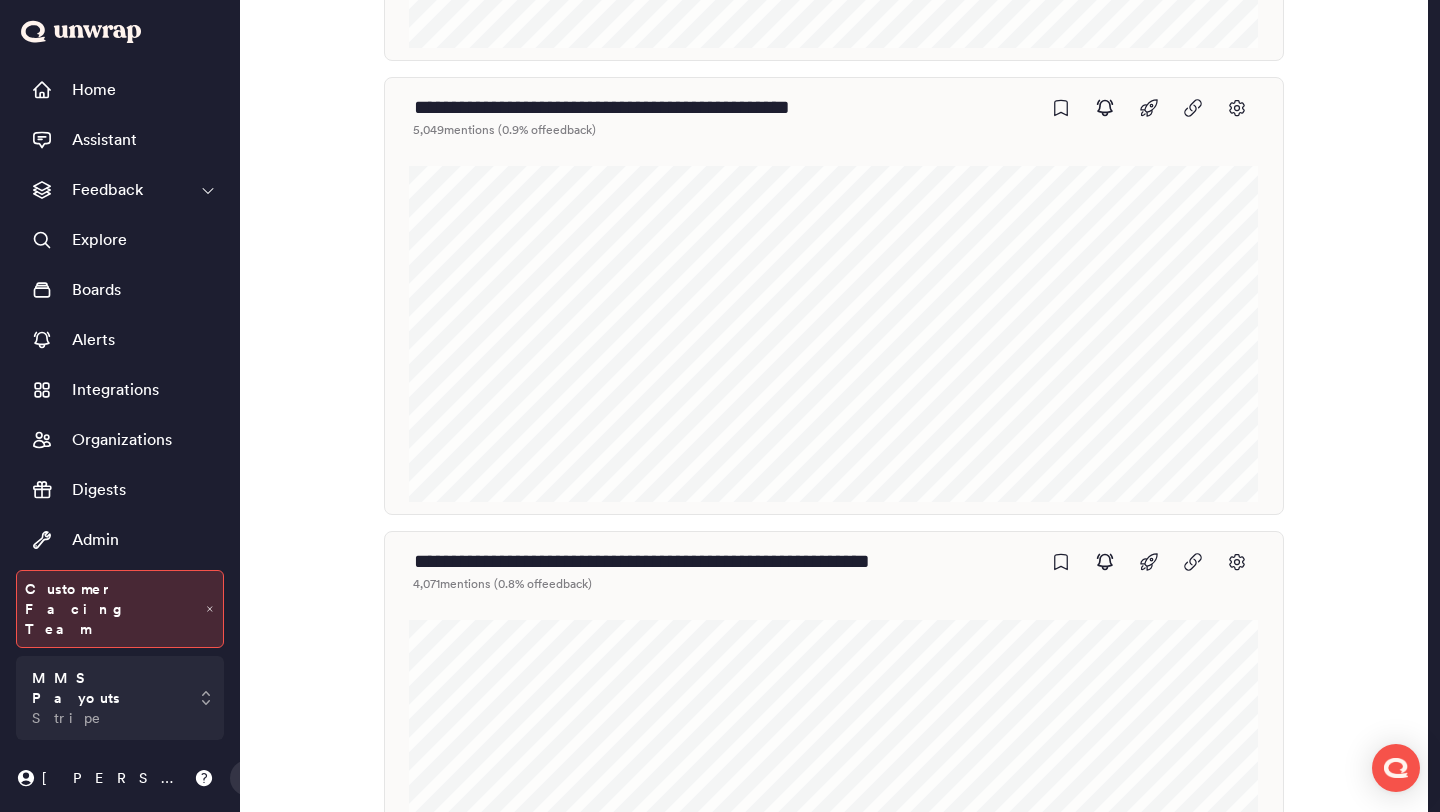 scroll, scrollTop: 16934, scrollLeft: 0, axis: vertical 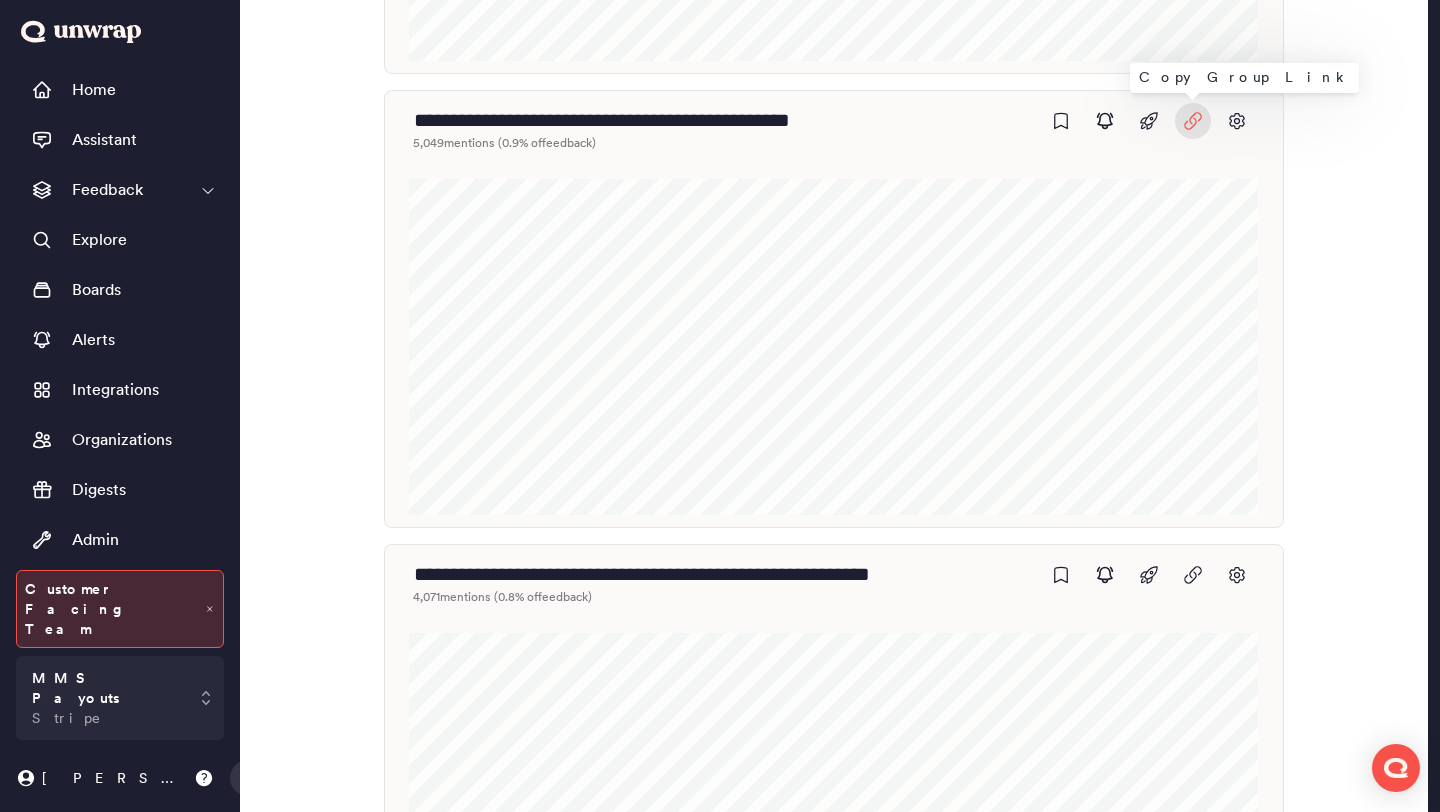click 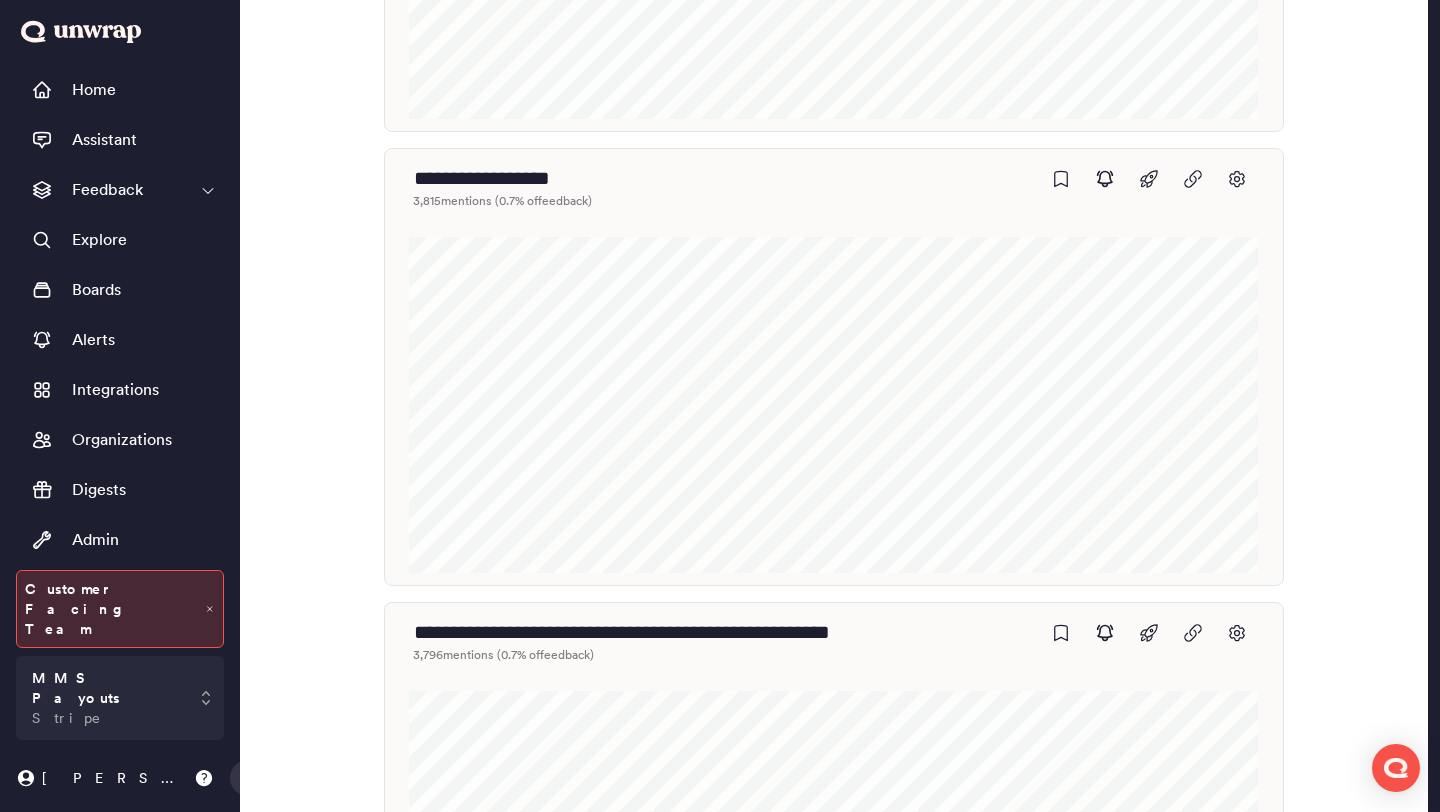 scroll, scrollTop: 18249, scrollLeft: 0, axis: vertical 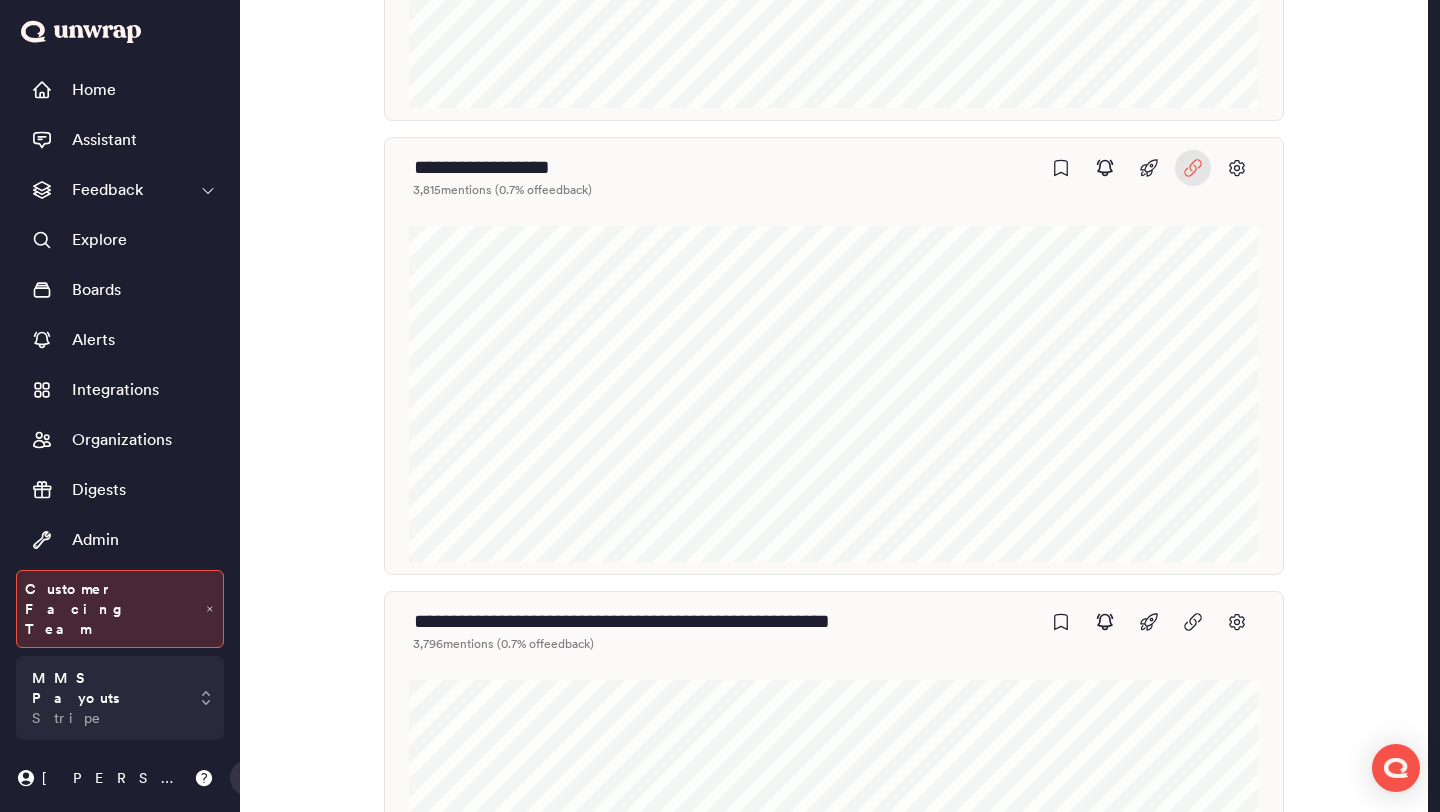 click 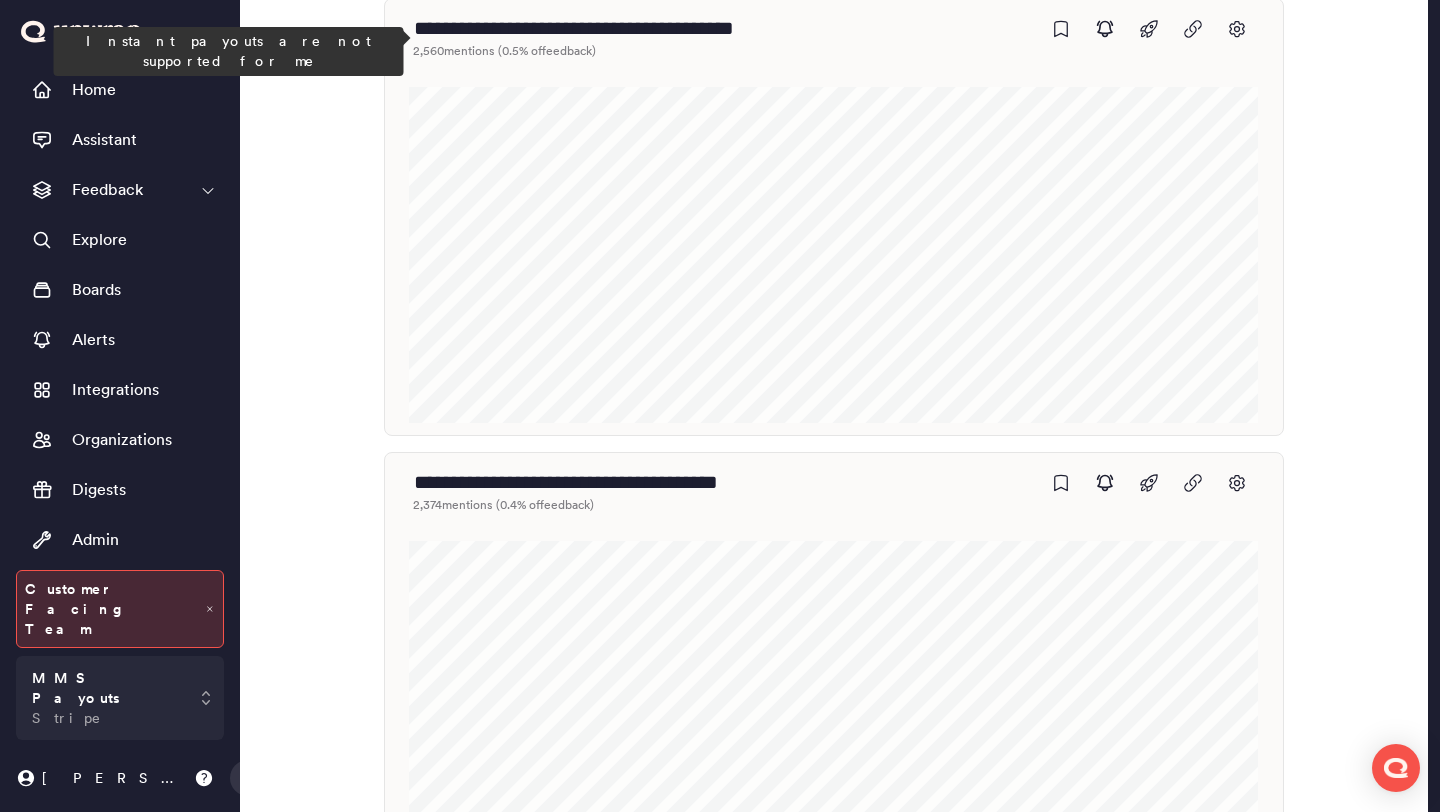 scroll, scrollTop: 22256, scrollLeft: 0, axis: vertical 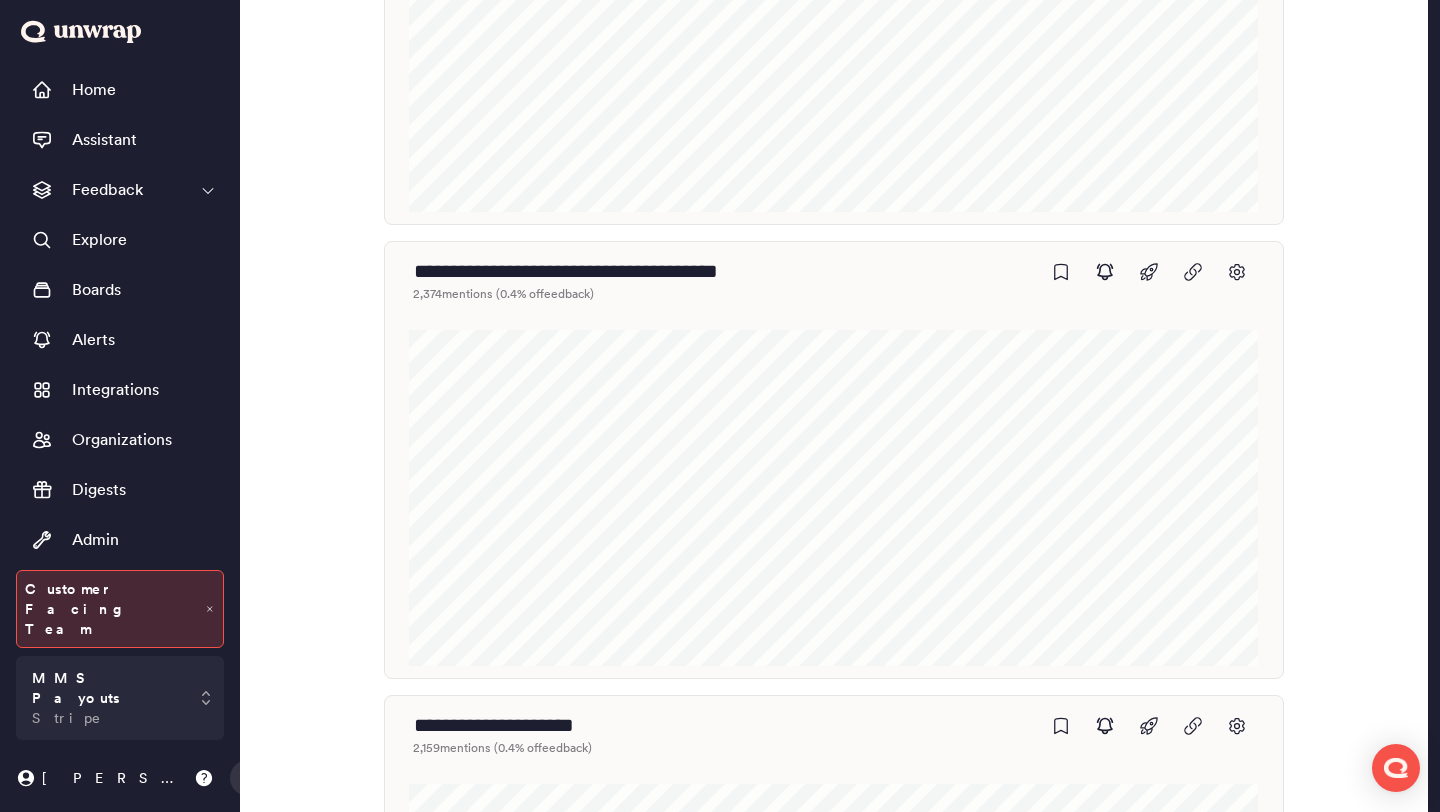 click on "**********" at bounding box center [676, -22018] 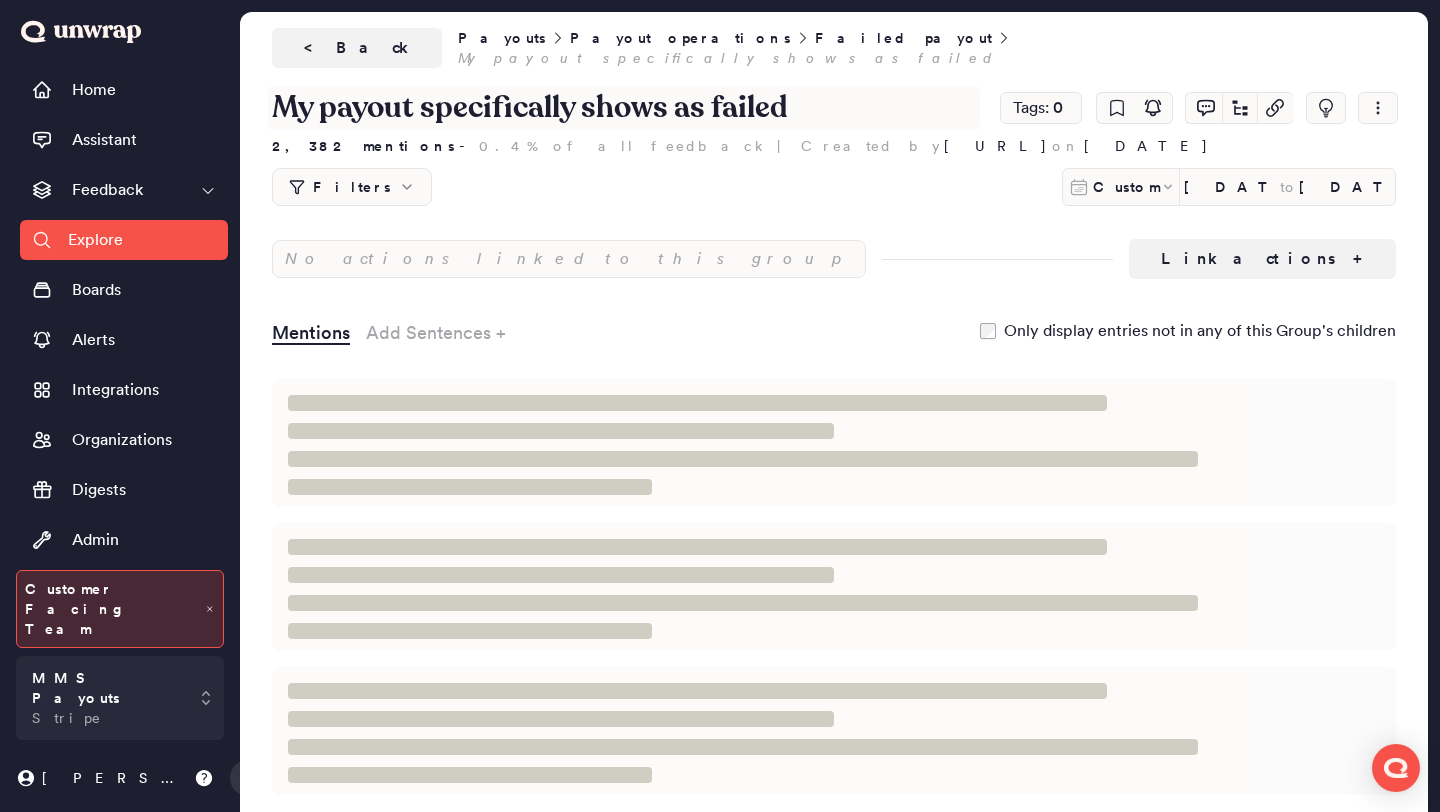 click on "My payout specifically shows as failed" at bounding box center [624, 108] 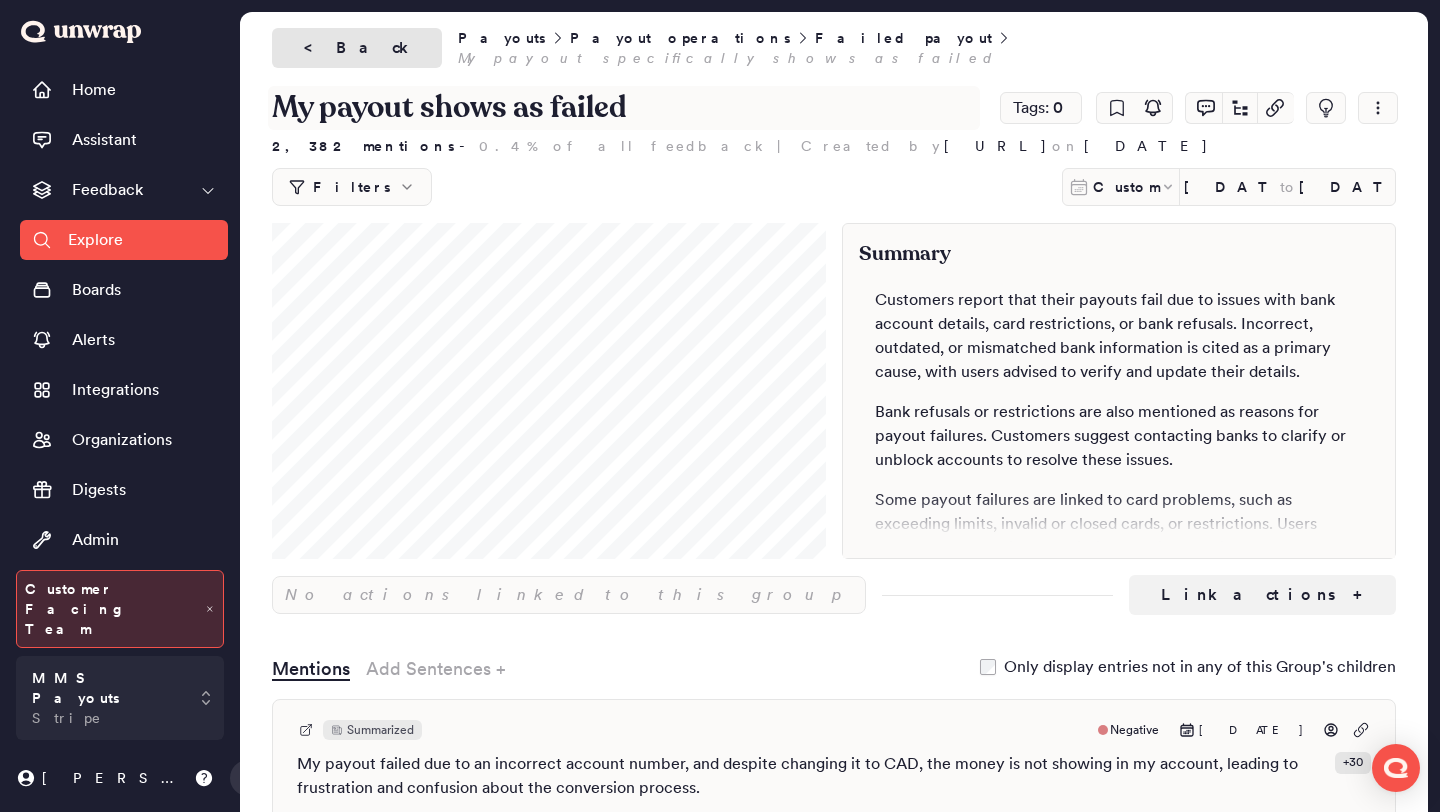 type on "My payout shows as failed" 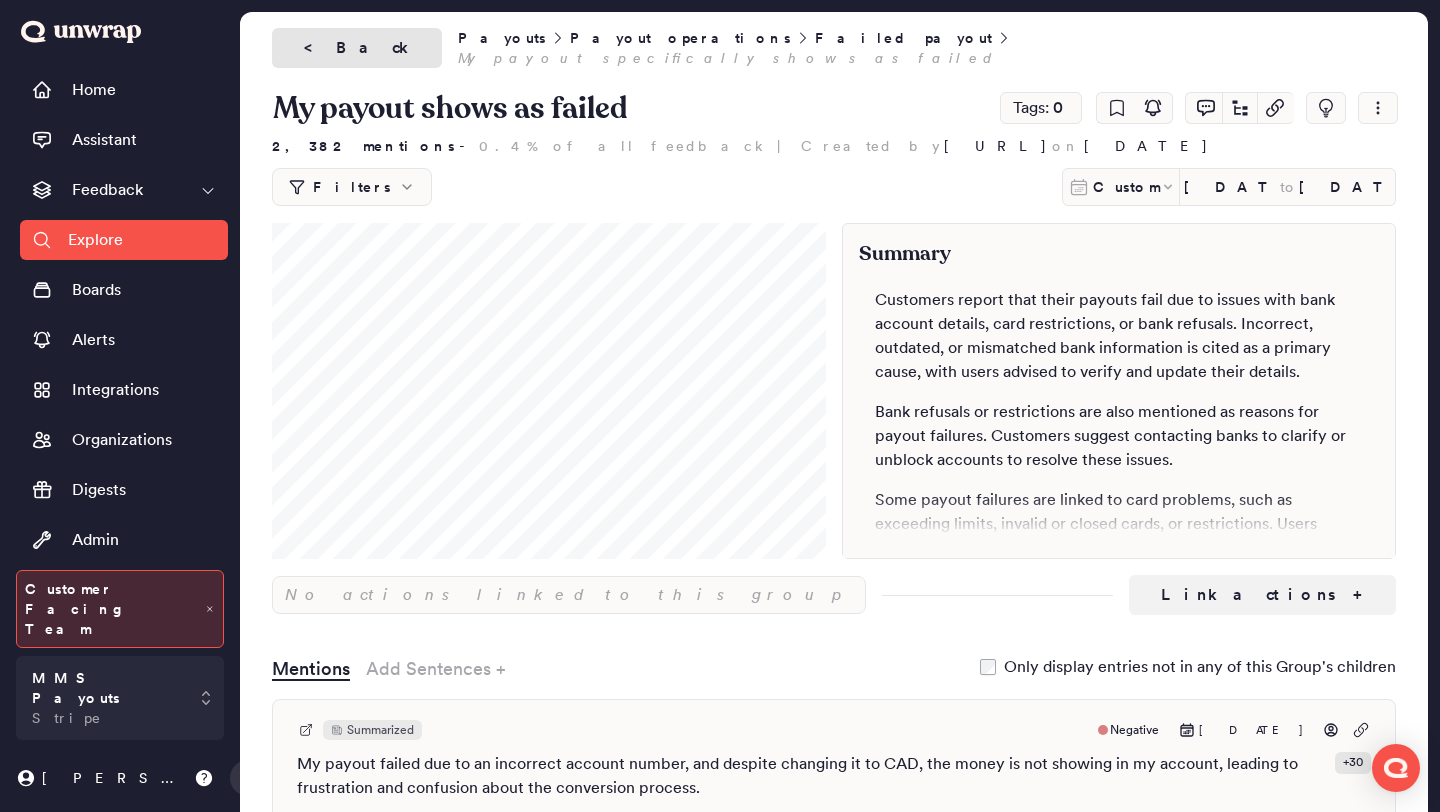 click on "< Back" at bounding box center [357, 48] 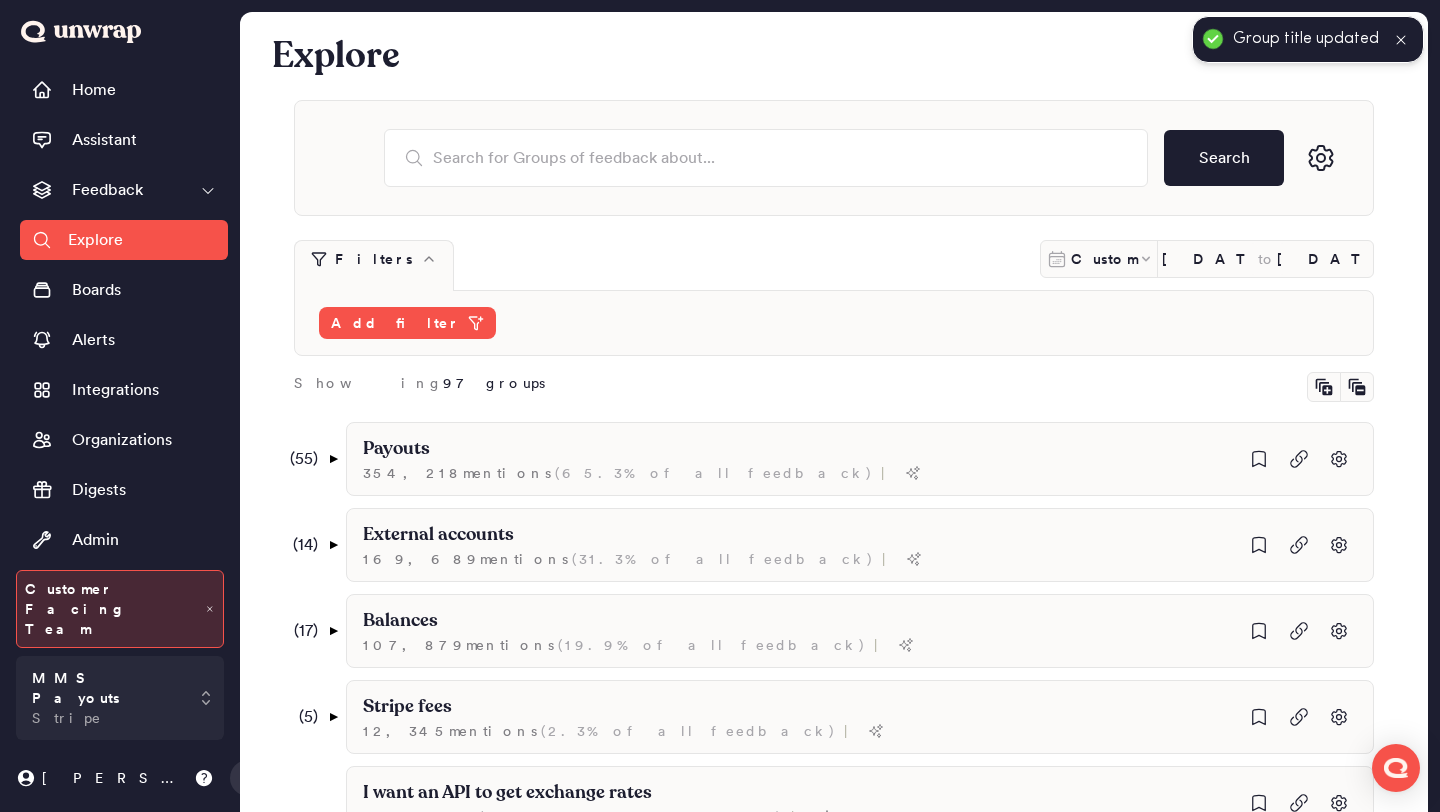 click on "Group List" at bounding box center [124, 590] 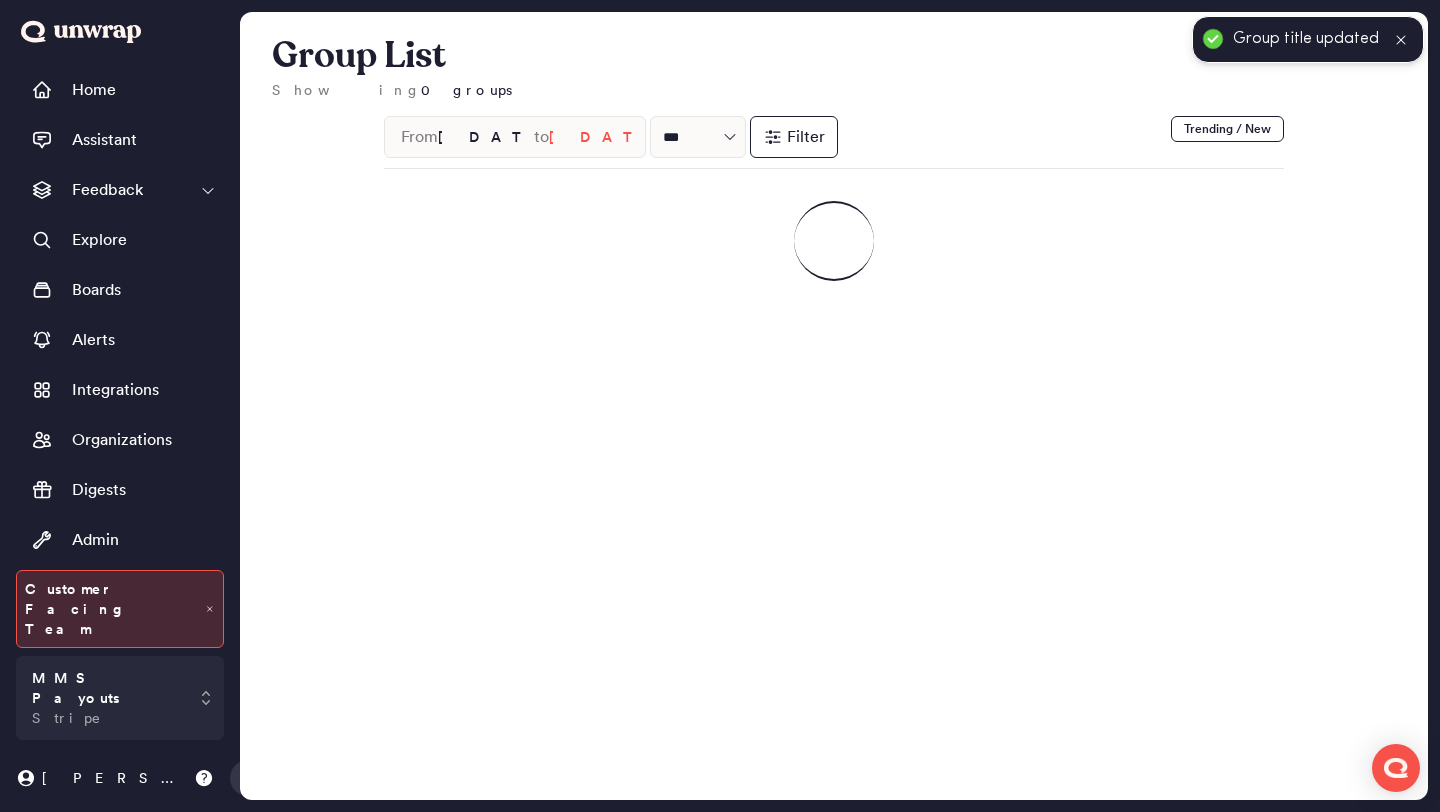 click on "Jul 9, 2025" at bounding box center (486, 137) 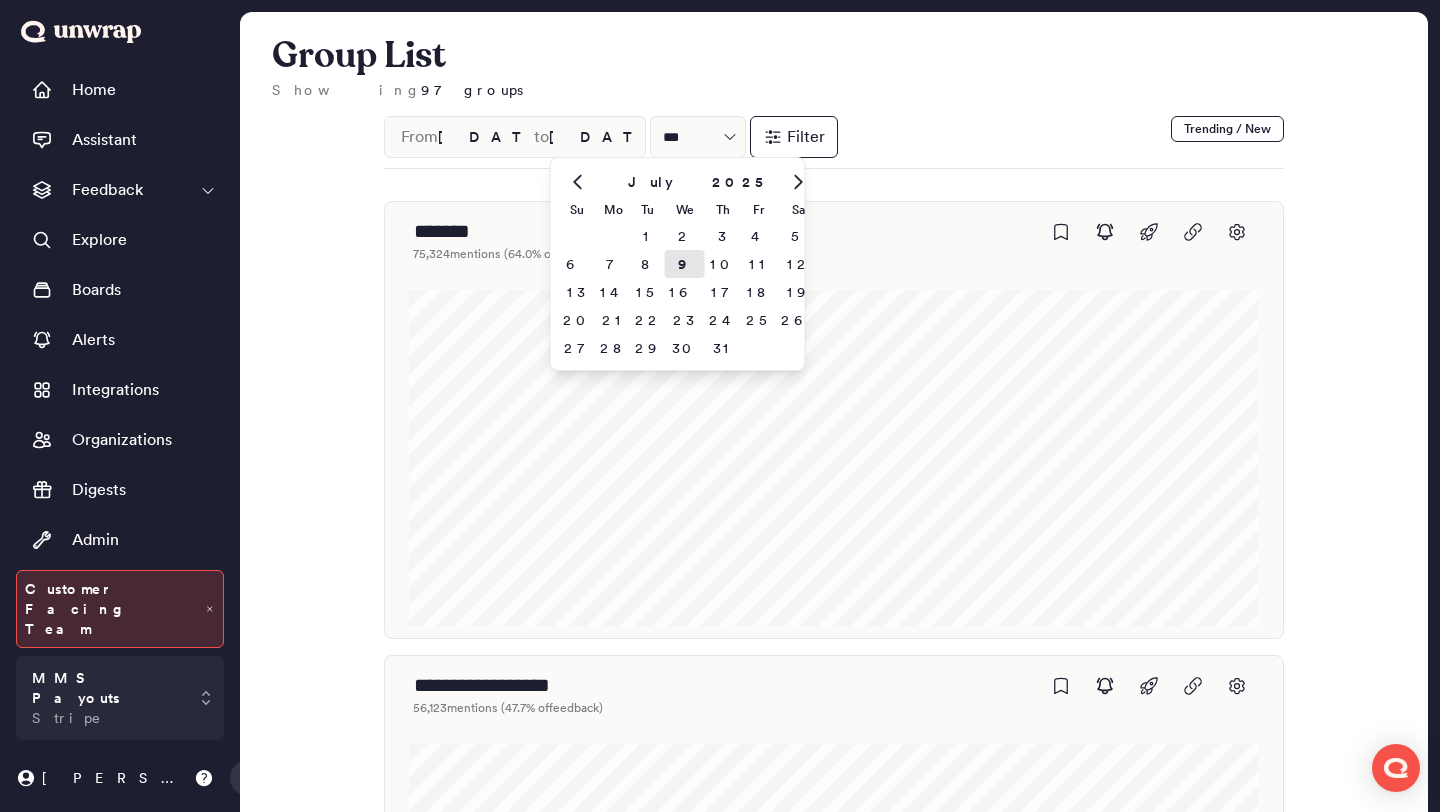 click 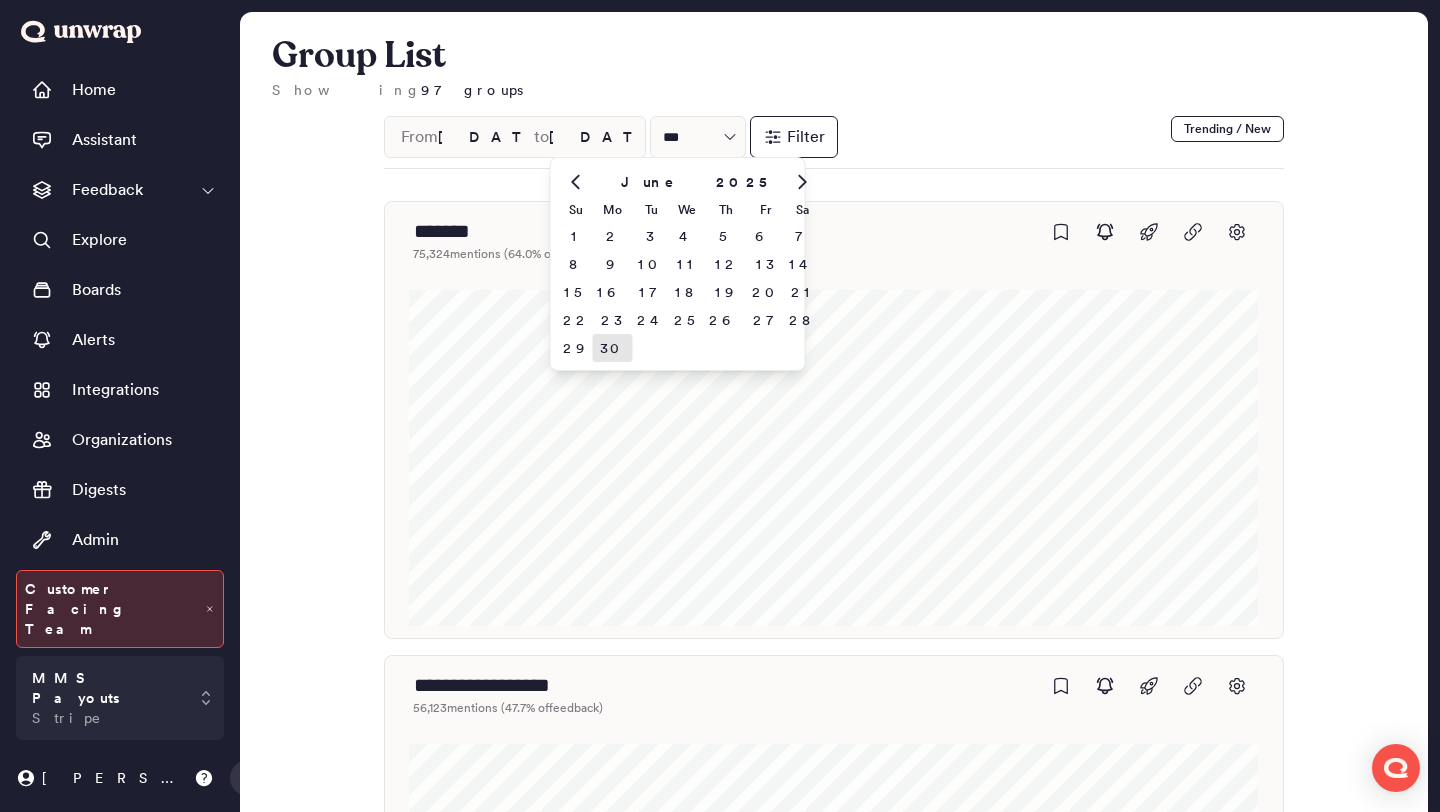 click on "30" at bounding box center (613, 348) 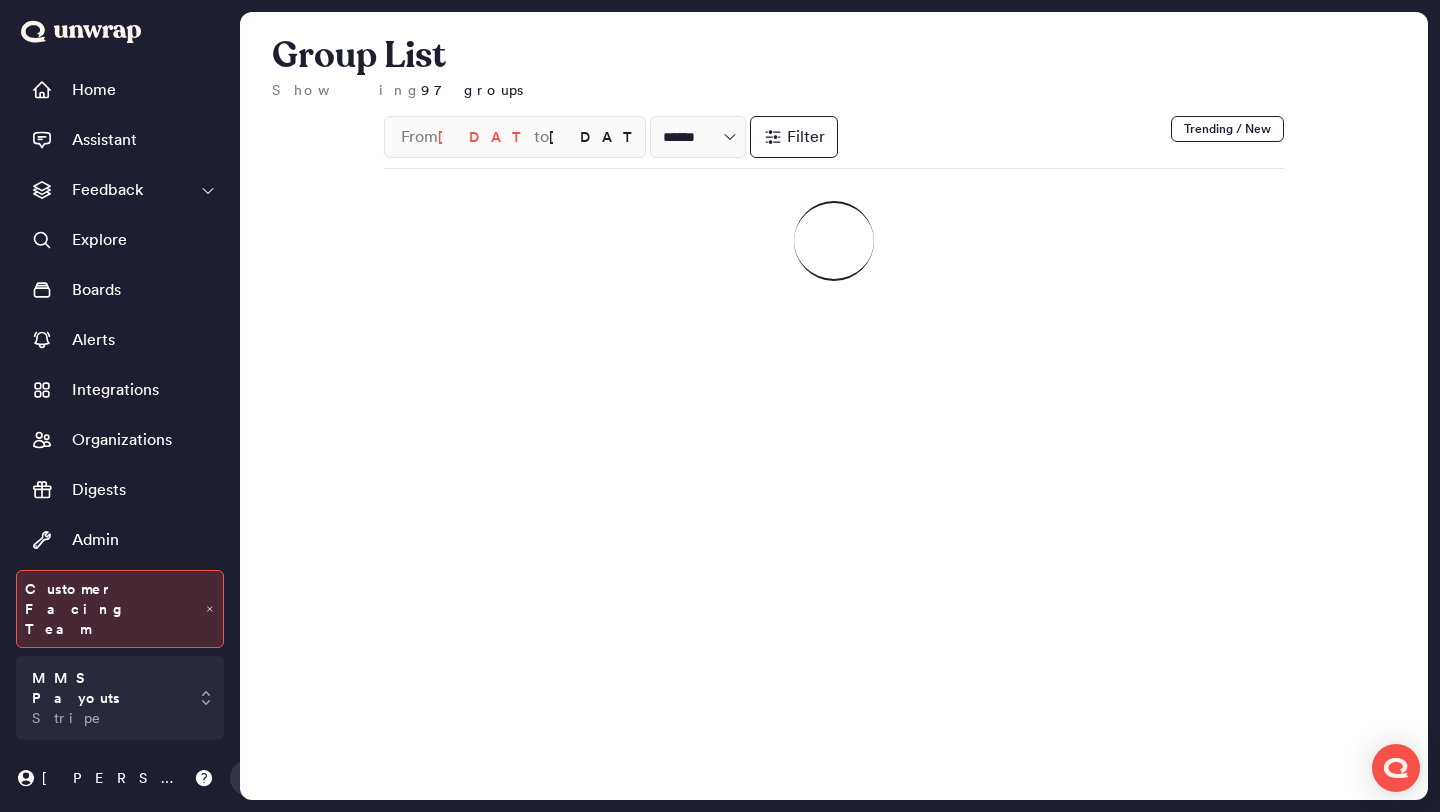 click on "Apr 10, 2025" at bounding box center [486, 137] 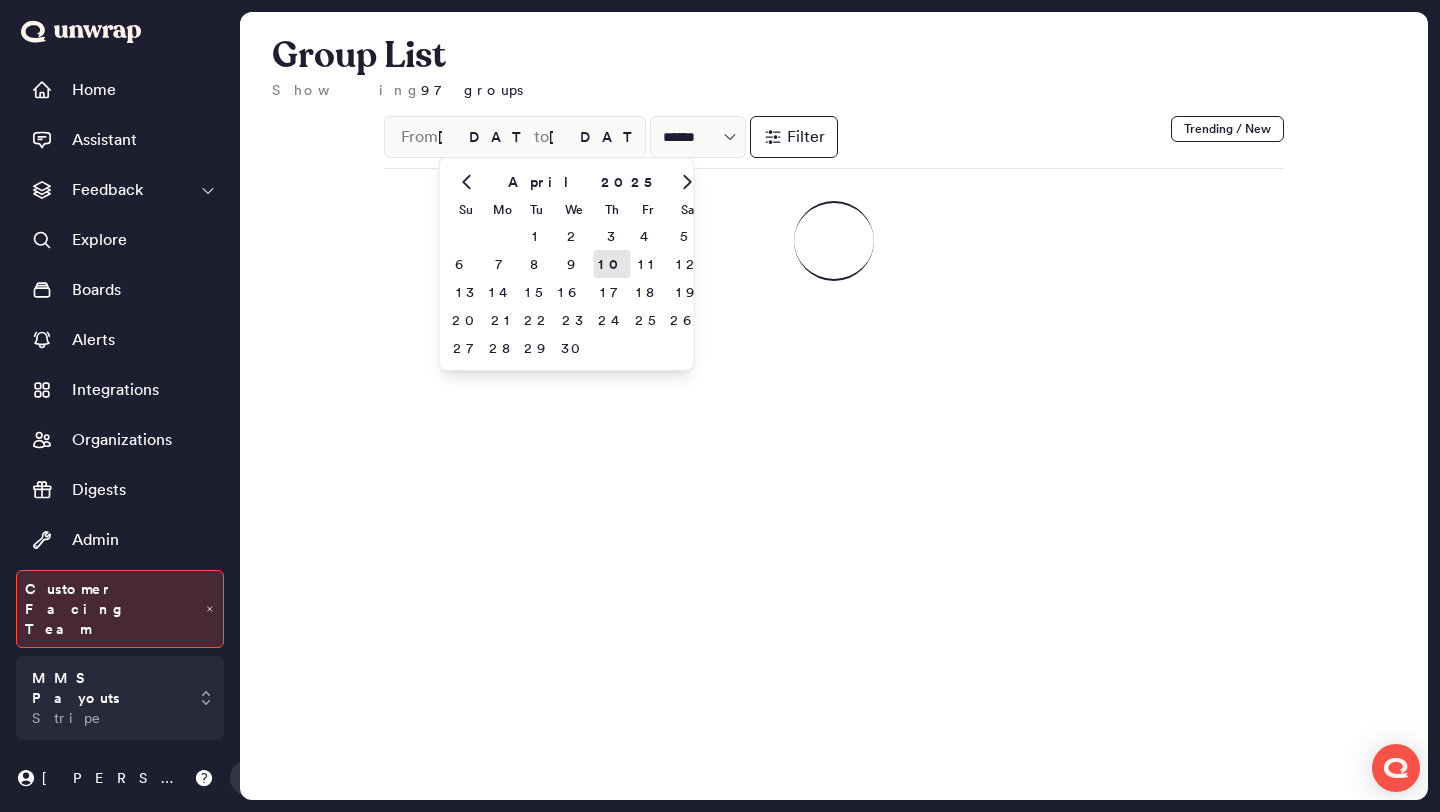 click on "2025" at bounding box center [630, 182] 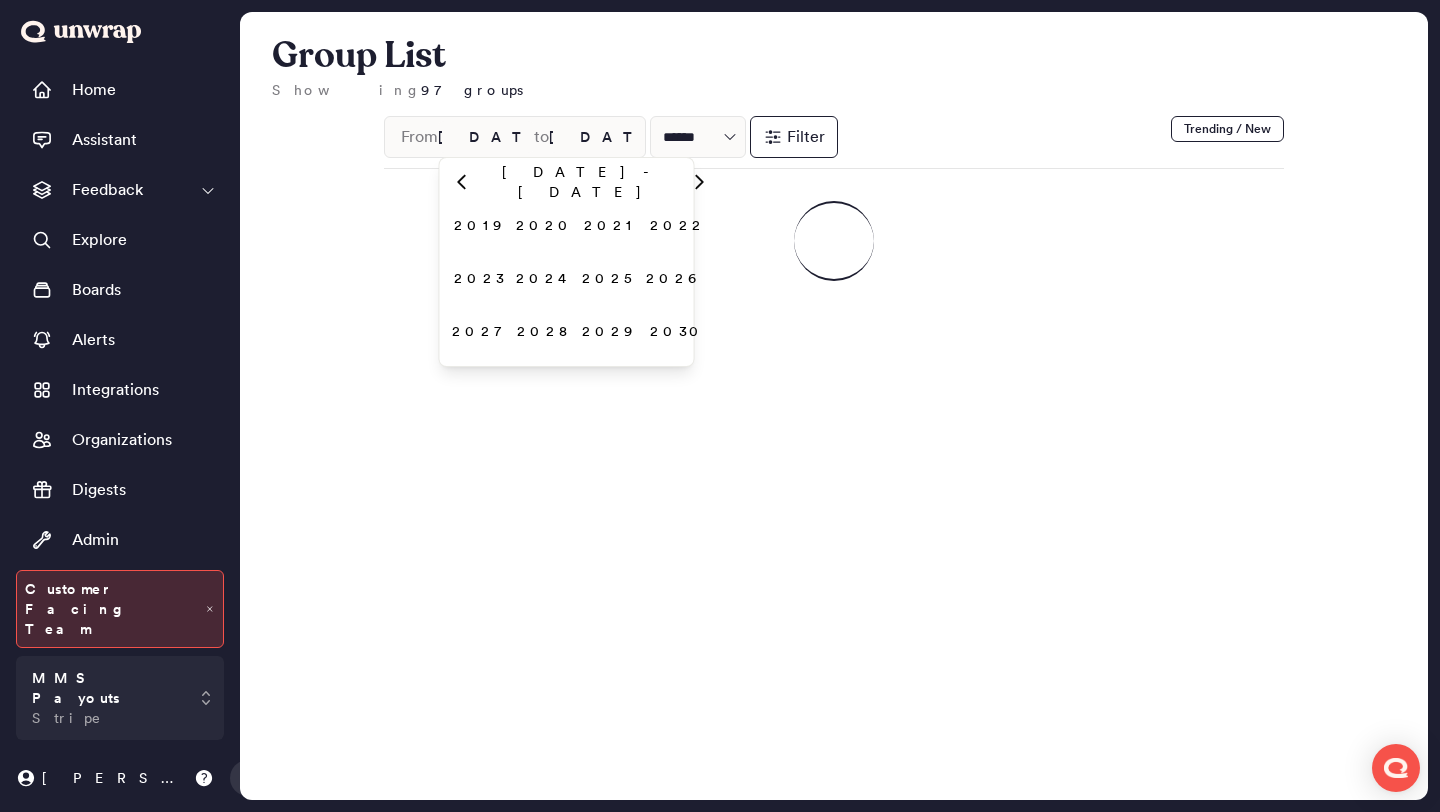 click on "2024" at bounding box center (545, 277) 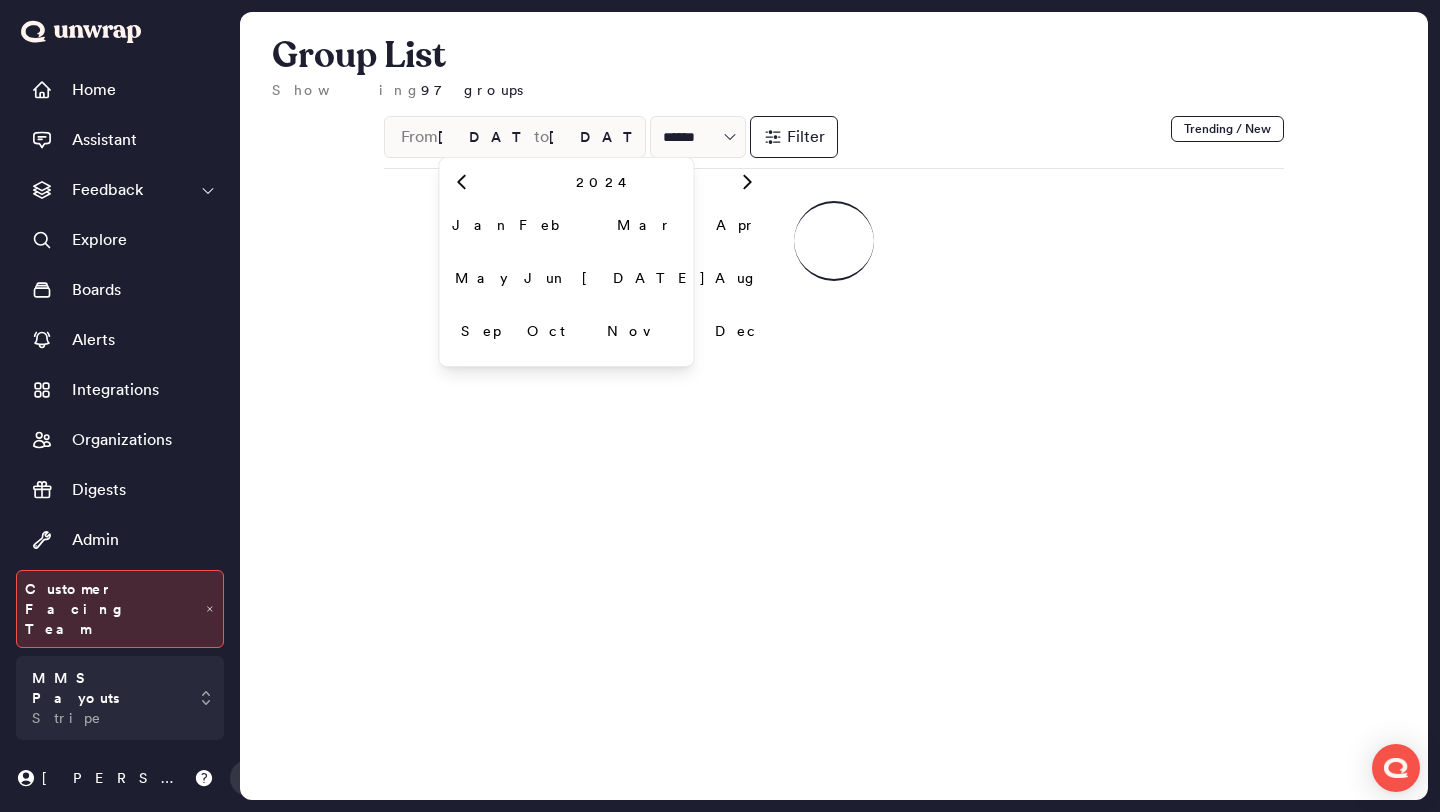 click on "Jun" at bounding box center (546, 277) 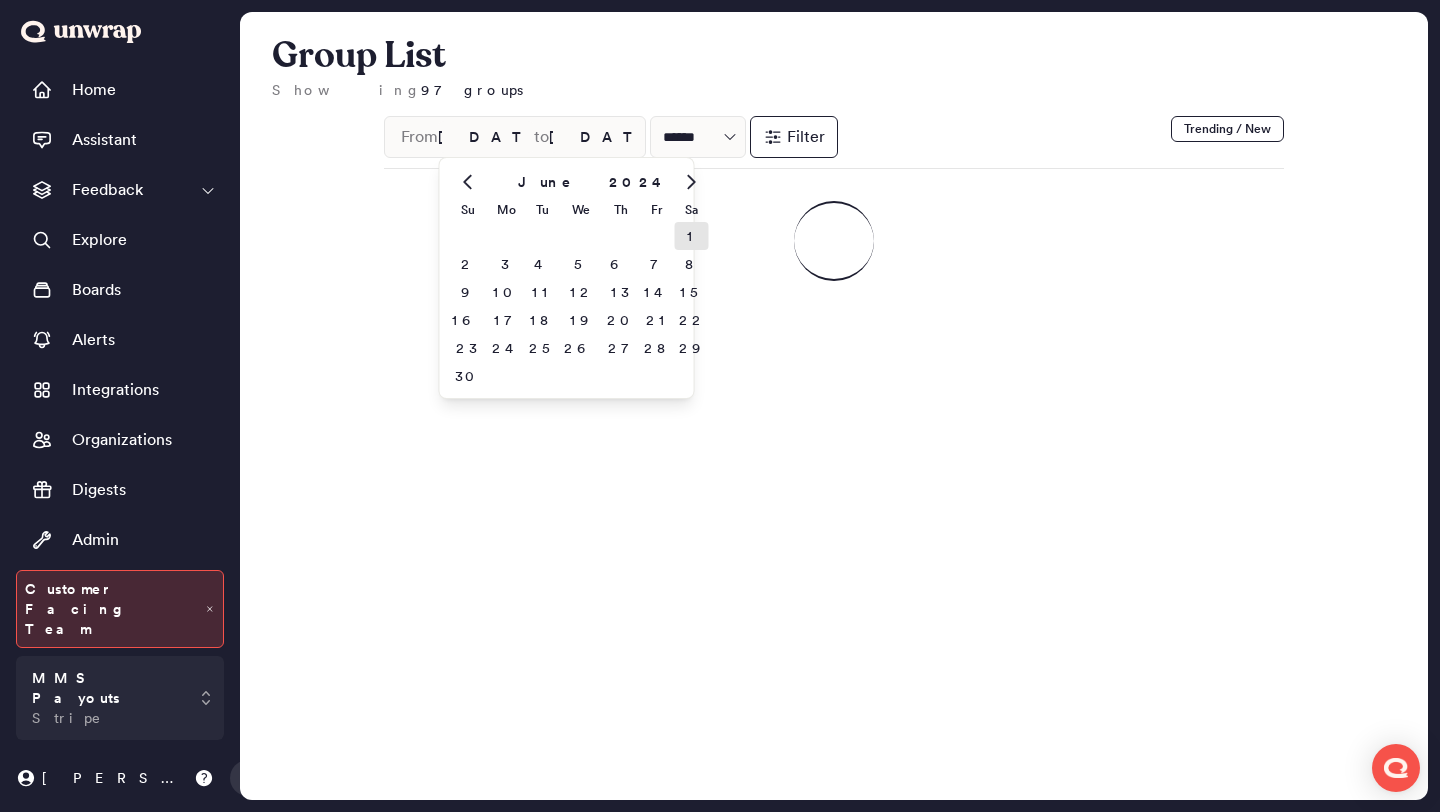 click on "1" at bounding box center (692, 236) 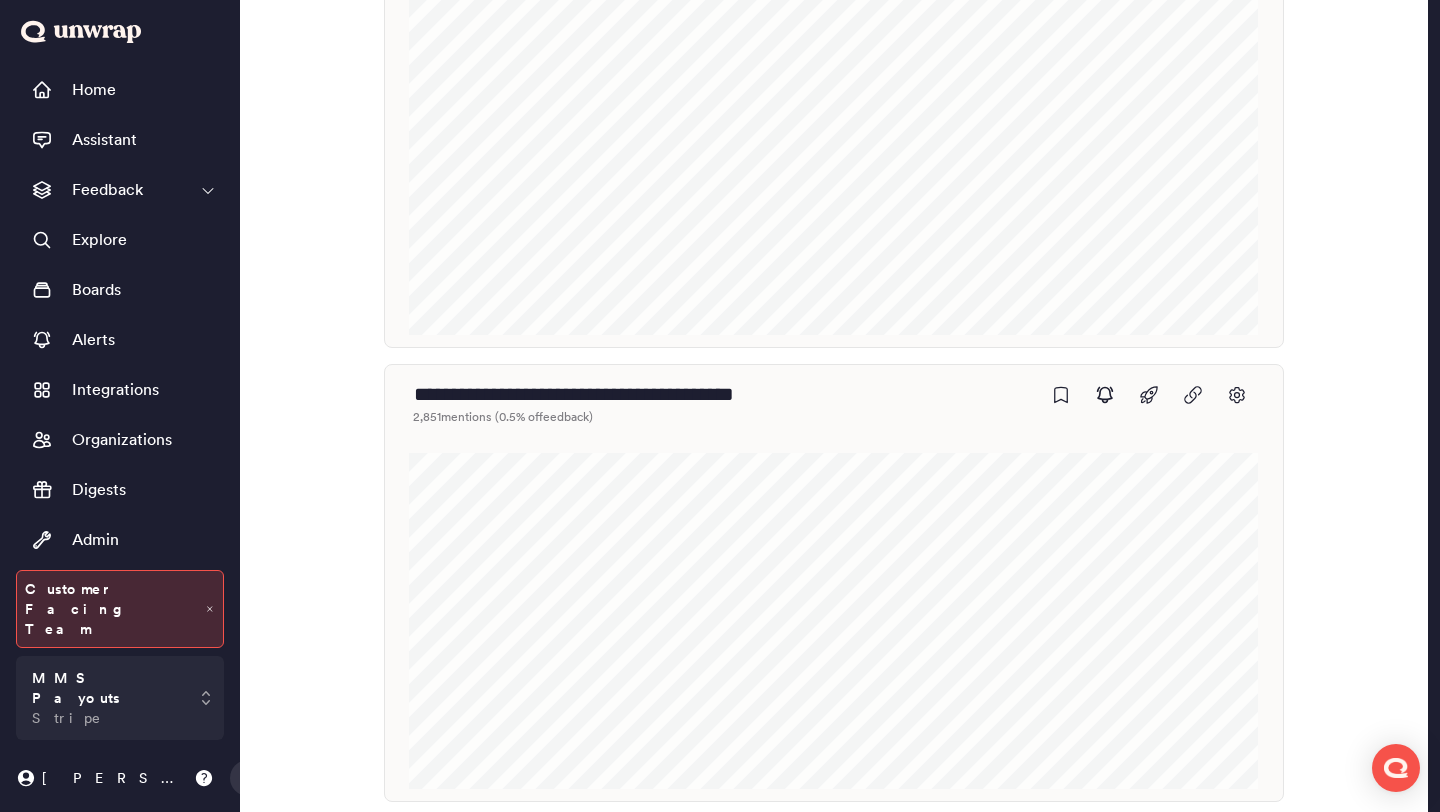 scroll, scrollTop: 20647, scrollLeft: 0, axis: vertical 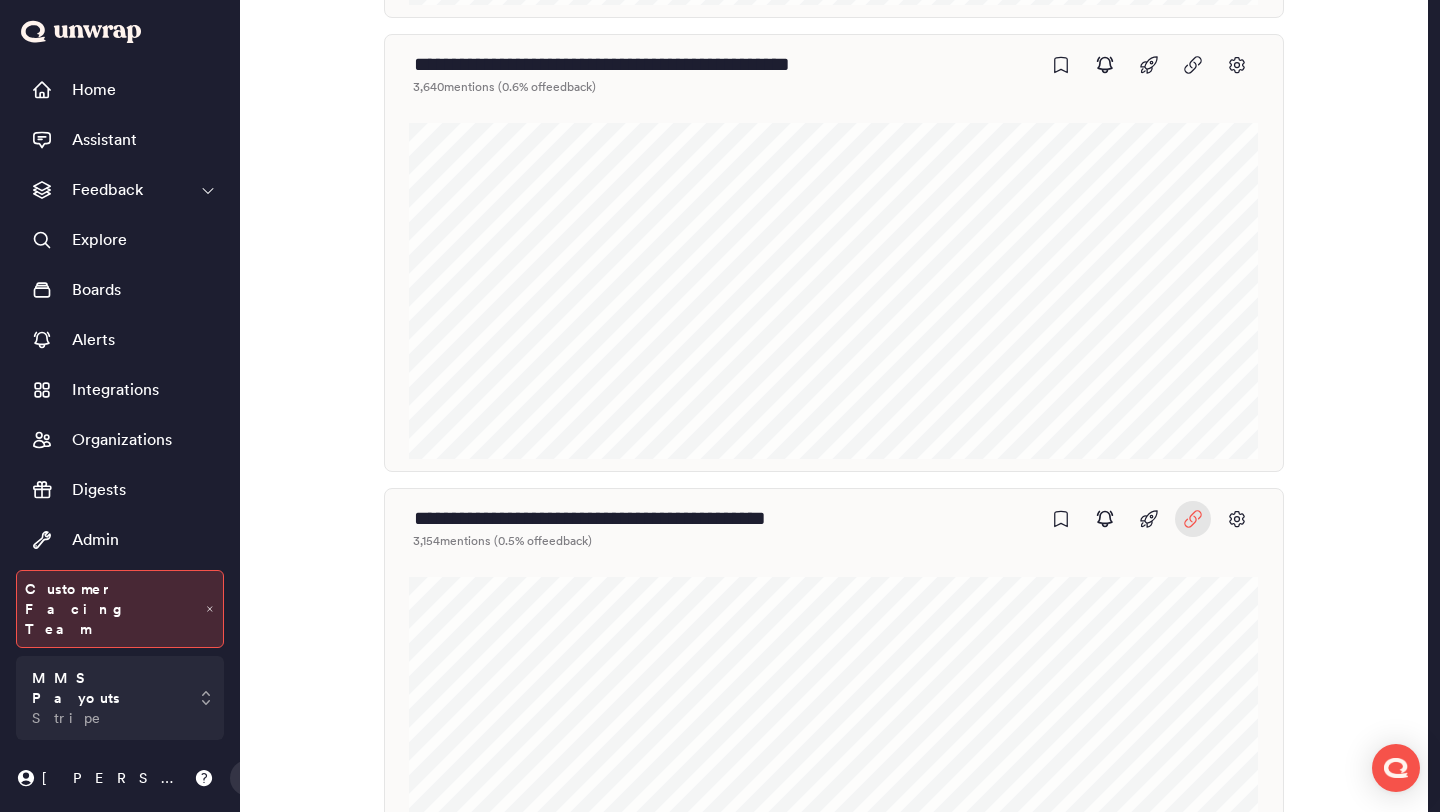 click 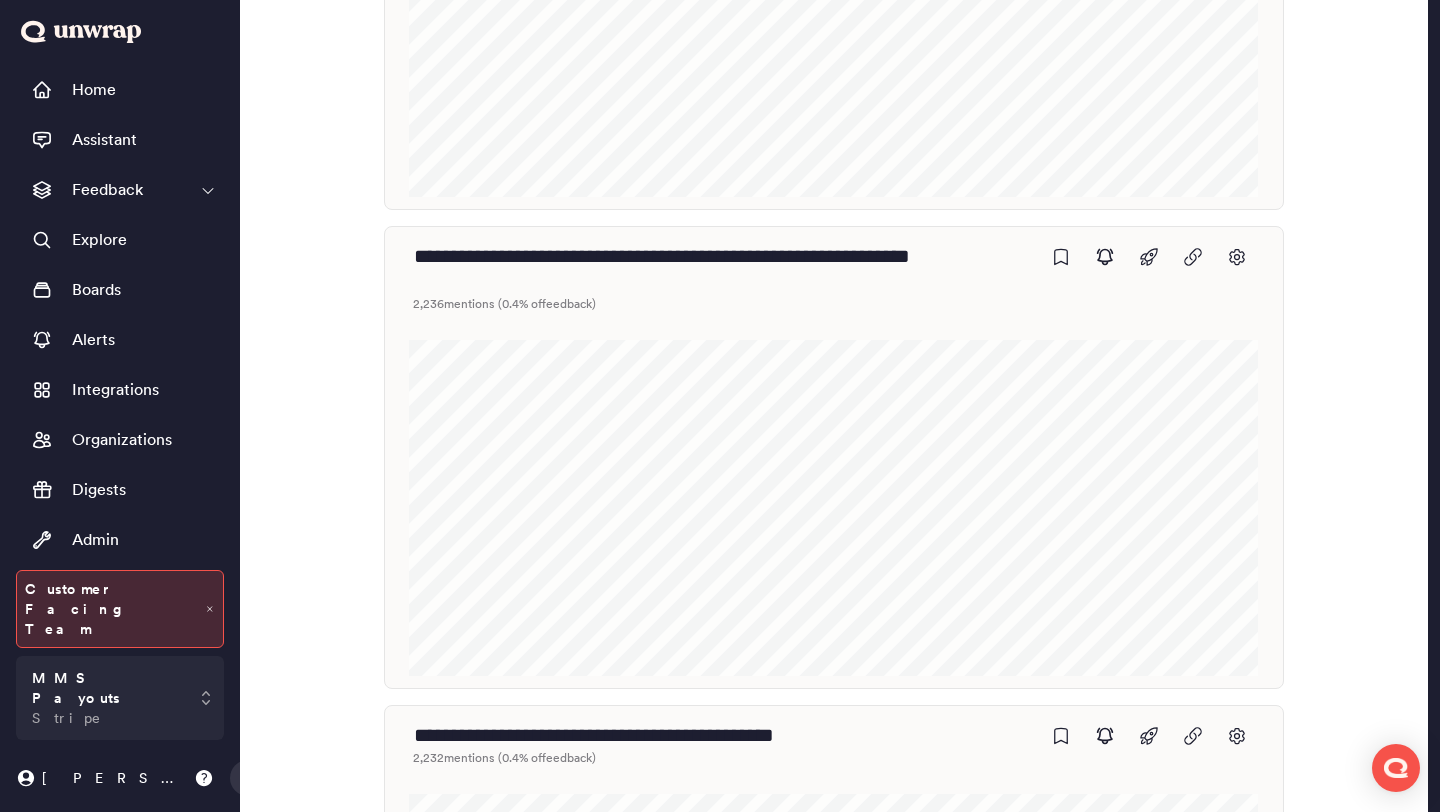 scroll, scrollTop: 23851, scrollLeft: 0, axis: vertical 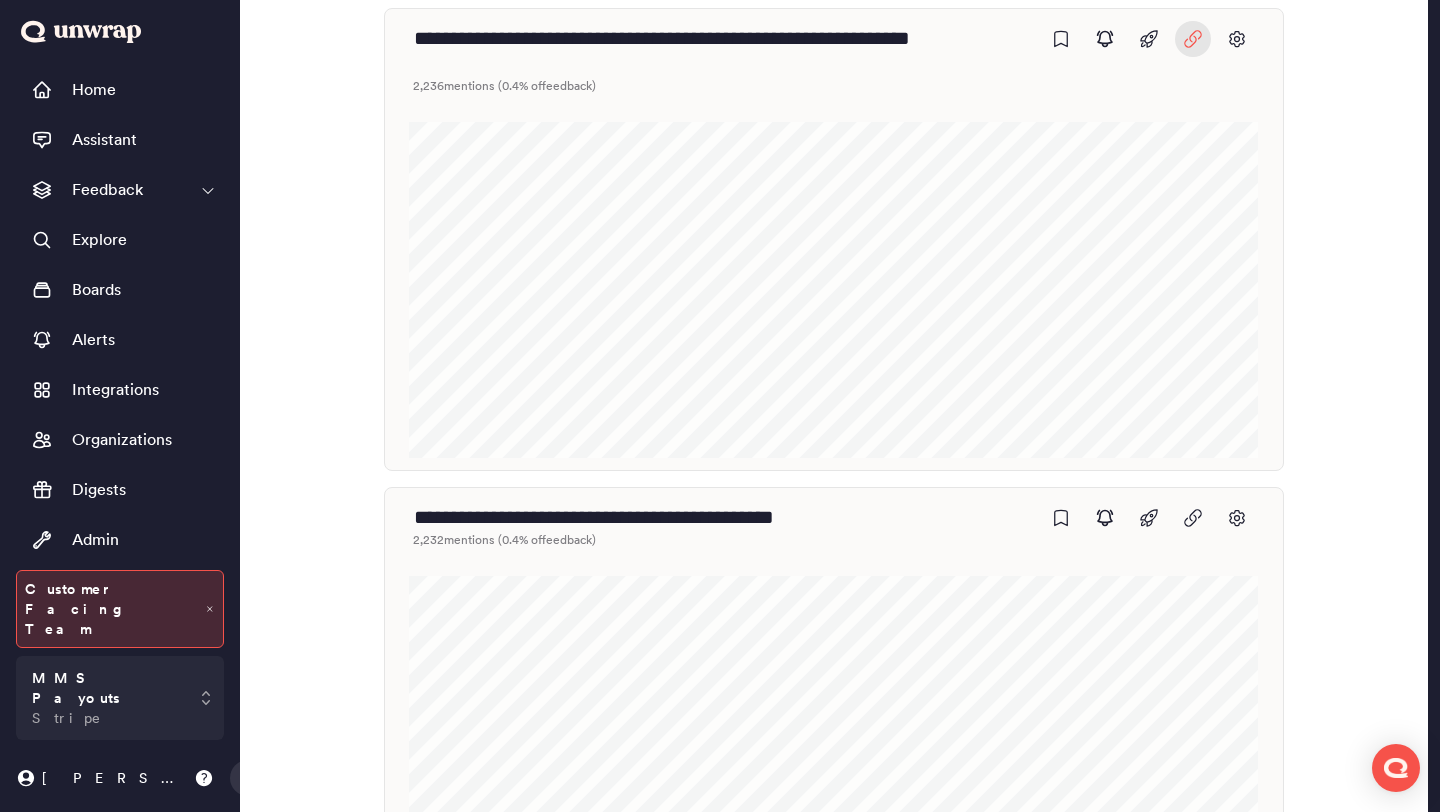 click 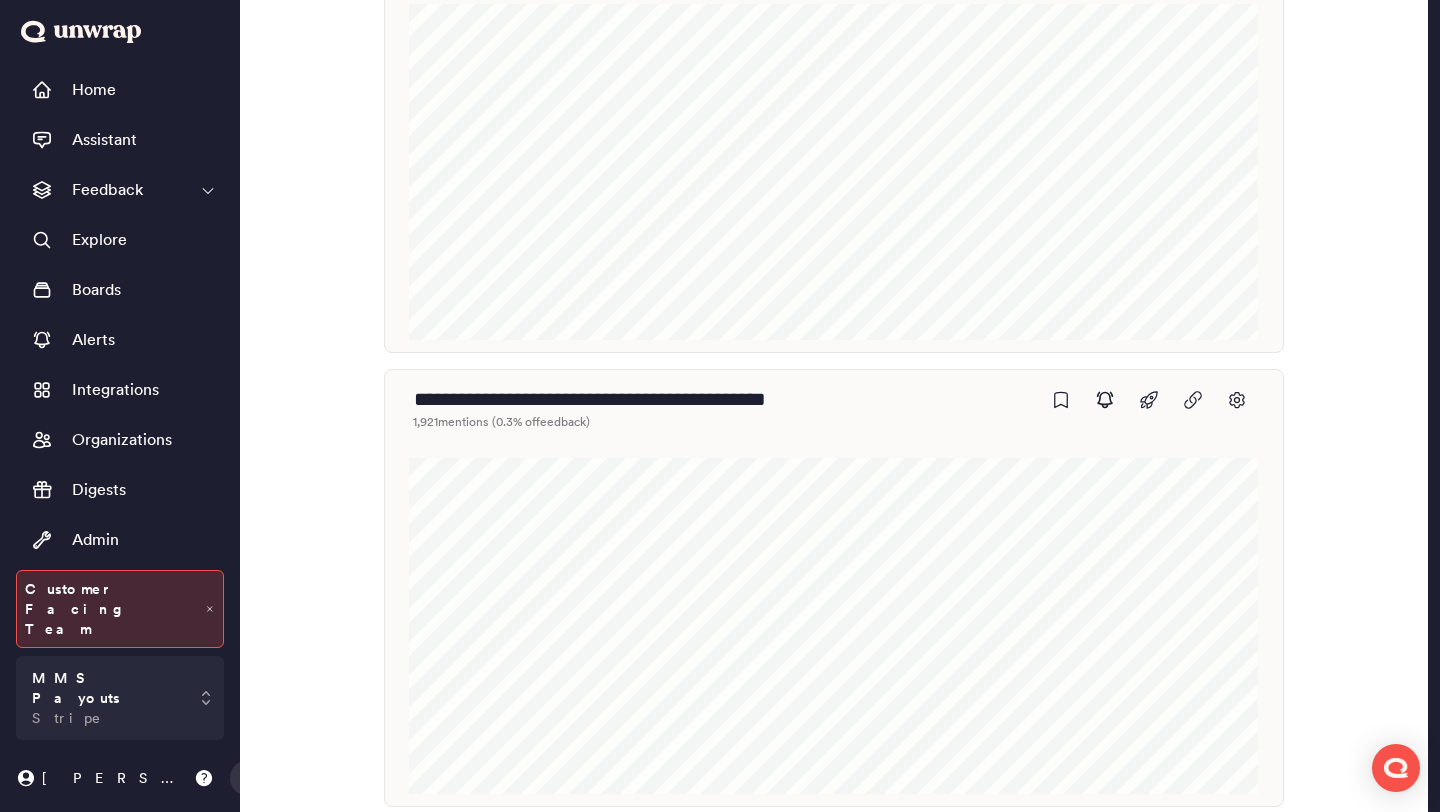 scroll, scrollTop: 25870, scrollLeft: 0, axis: vertical 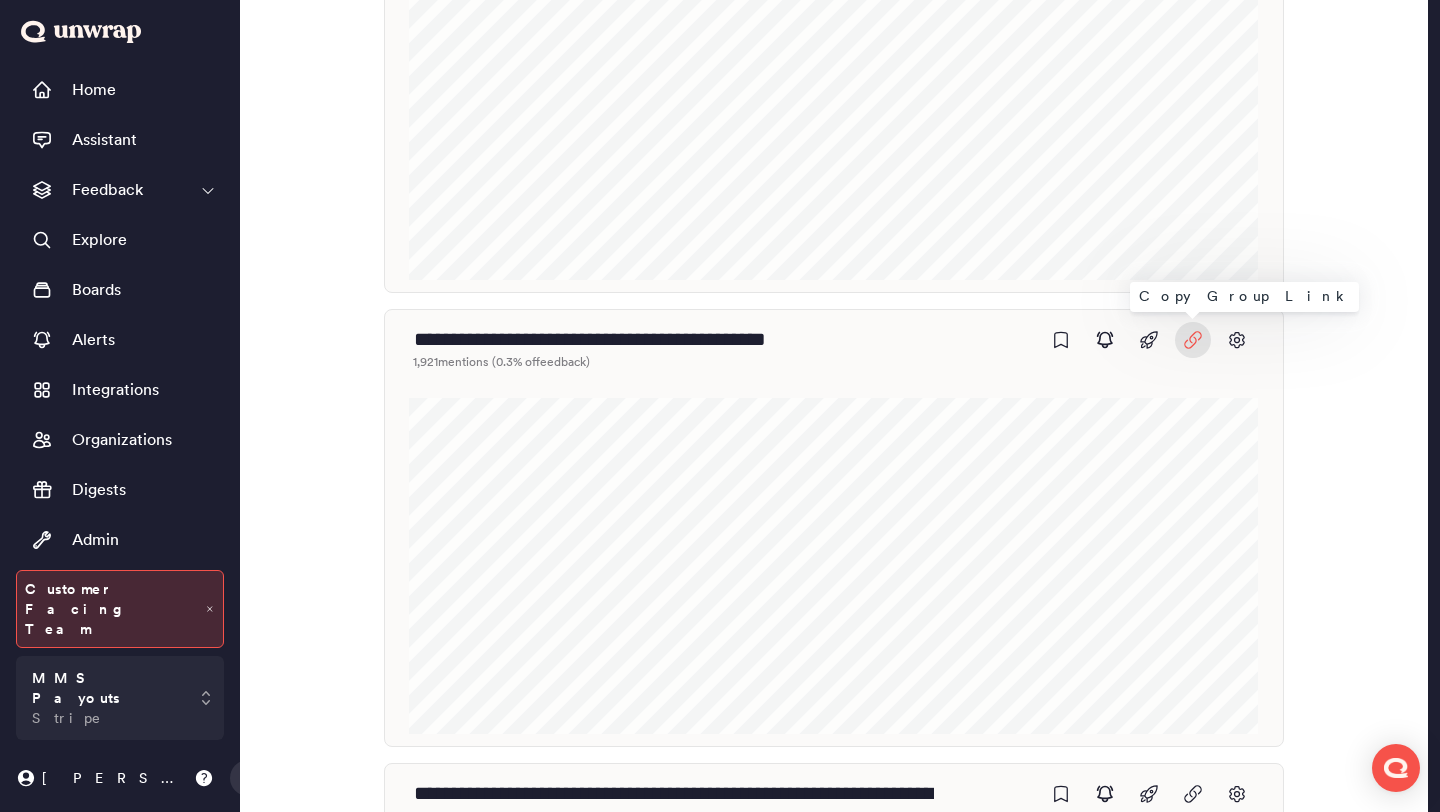 click 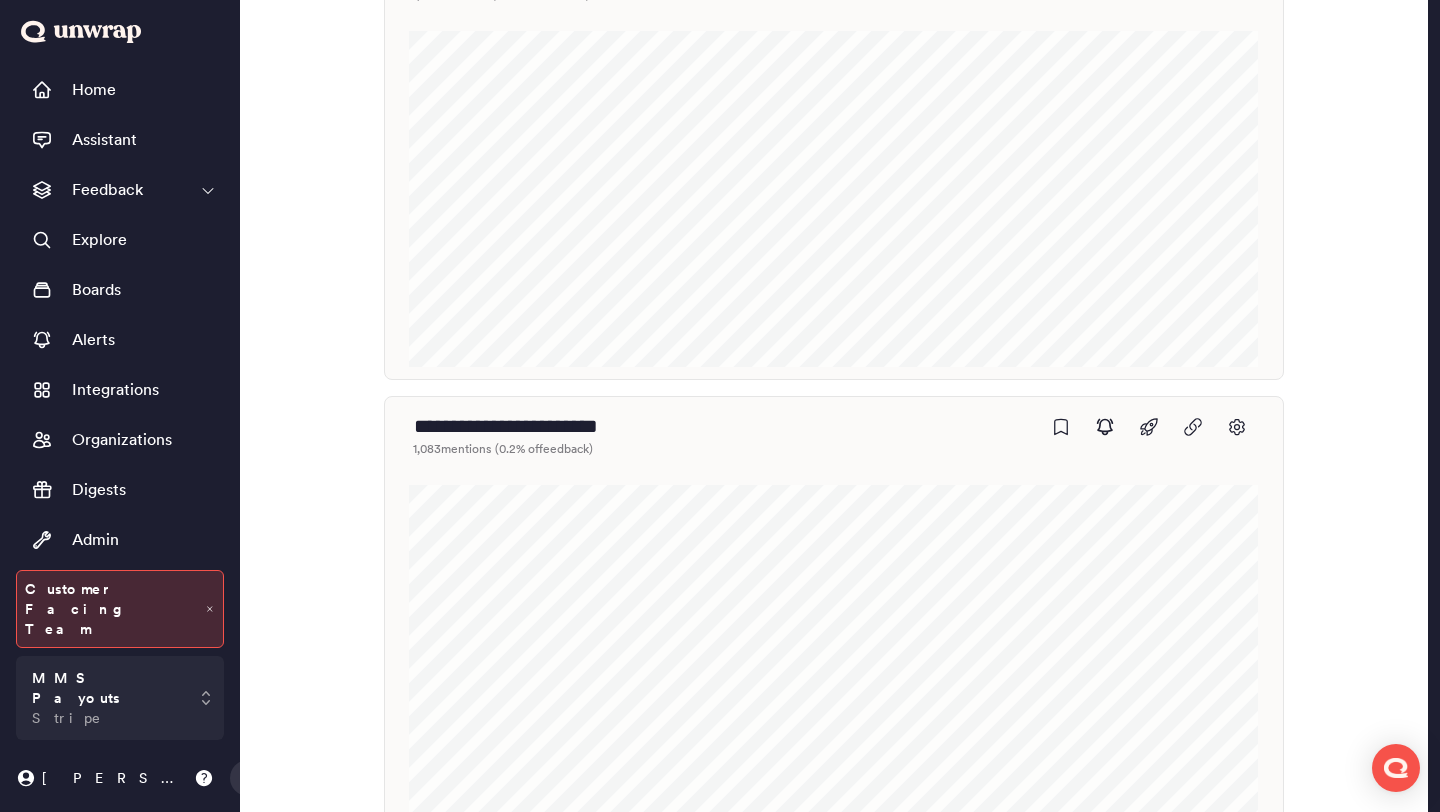 scroll, scrollTop: 28641, scrollLeft: 0, axis: vertical 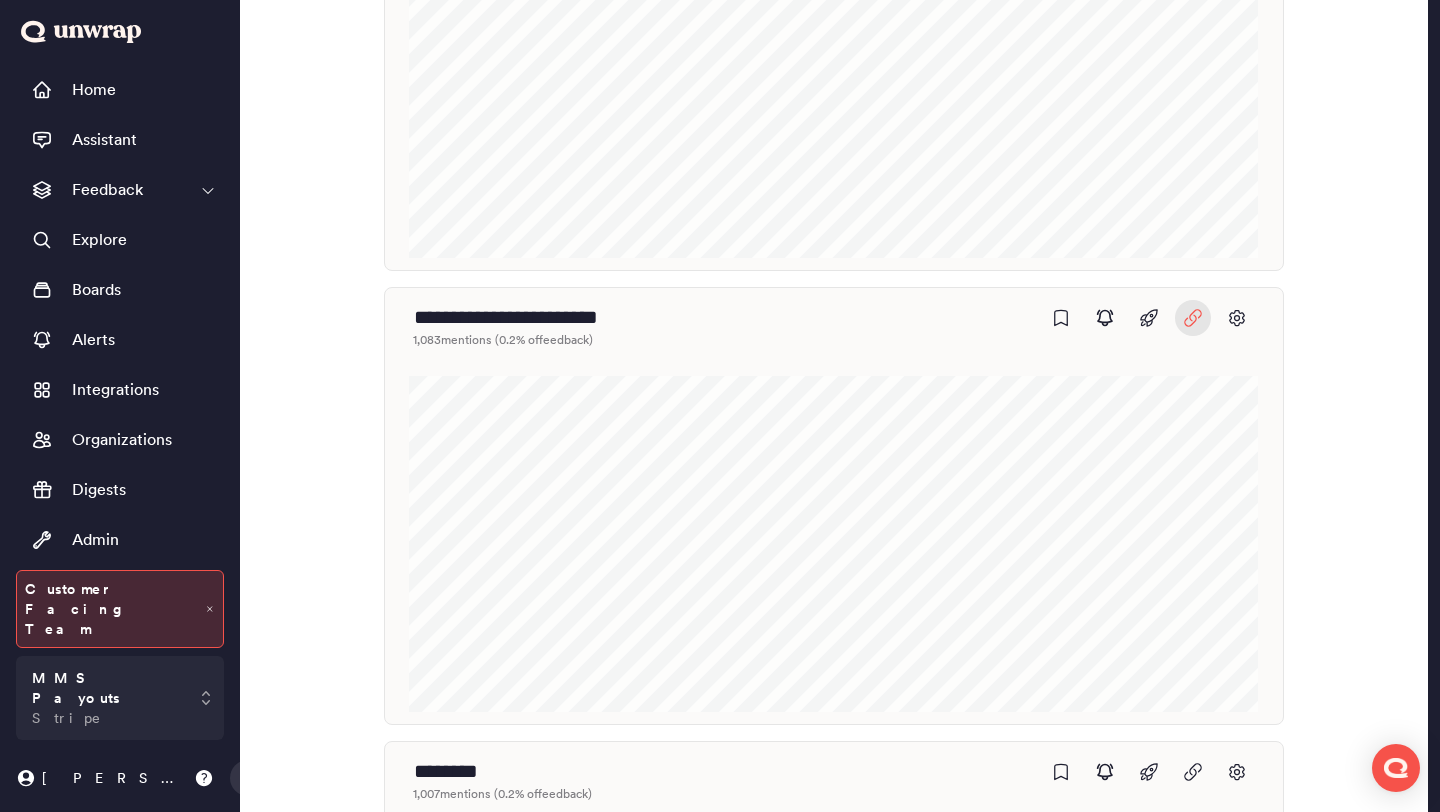 click 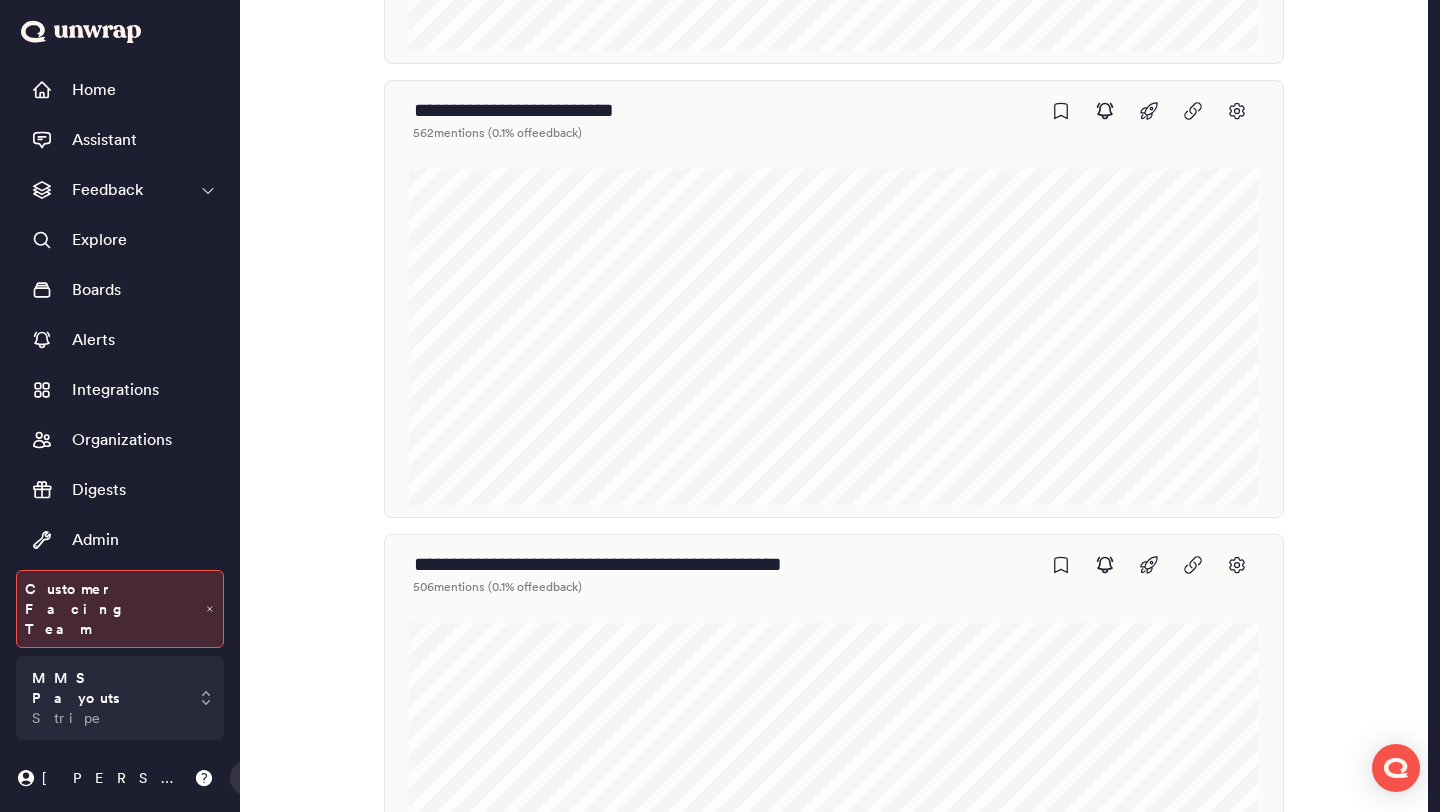 scroll, scrollTop: 33841, scrollLeft: 0, axis: vertical 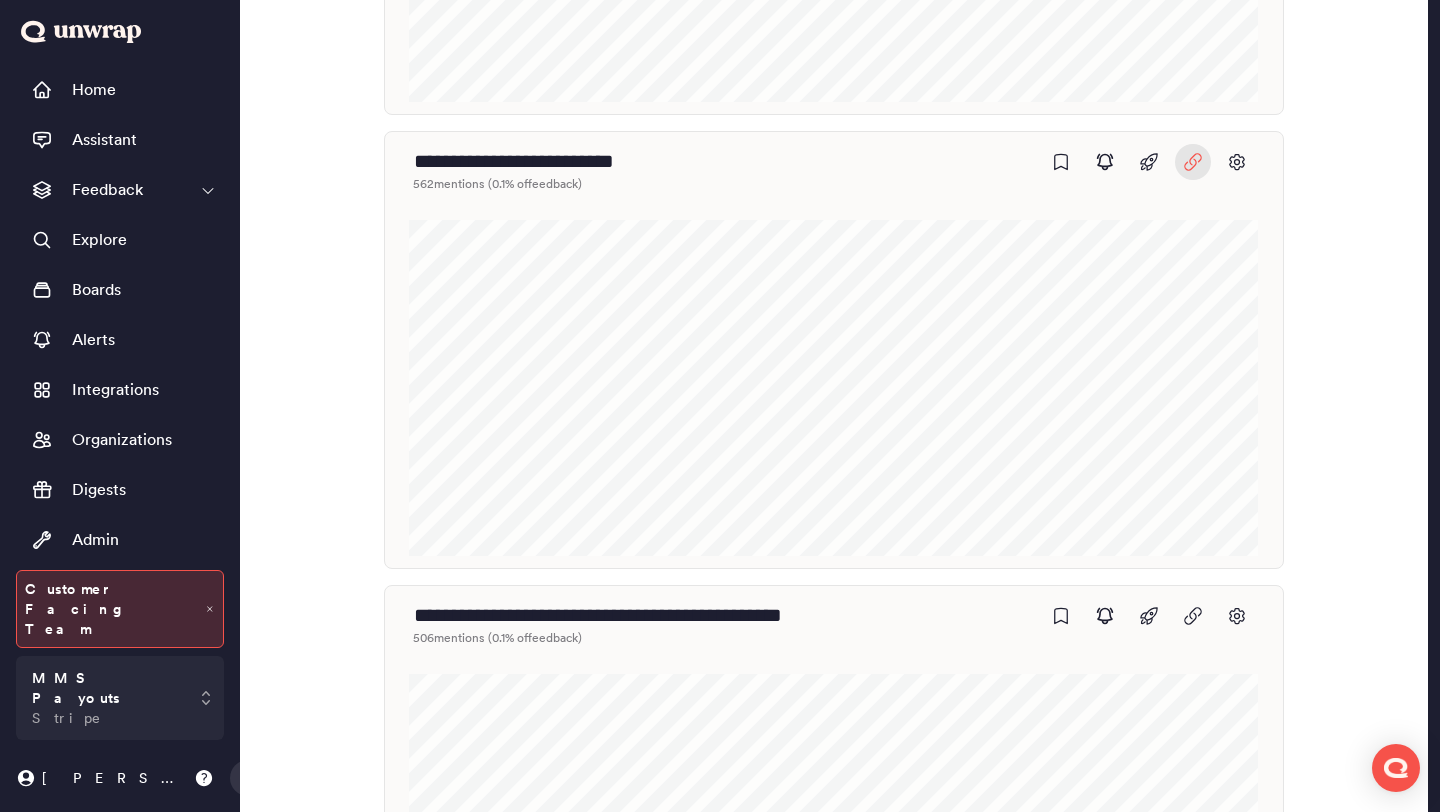 click 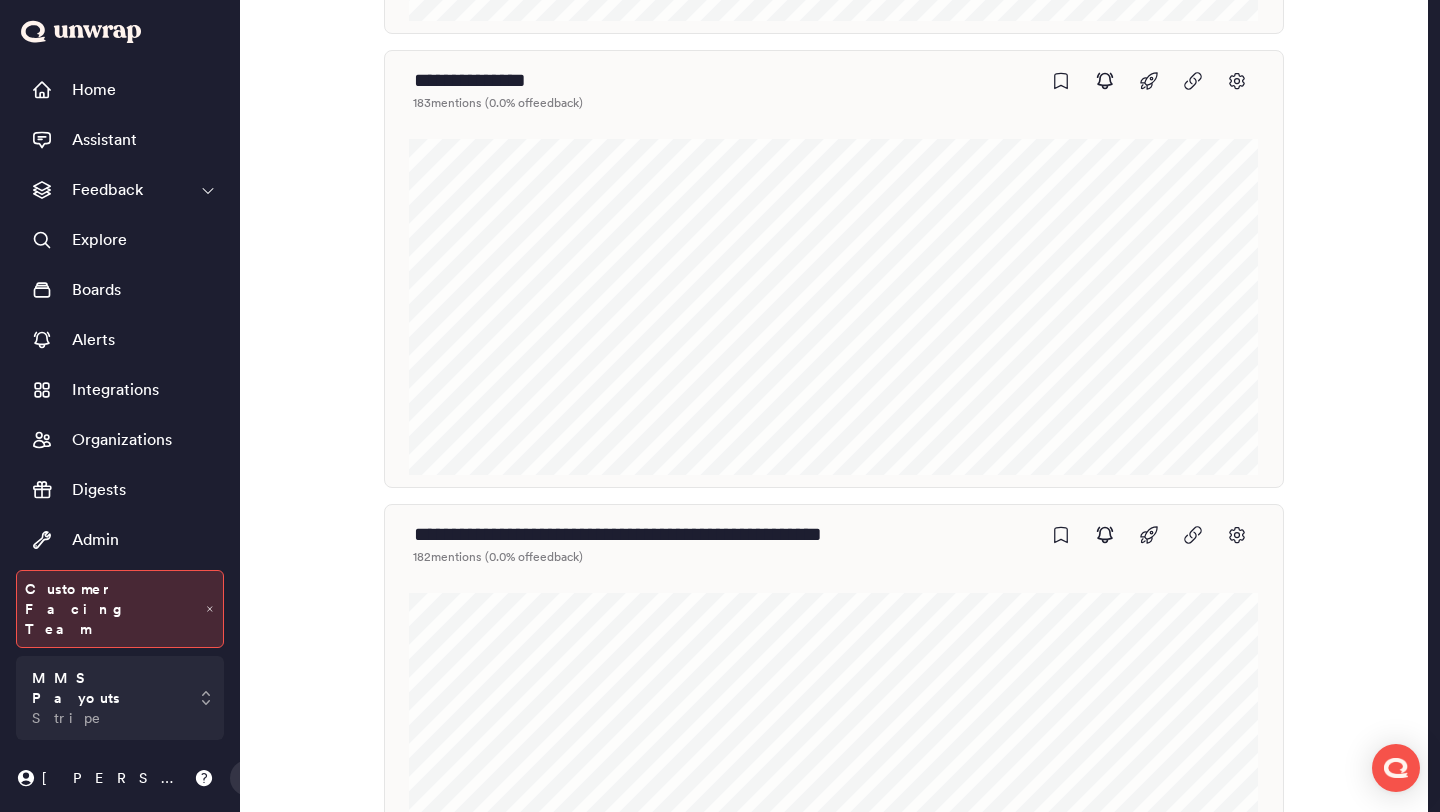 scroll, scrollTop: 39465, scrollLeft: 0, axis: vertical 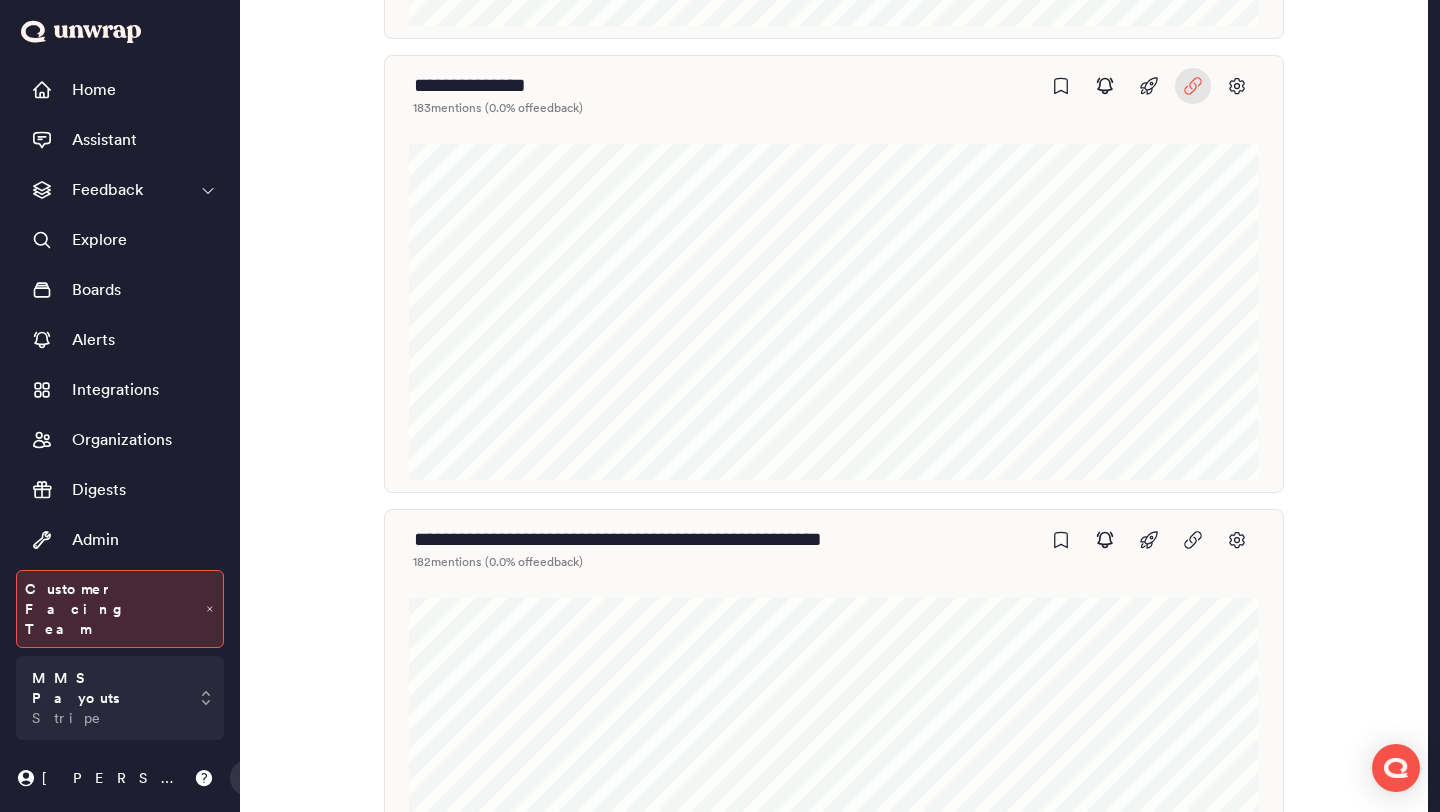 click 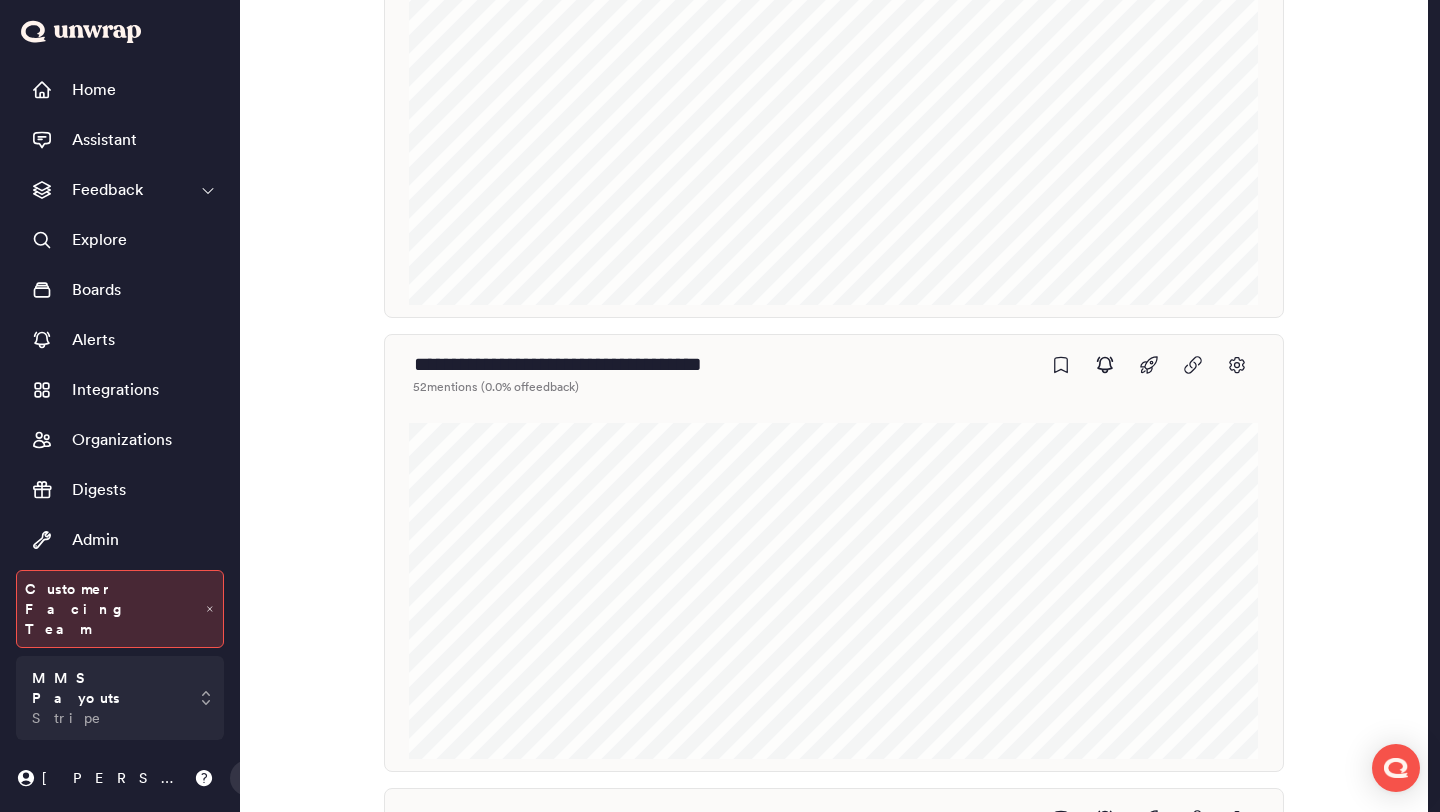 scroll, scrollTop: 41668, scrollLeft: 0, axis: vertical 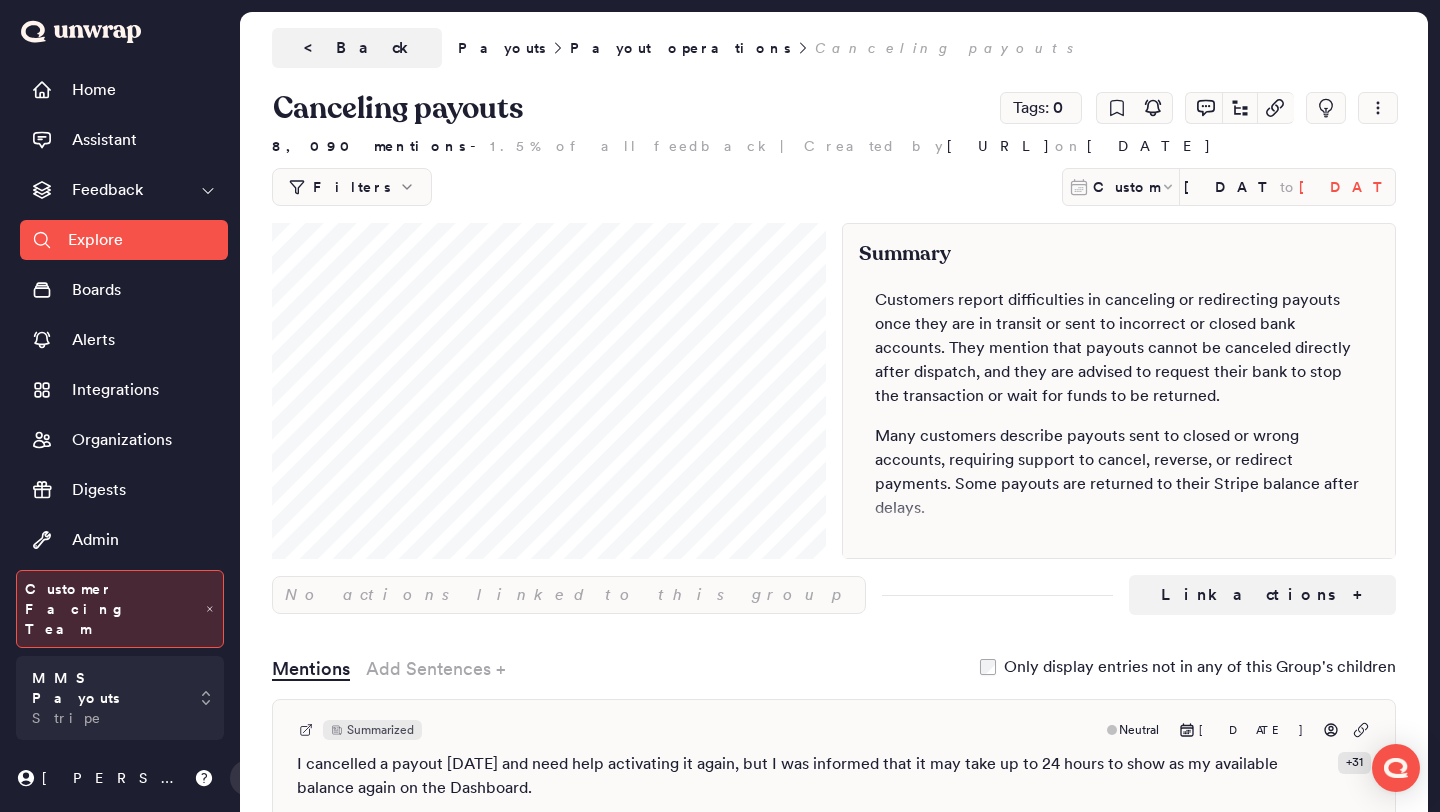 click on "[DATE]" at bounding box center (1347, 187) 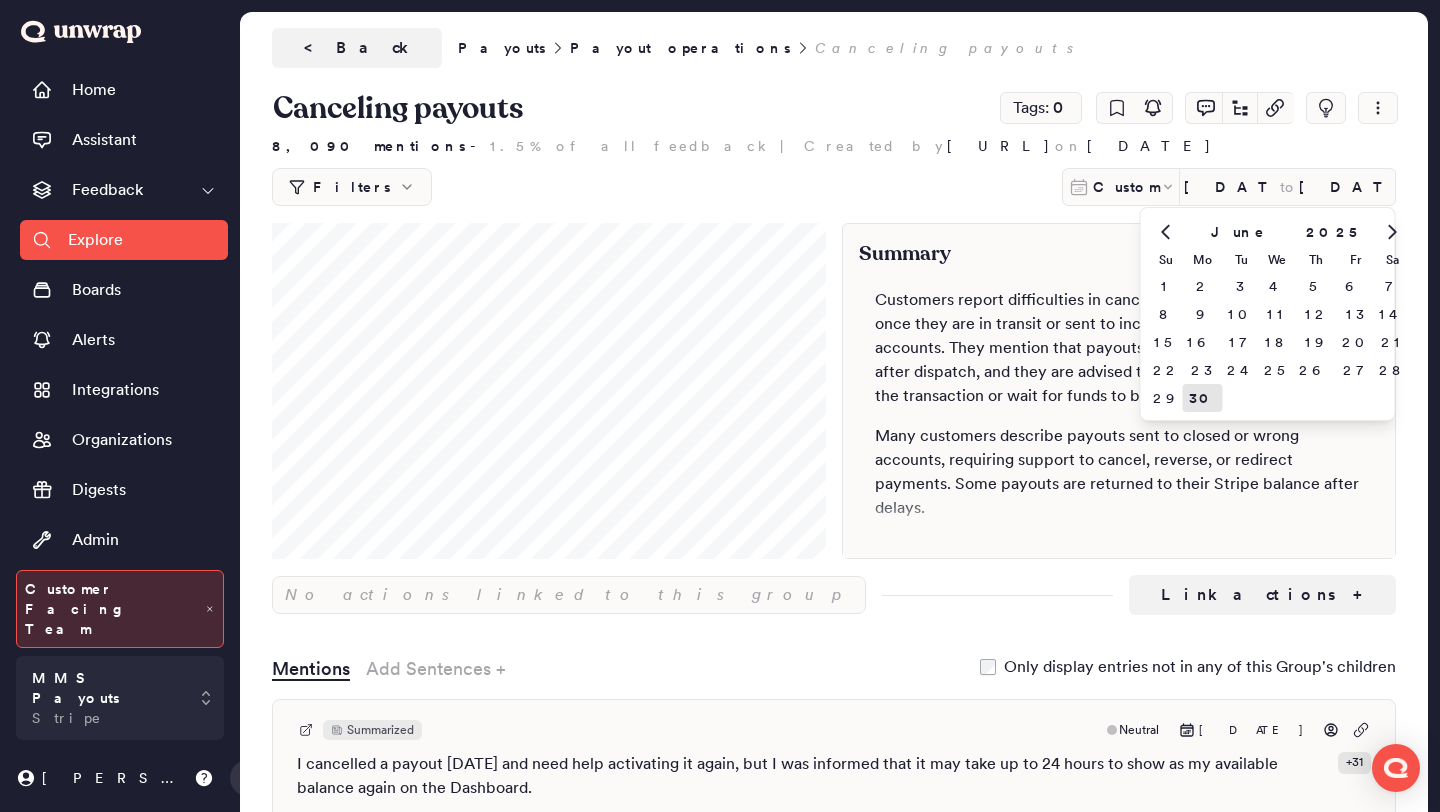 click at bounding box center [1166, 232] 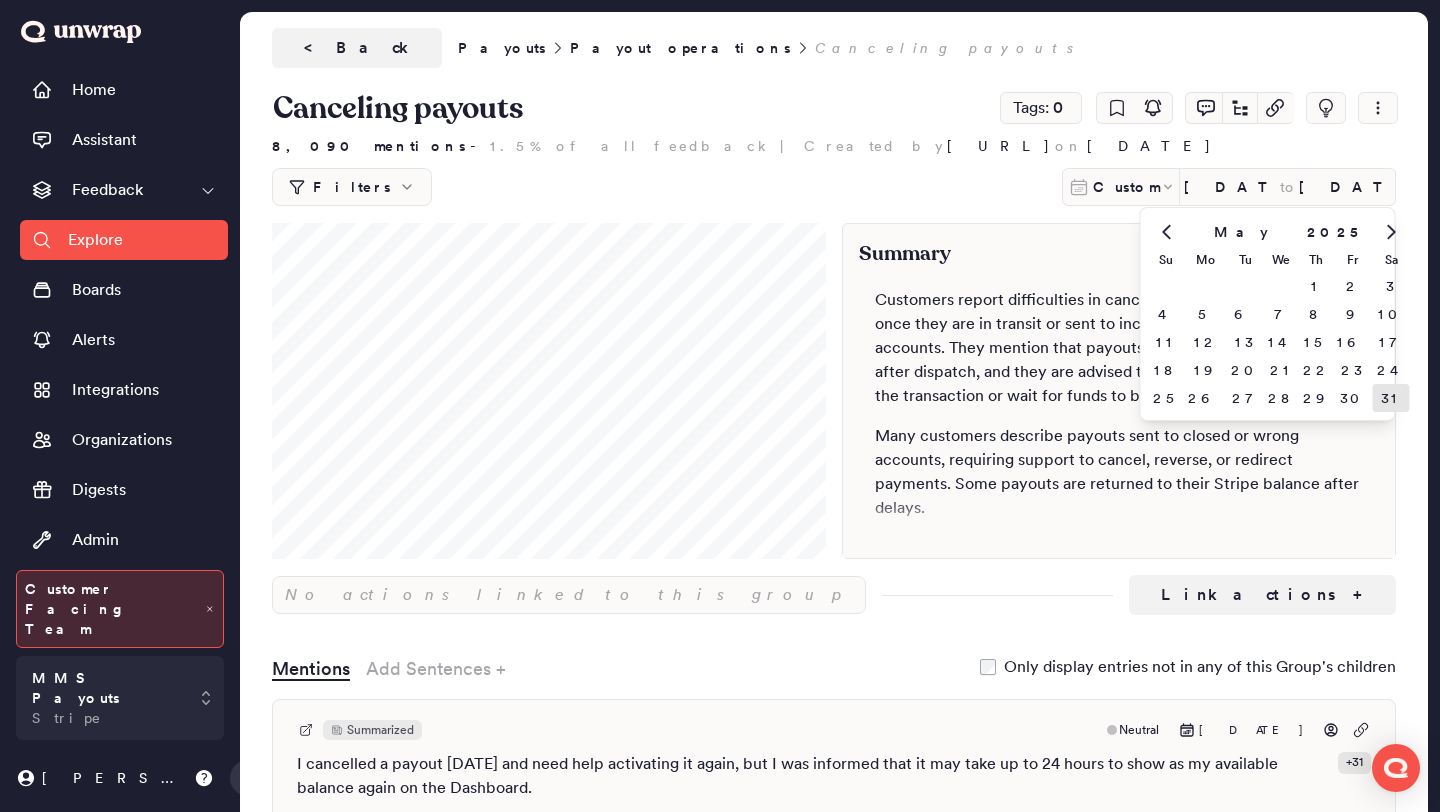 click on "31" at bounding box center [1391, 398] 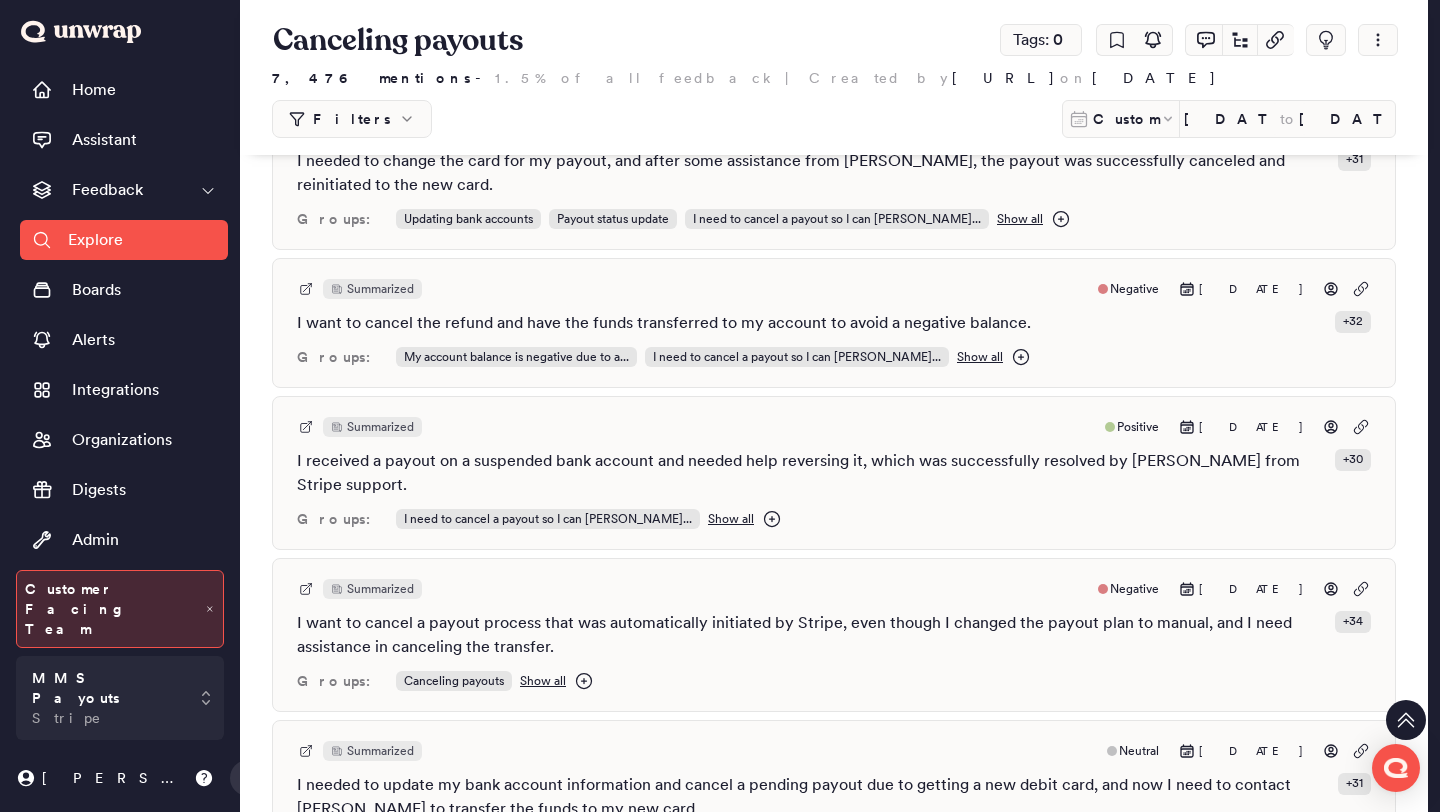 scroll, scrollTop: 1118, scrollLeft: 0, axis: vertical 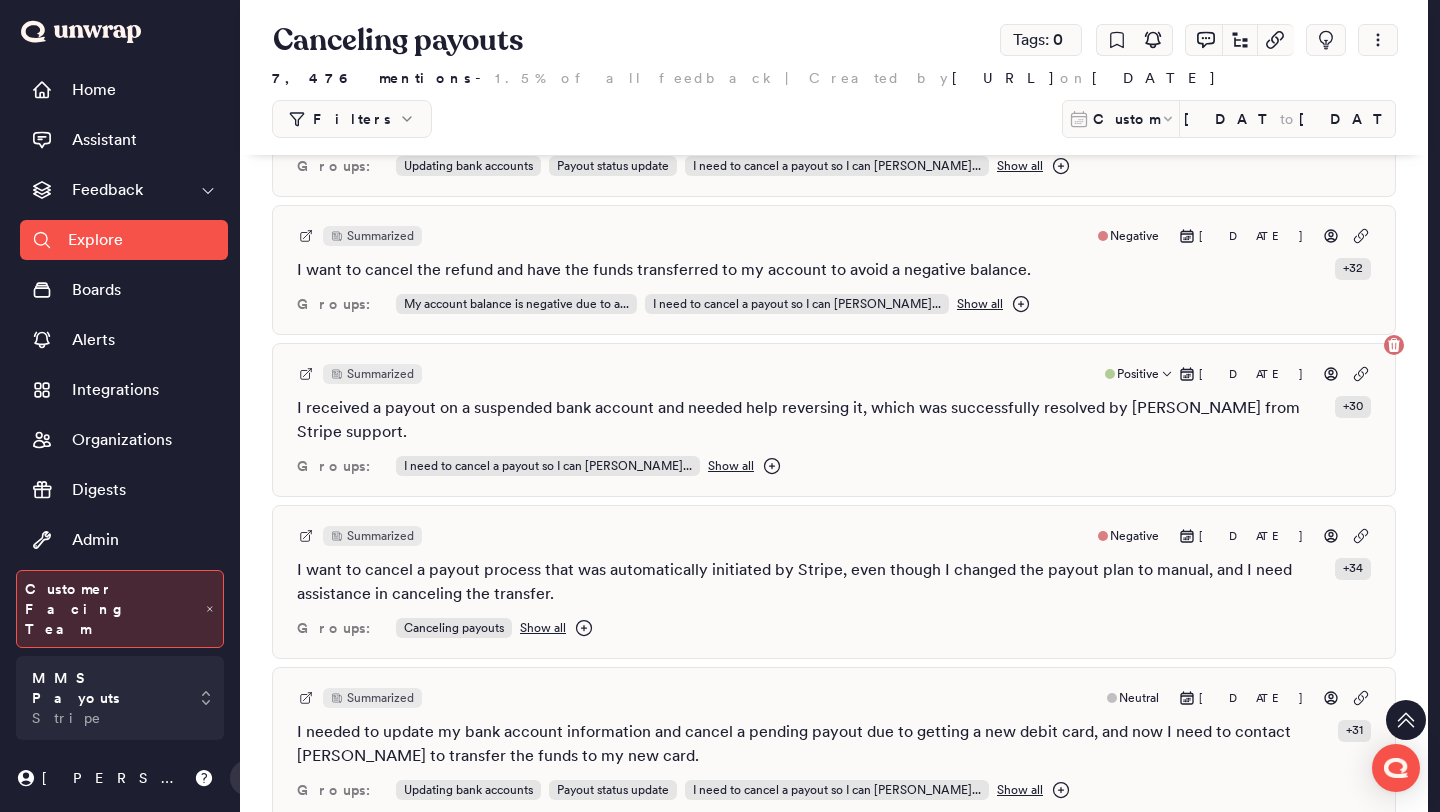 click on "Summarized Positive [DATE] I received a payout on a suspended bank account and needed help reversing it, which was successfully resolved by [PERSON_NAME] from Stripe support.    + 30 Groups: I need to cancel a payout so I can [PERSON_NAME]... Show all" at bounding box center (834, 420) 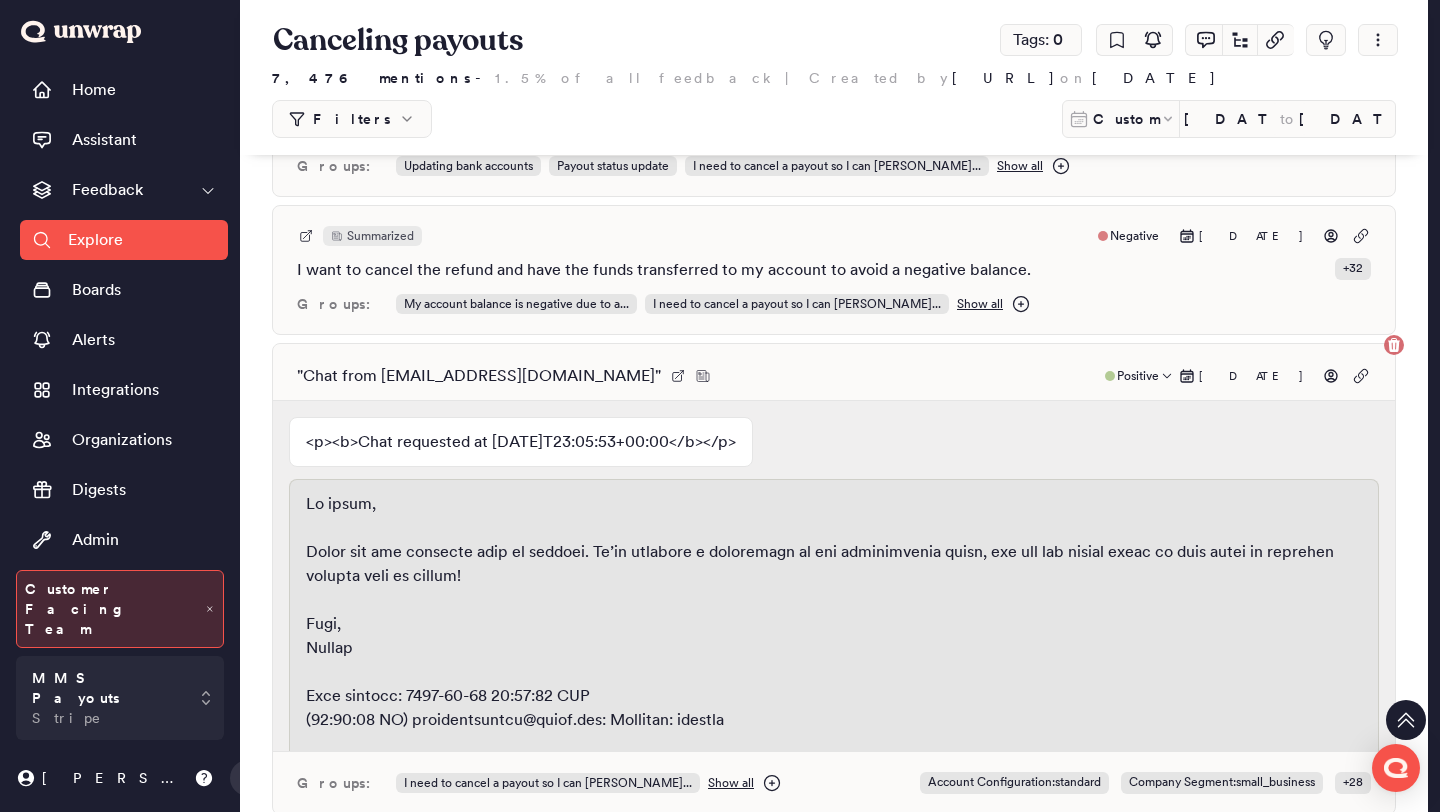 click on "" Chat from [EMAIL_ADDRESS][DOMAIN_NAME] " Positive [DATE] <p><b>Chat requested at [DATE]T23:05:53+00:00</b></p> Groups: I need to cancel a payout so I can [PERSON_NAME]... Show all Account Configuration :  standard Company Segment :  small_business  + 28" at bounding box center [834, 579] 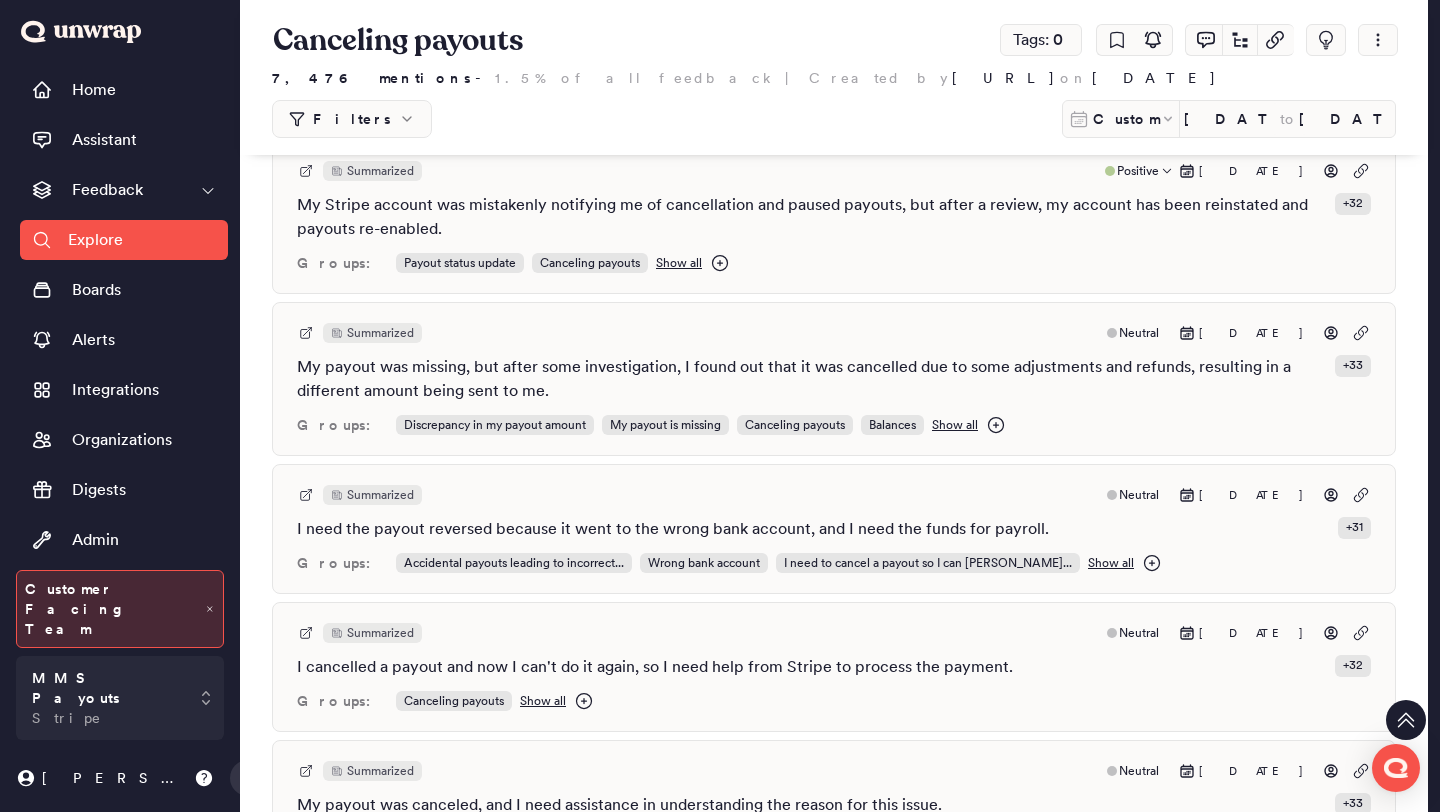 scroll, scrollTop: 5995, scrollLeft: 0, axis: vertical 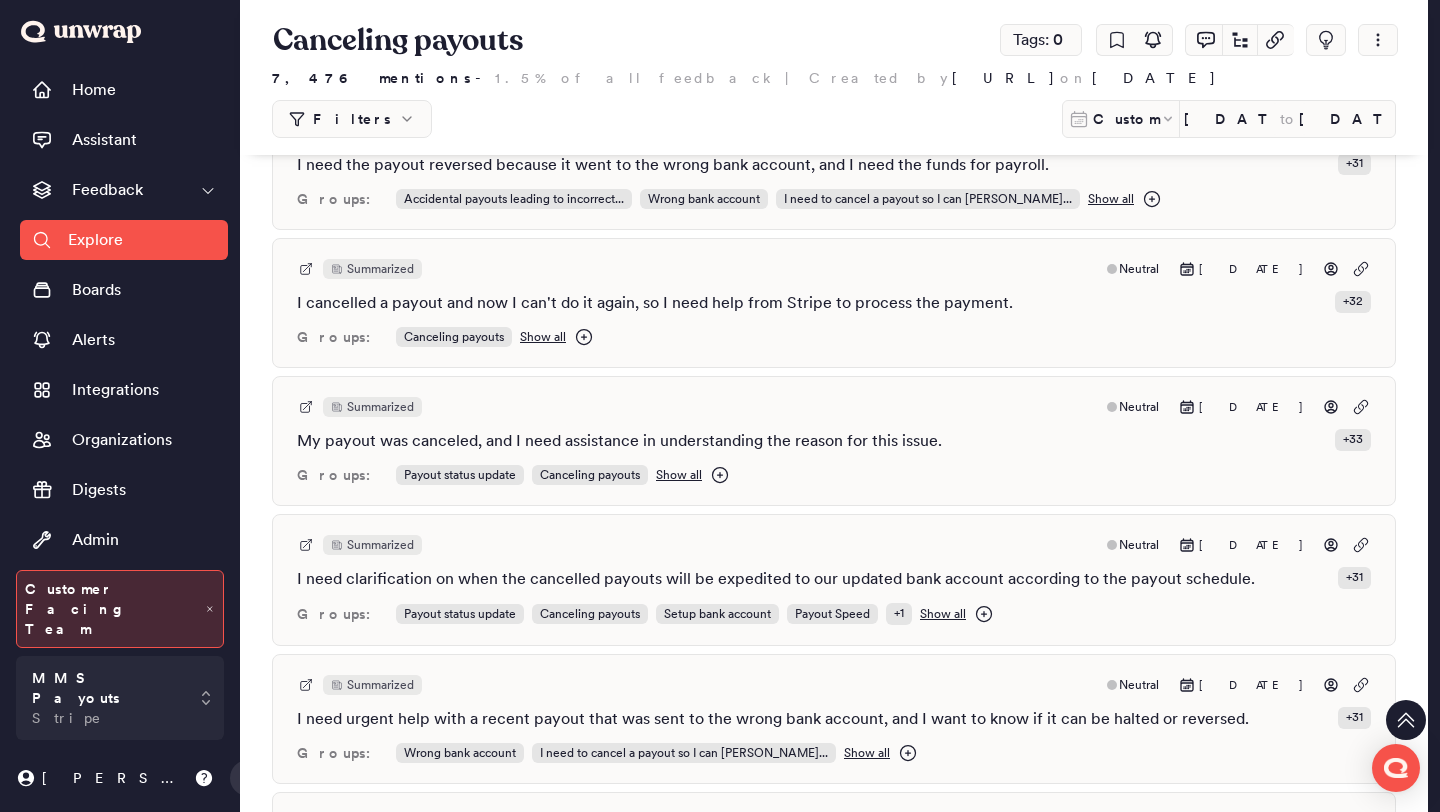 click on "Summarized Neutral [DATE]" at bounding box center (834, 545) 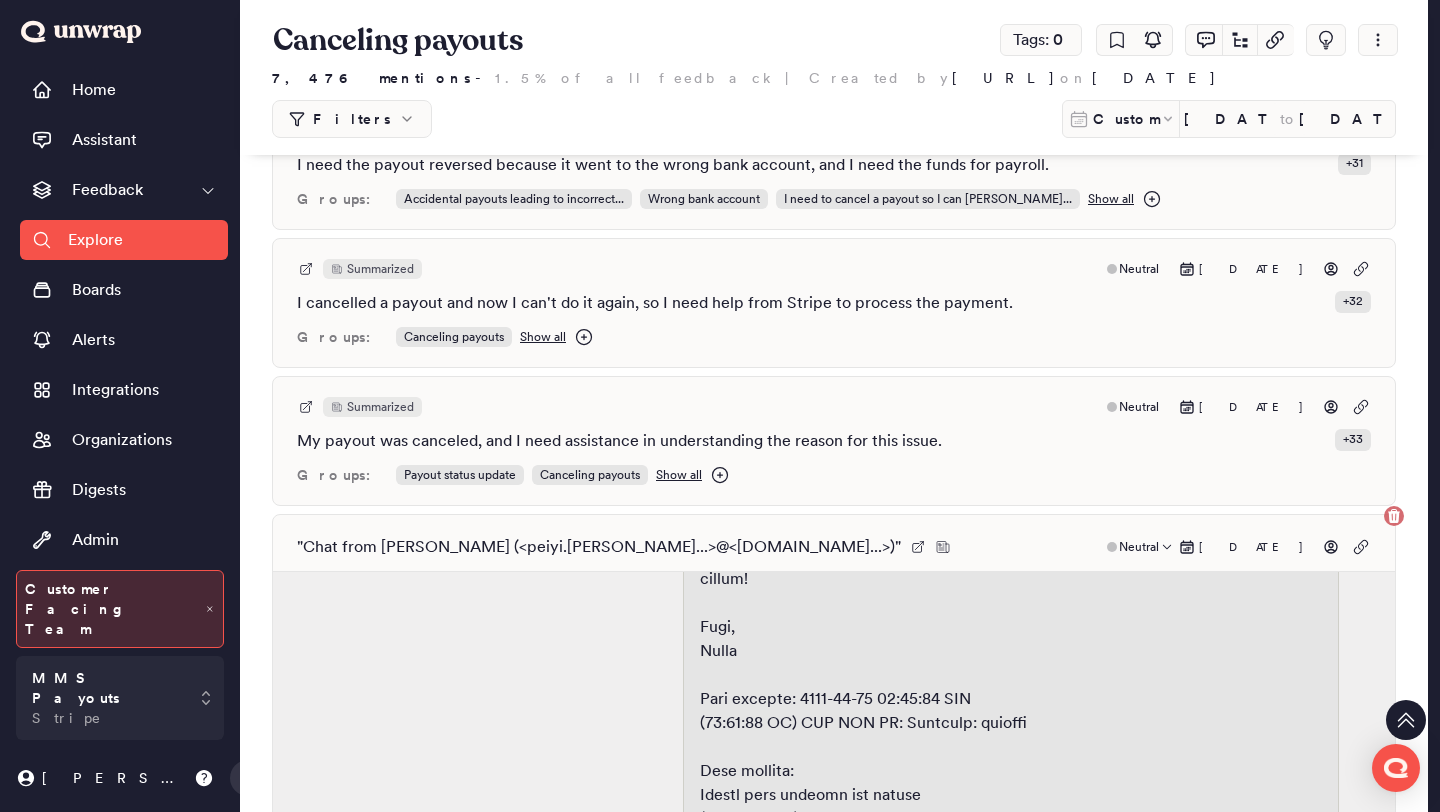 scroll, scrollTop: 208, scrollLeft: 0, axis: vertical 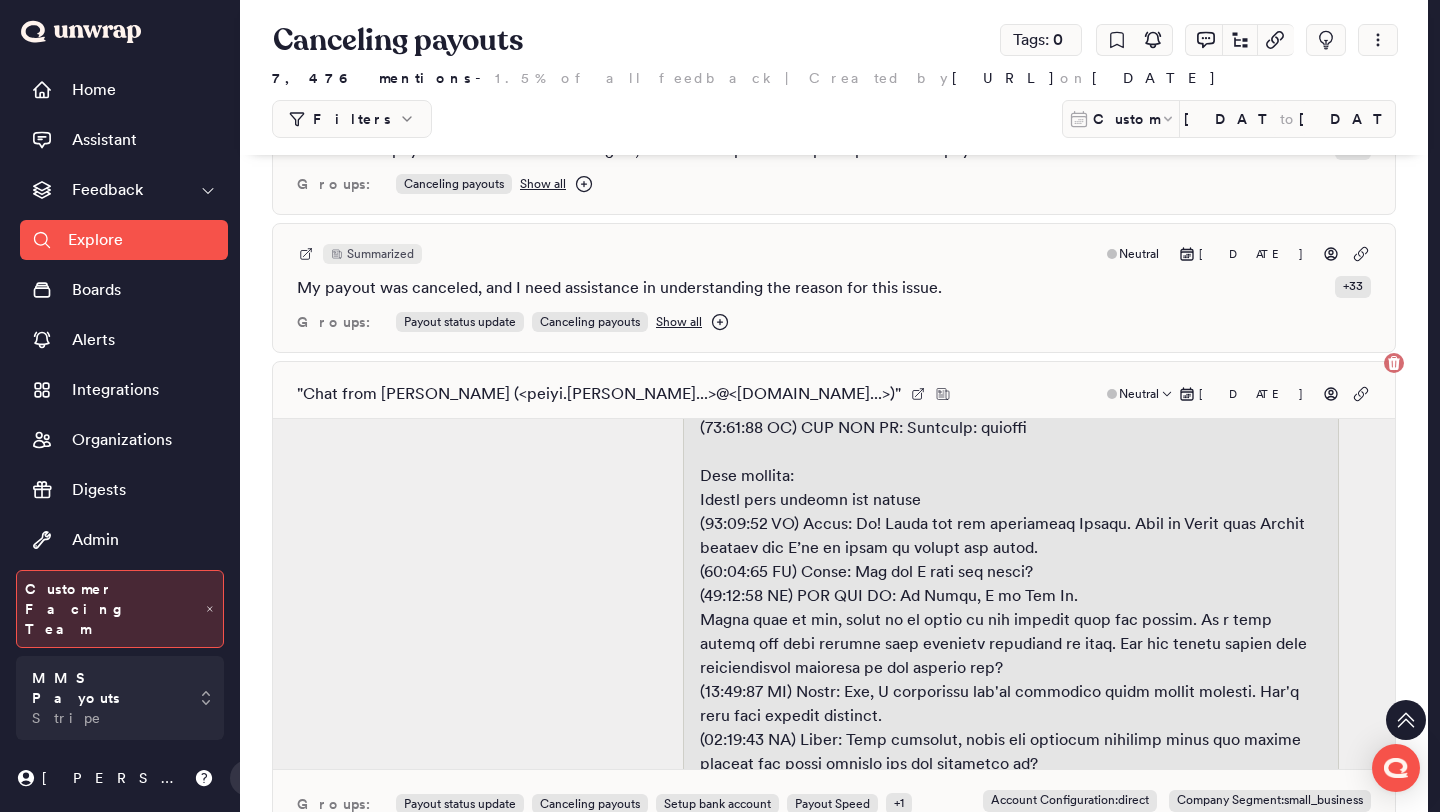 click on "" Chat from [PERSON_NAME] (<peiyi.[PERSON_NAME]...>@<[DOMAIN_NAME]...>) " Neutral [DATE]" at bounding box center (834, 394) 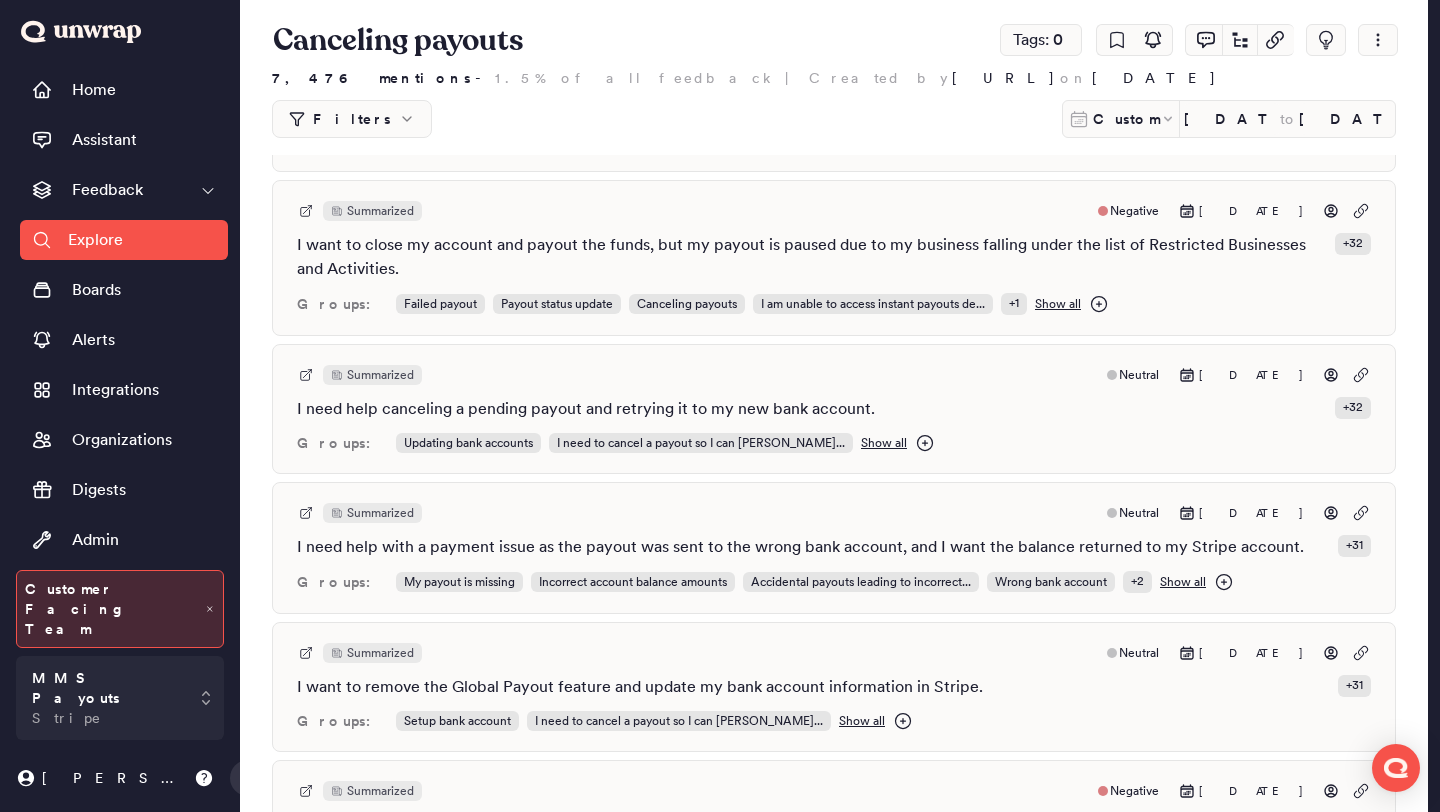 scroll, scrollTop: 0, scrollLeft: 0, axis: both 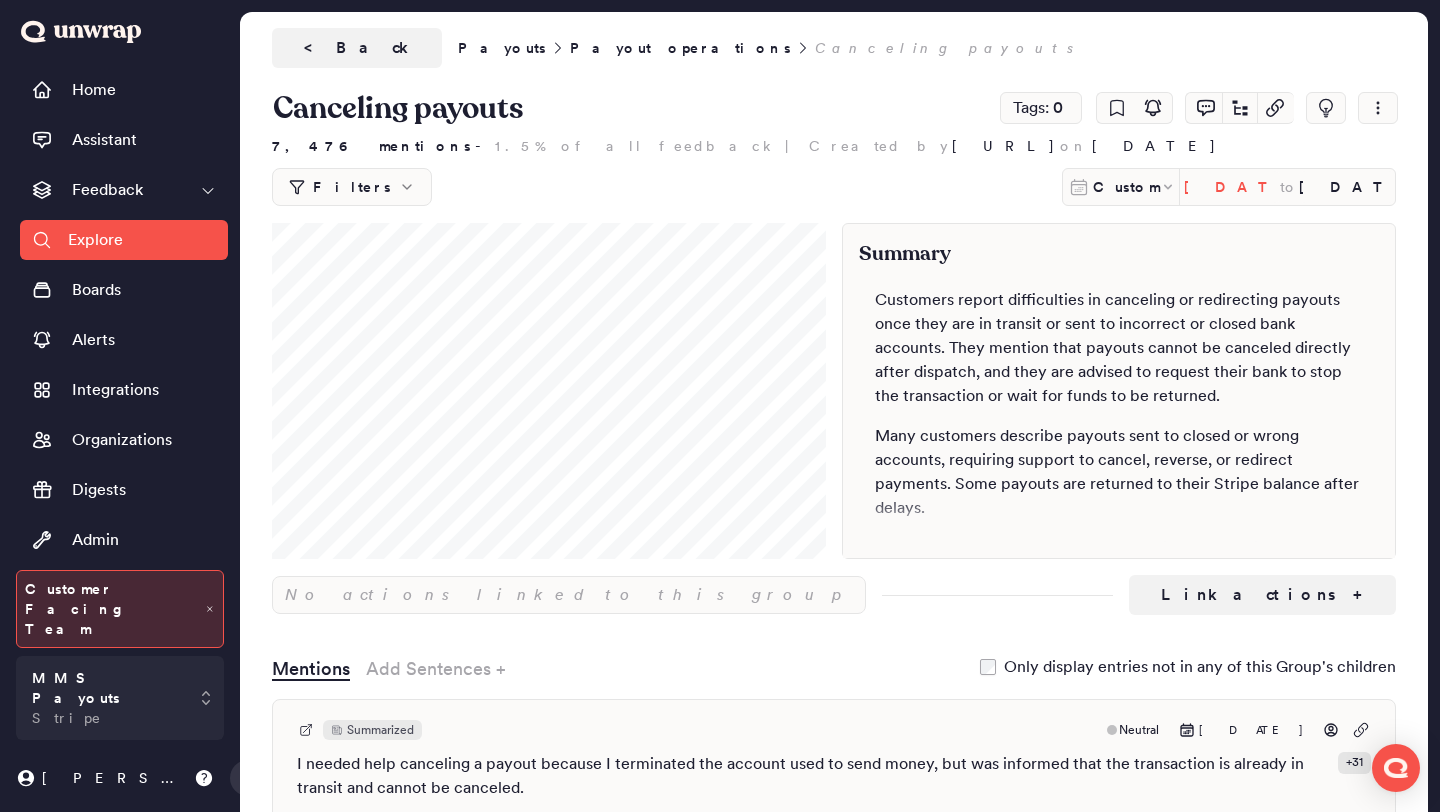 click on "[DATE]" at bounding box center [1232, 187] 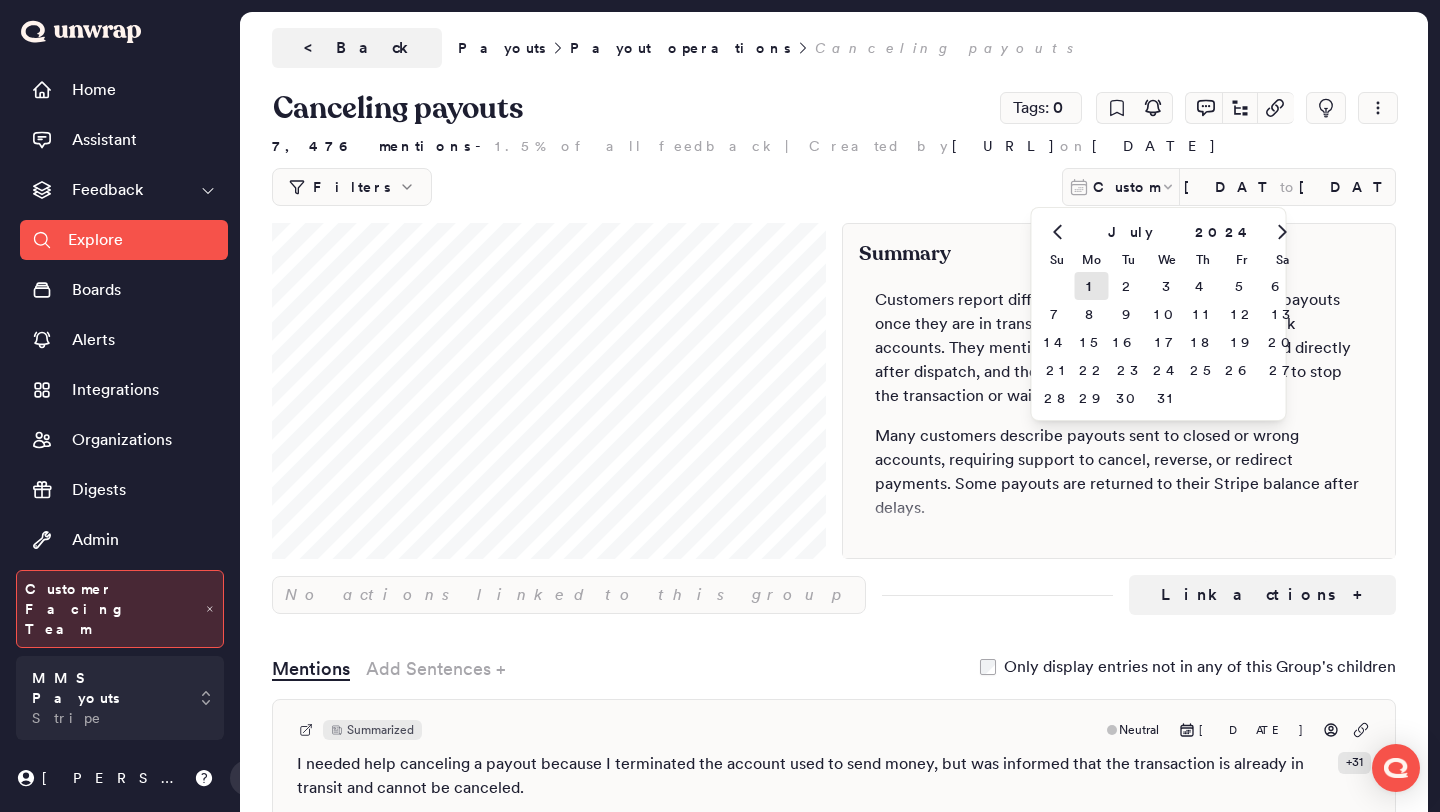 click on "2024" at bounding box center (1225, 232) 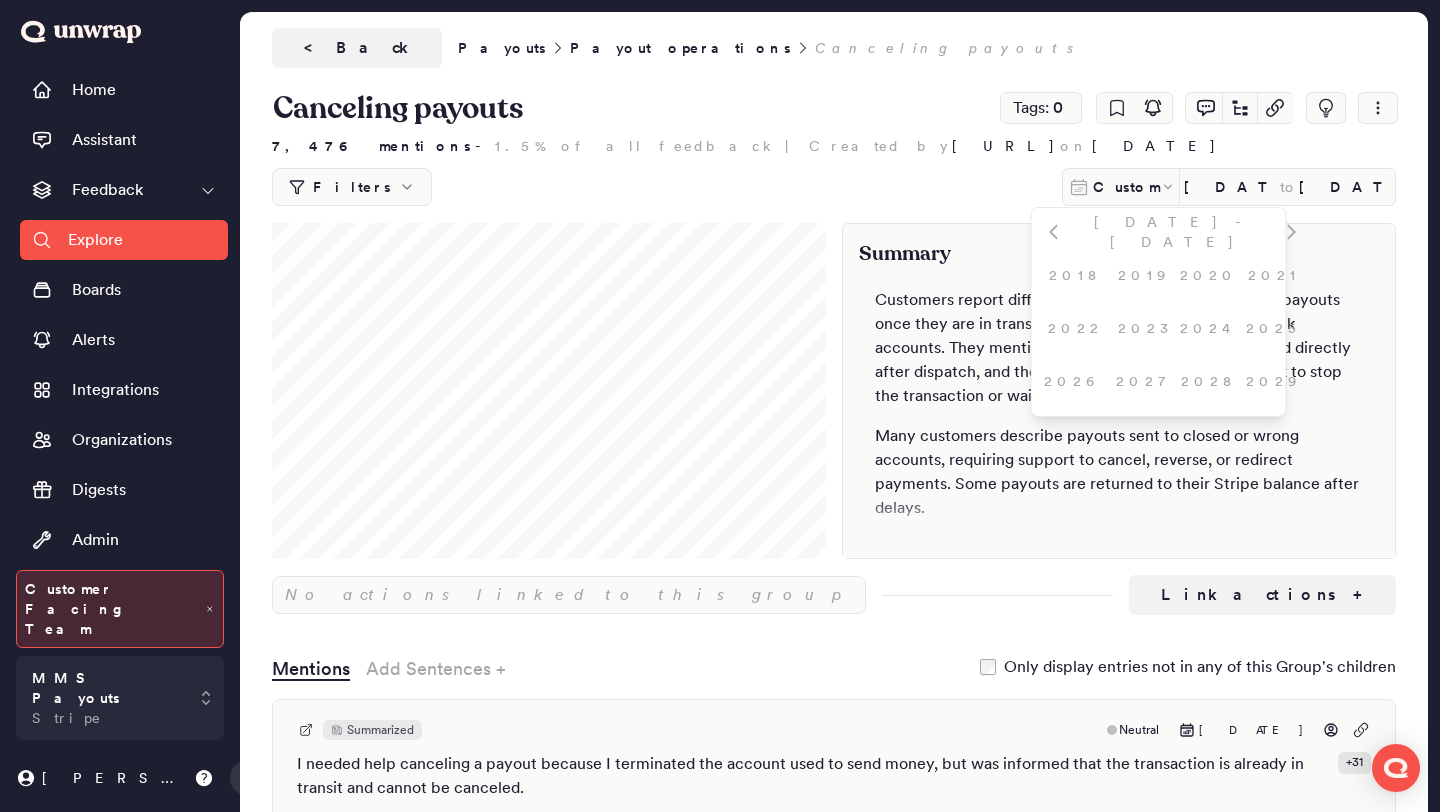 click on "2025" at bounding box center (1274, 327) 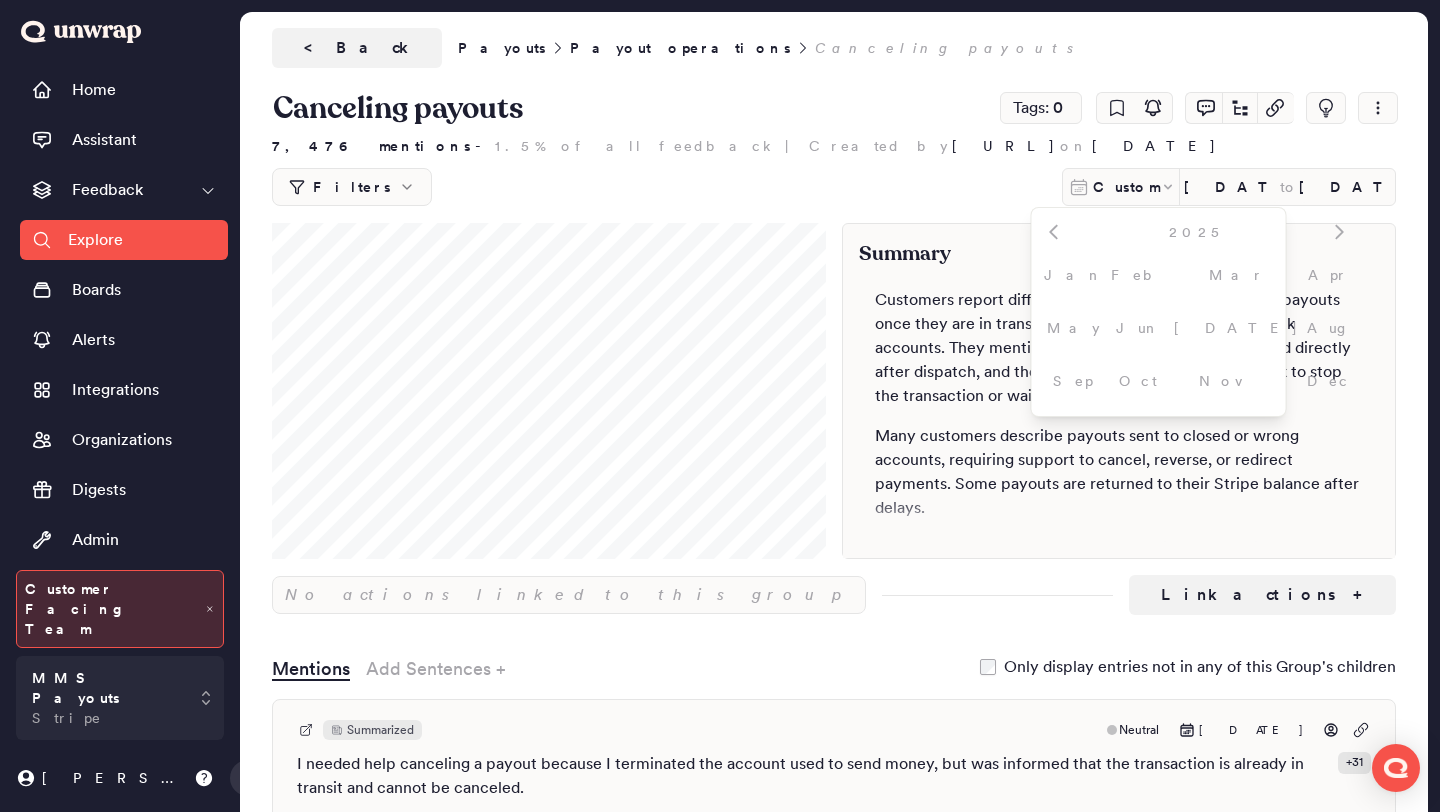 click on "May" at bounding box center (1073, 327) 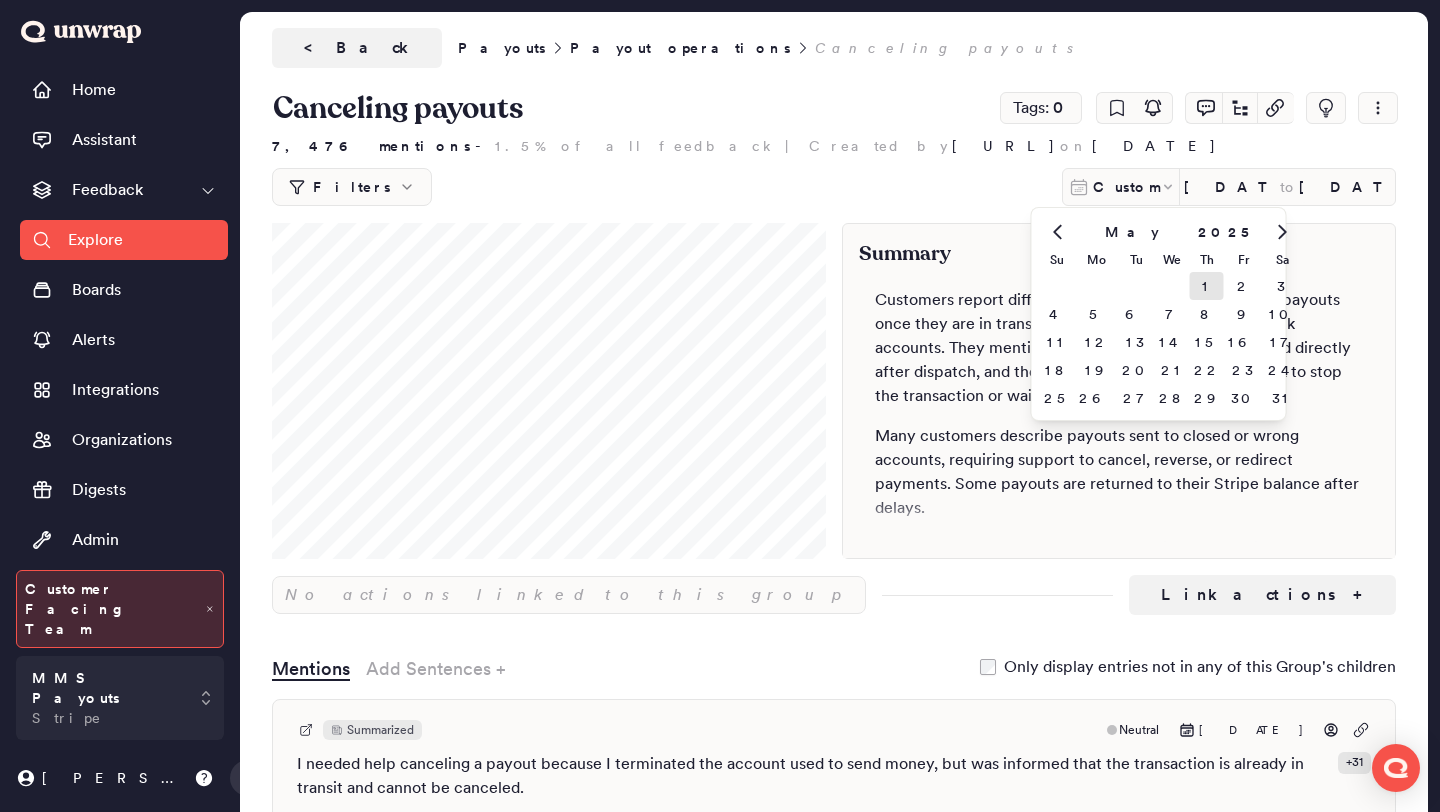 click on "1" at bounding box center (1207, 286) 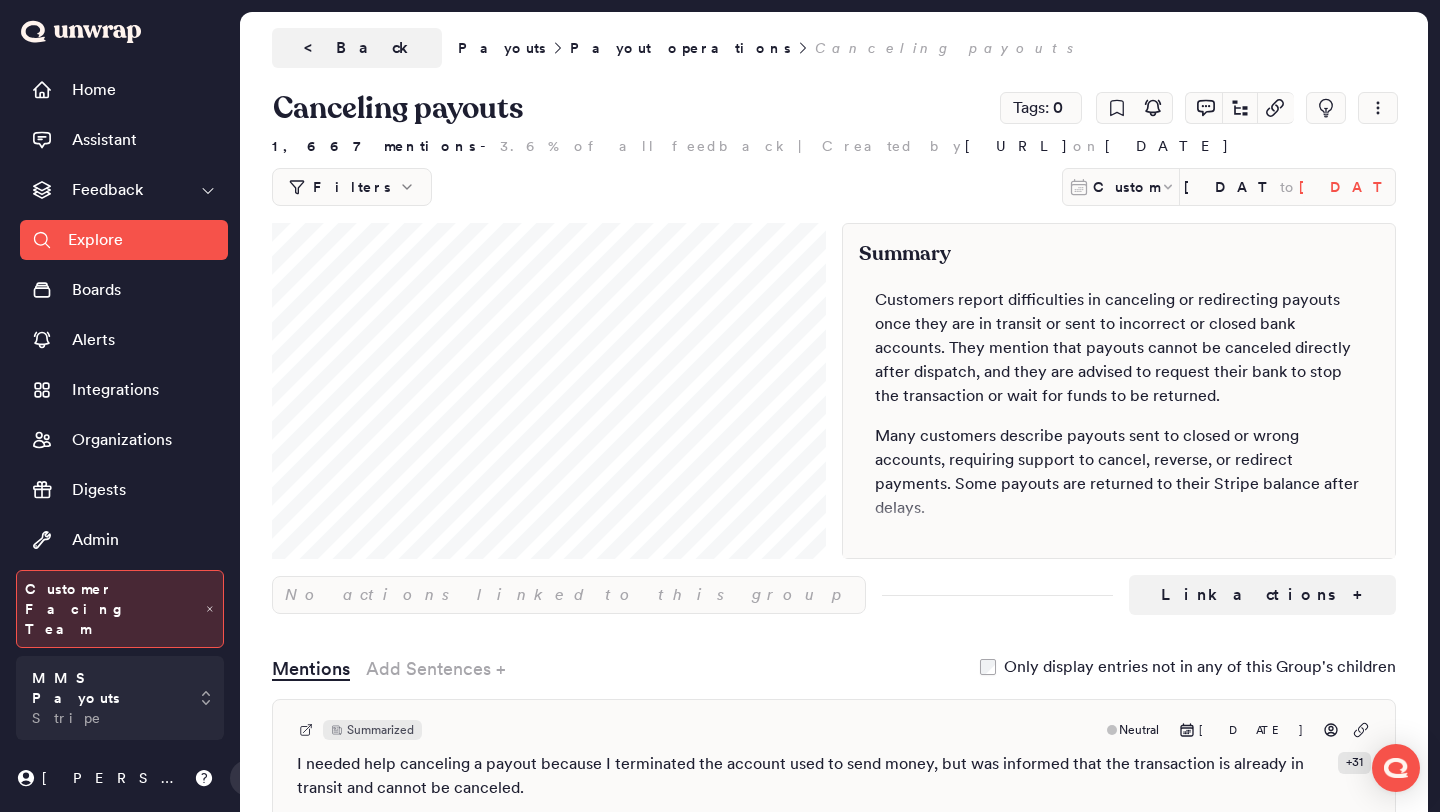 click on "May 31, 2025" at bounding box center [1347, 187] 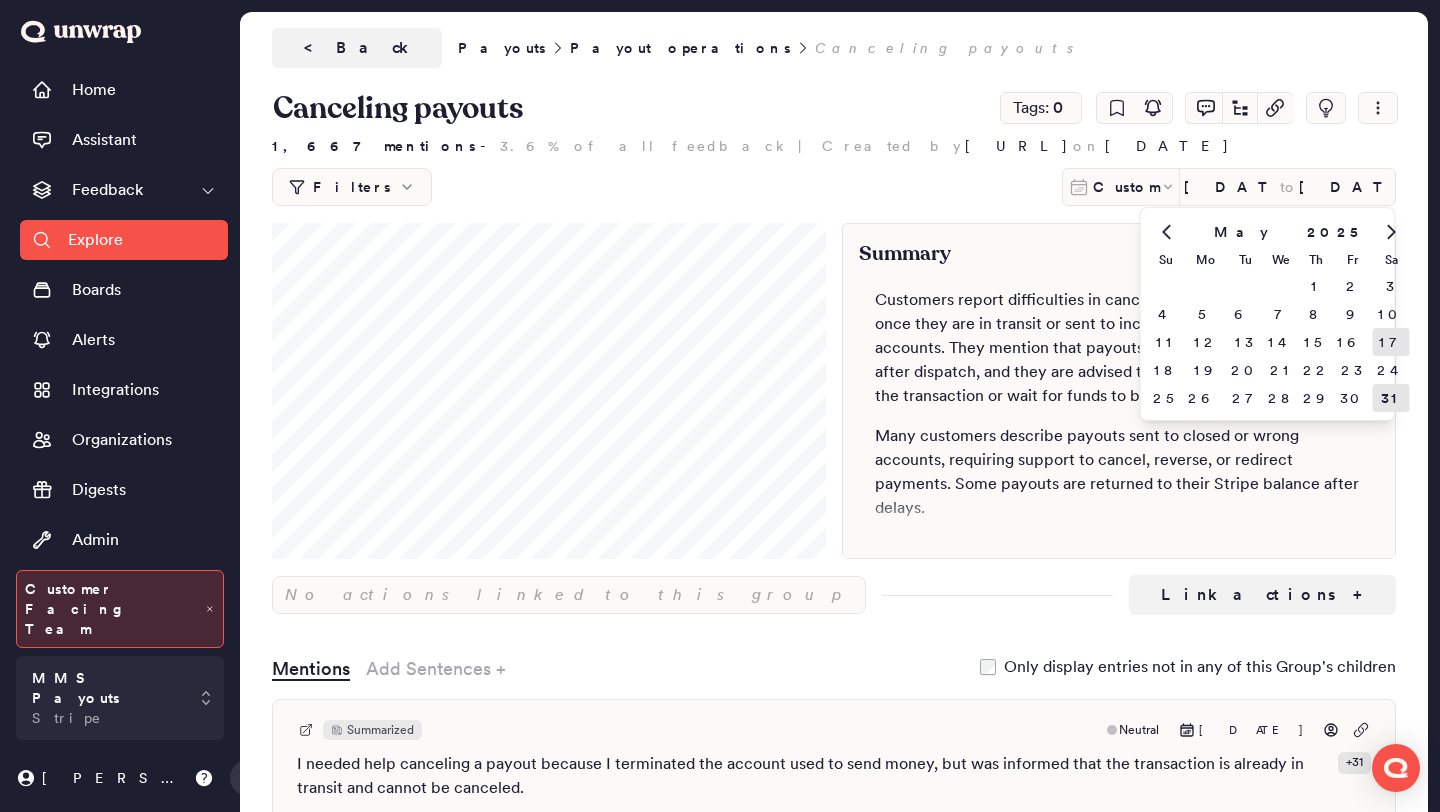 click on "17" at bounding box center [1391, 342] 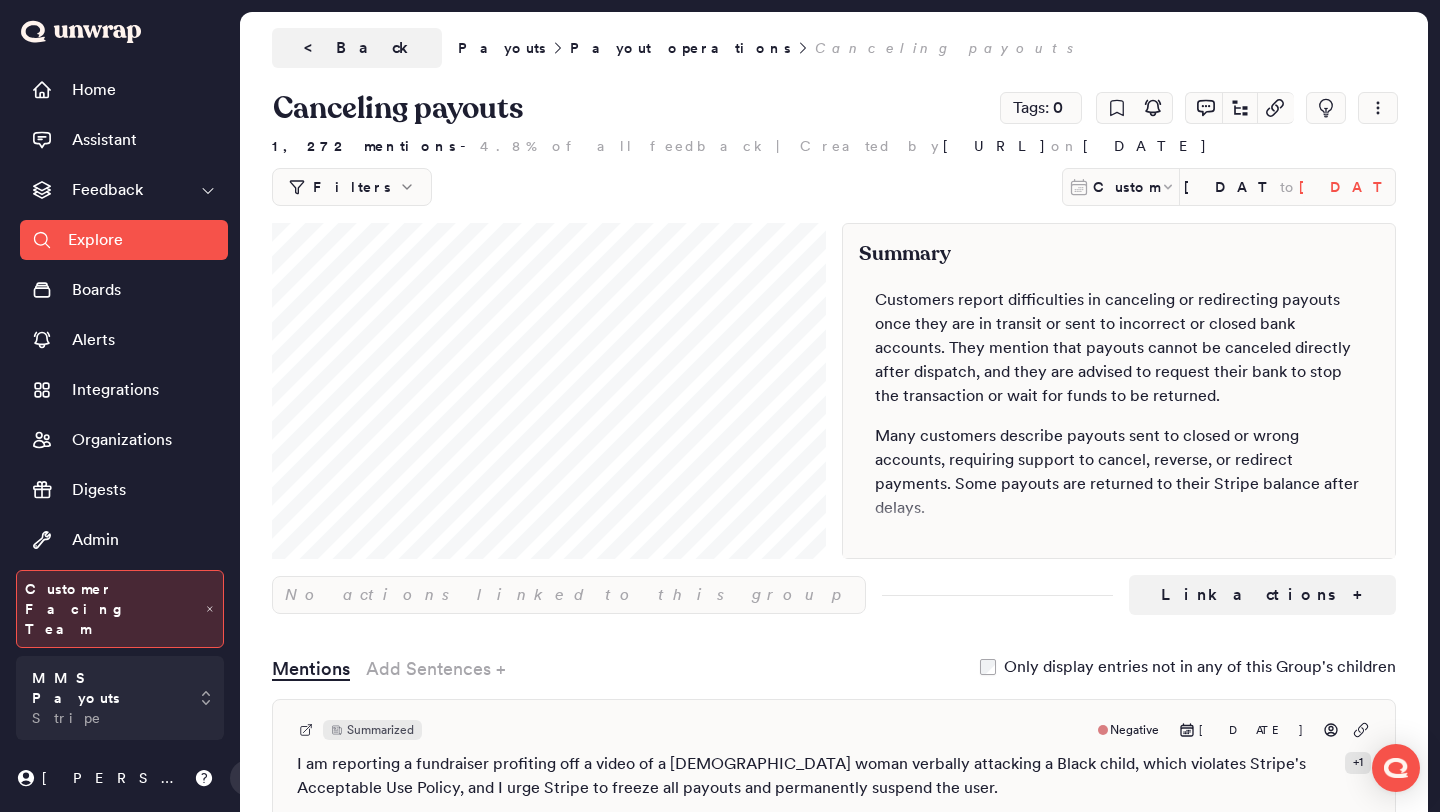 click on "May 17, 2025" at bounding box center [1347, 187] 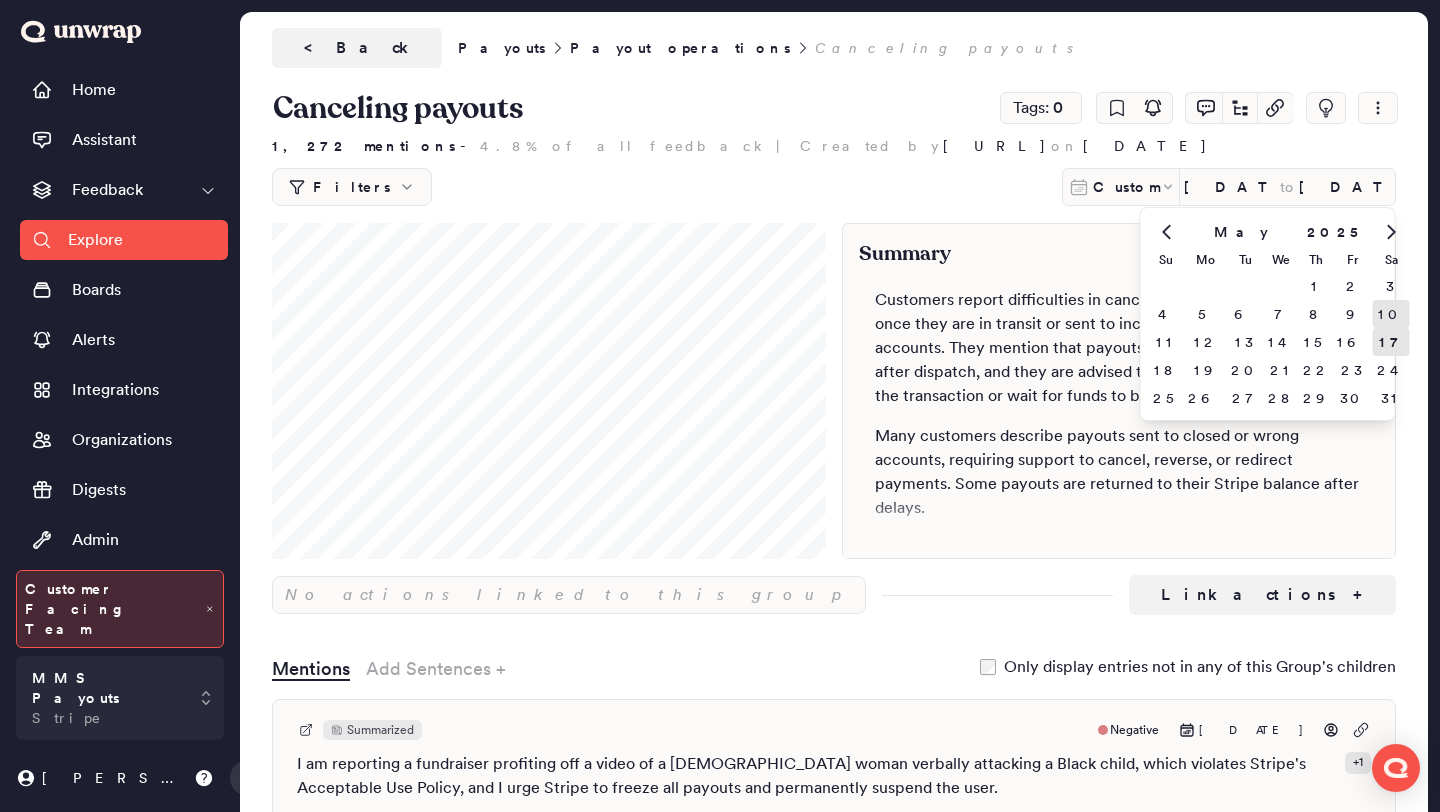 click on "10" at bounding box center (1391, 314) 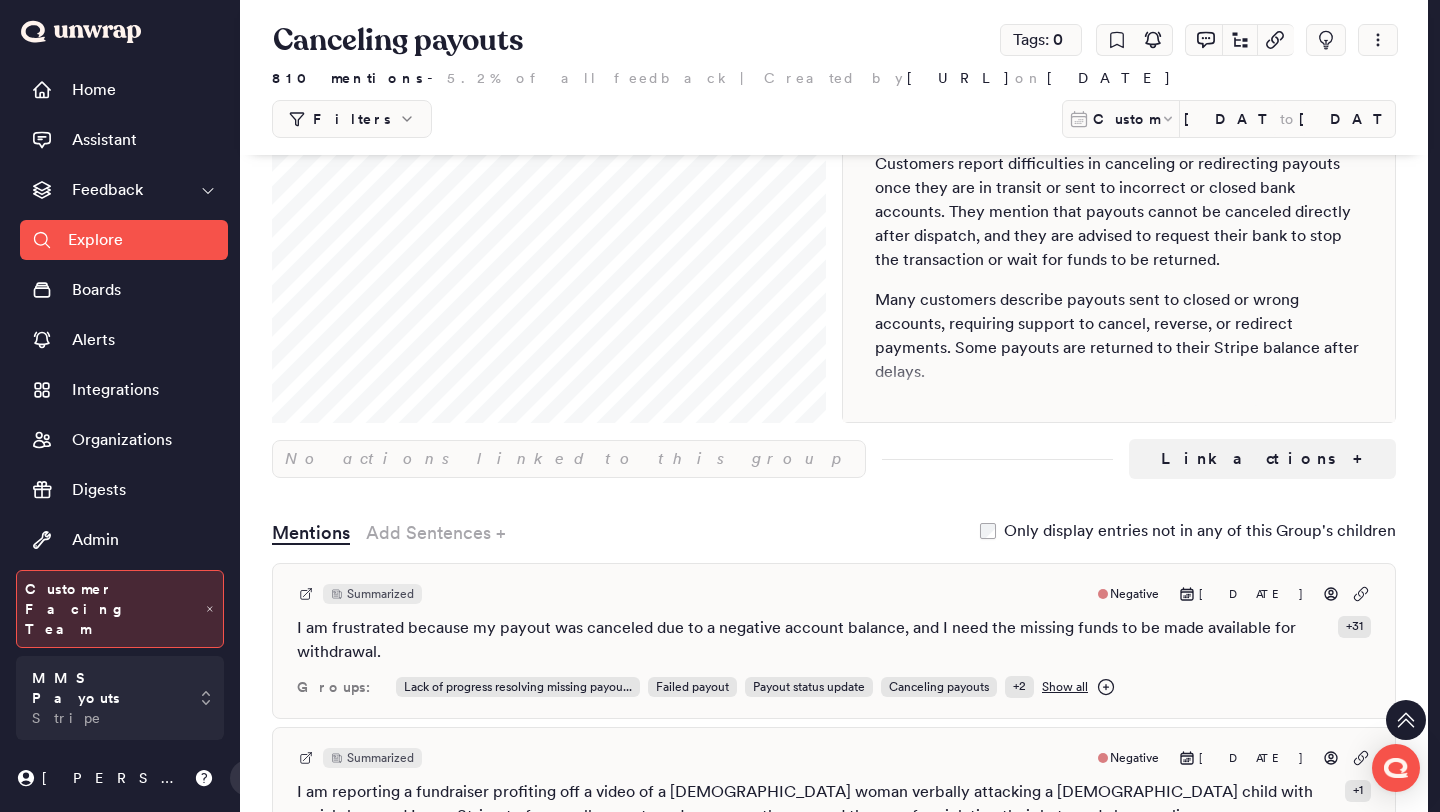 scroll, scrollTop: 0, scrollLeft: 0, axis: both 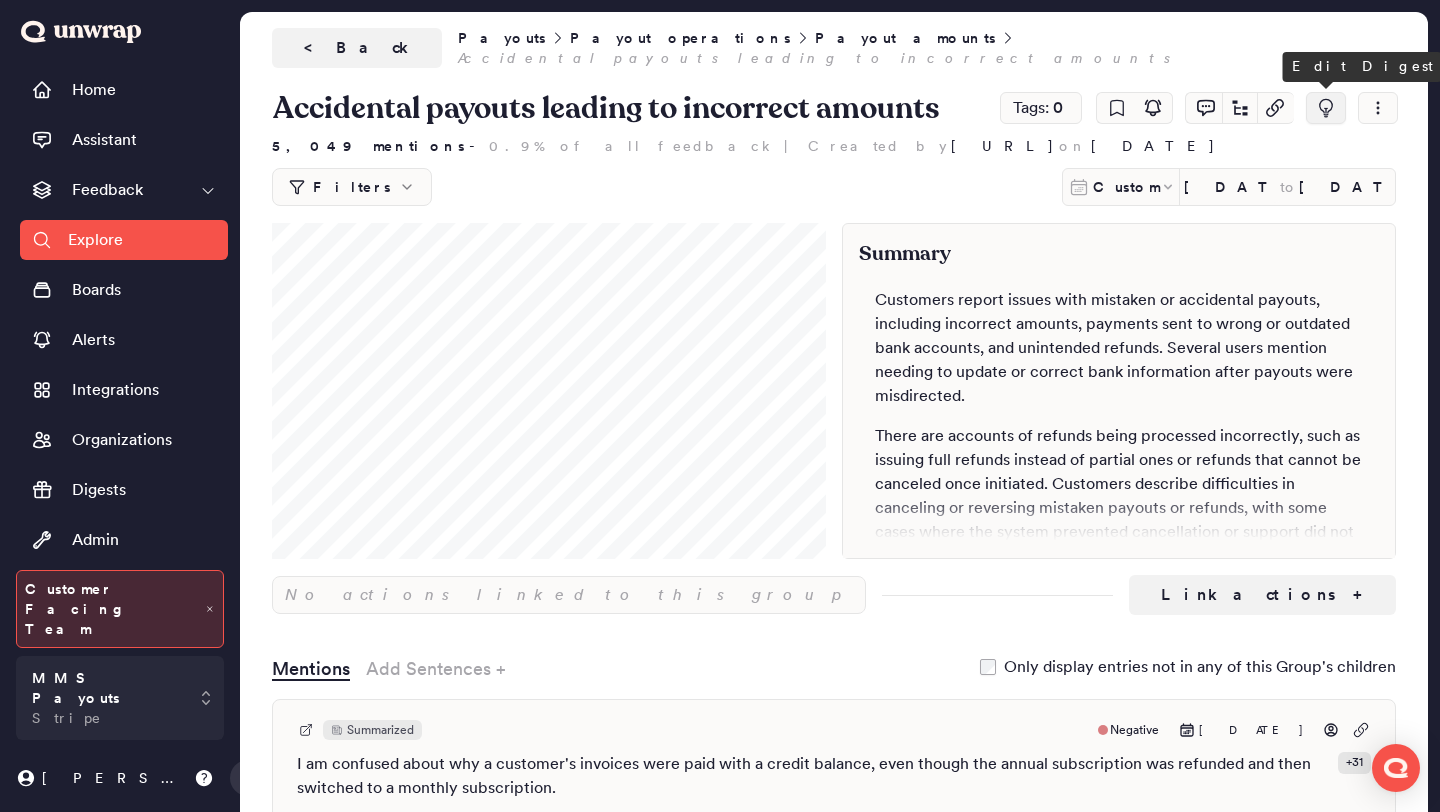 click 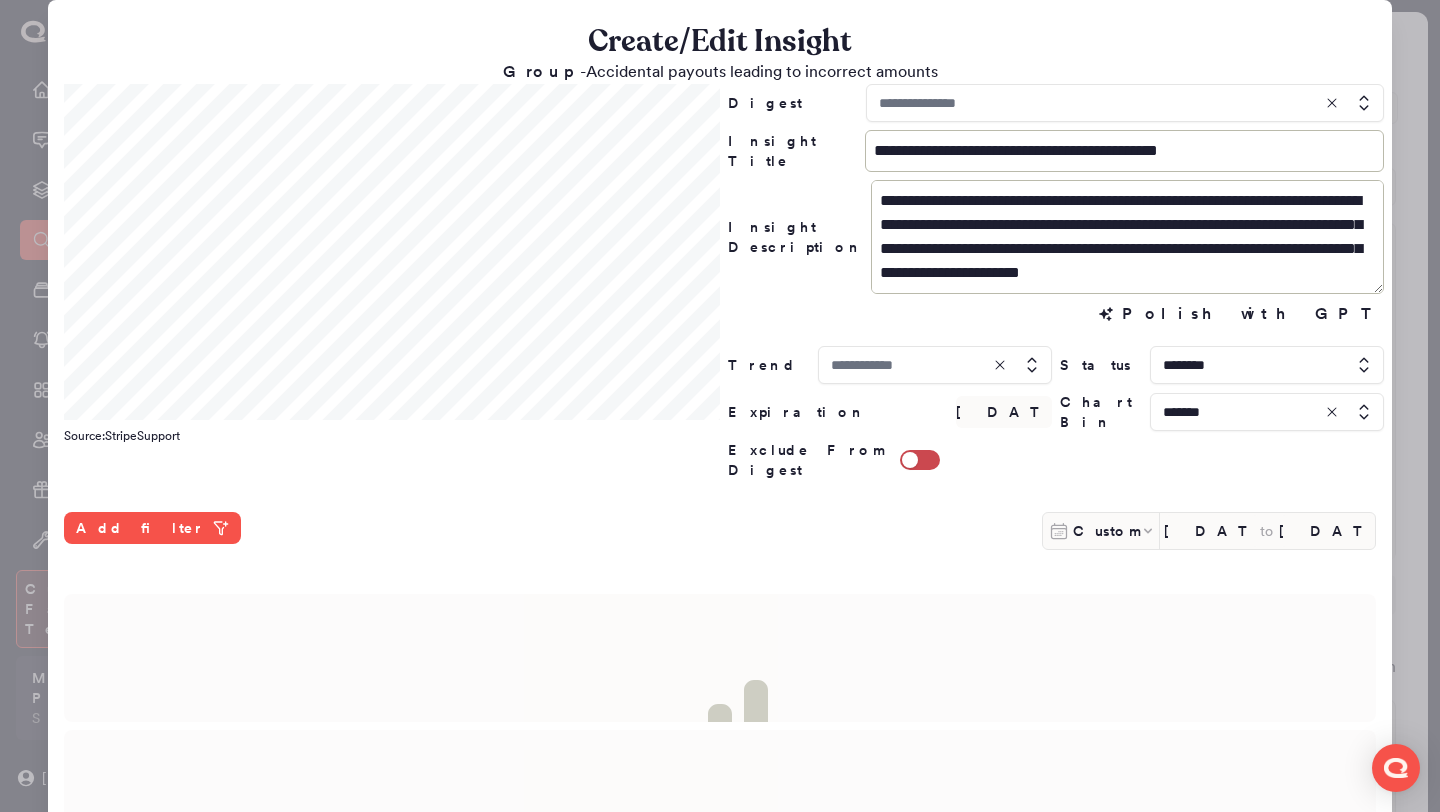 click at bounding box center (1125, 103) 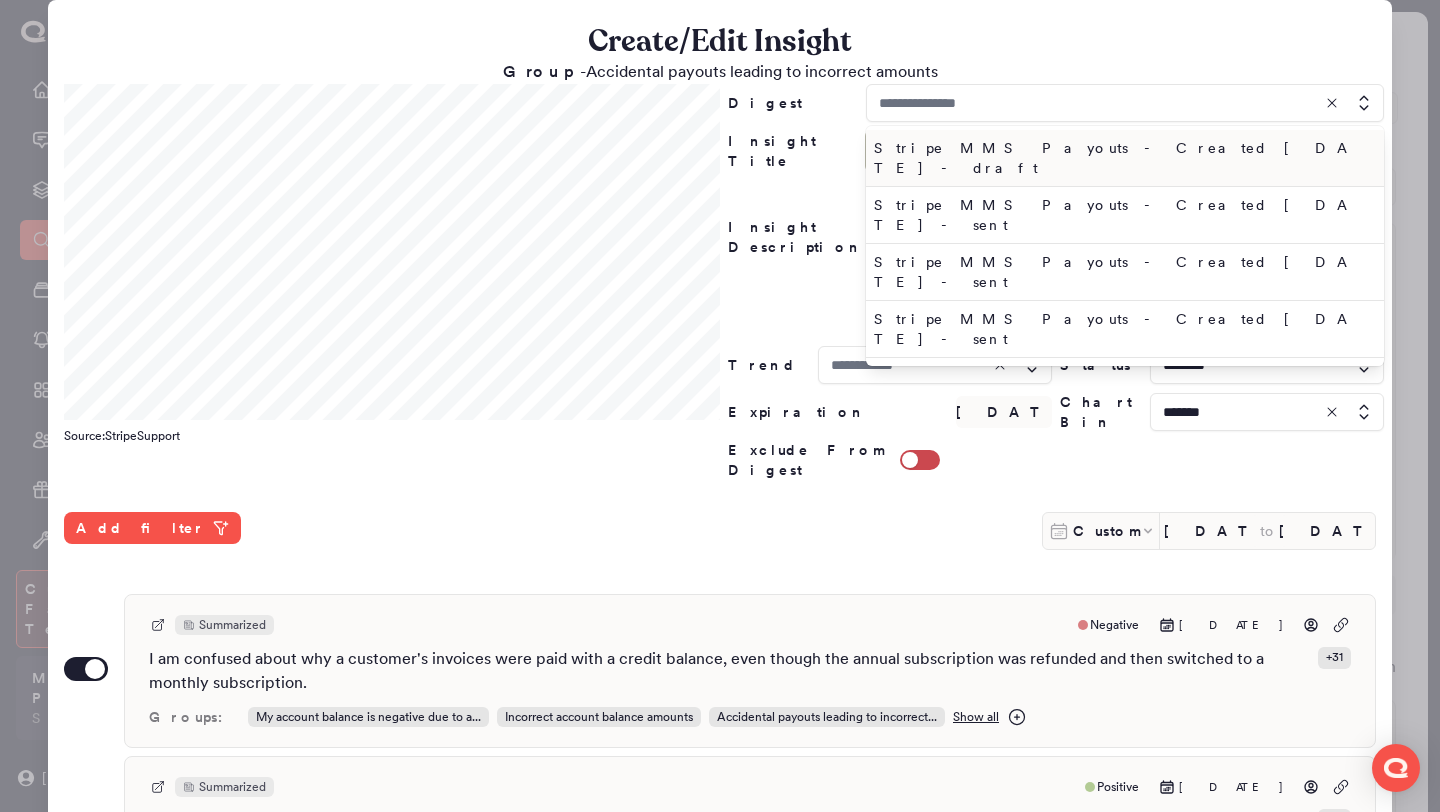 click on "Stripe MMS Payouts - Created Wed Jul 09 2025 - draft" at bounding box center (1121, 158) 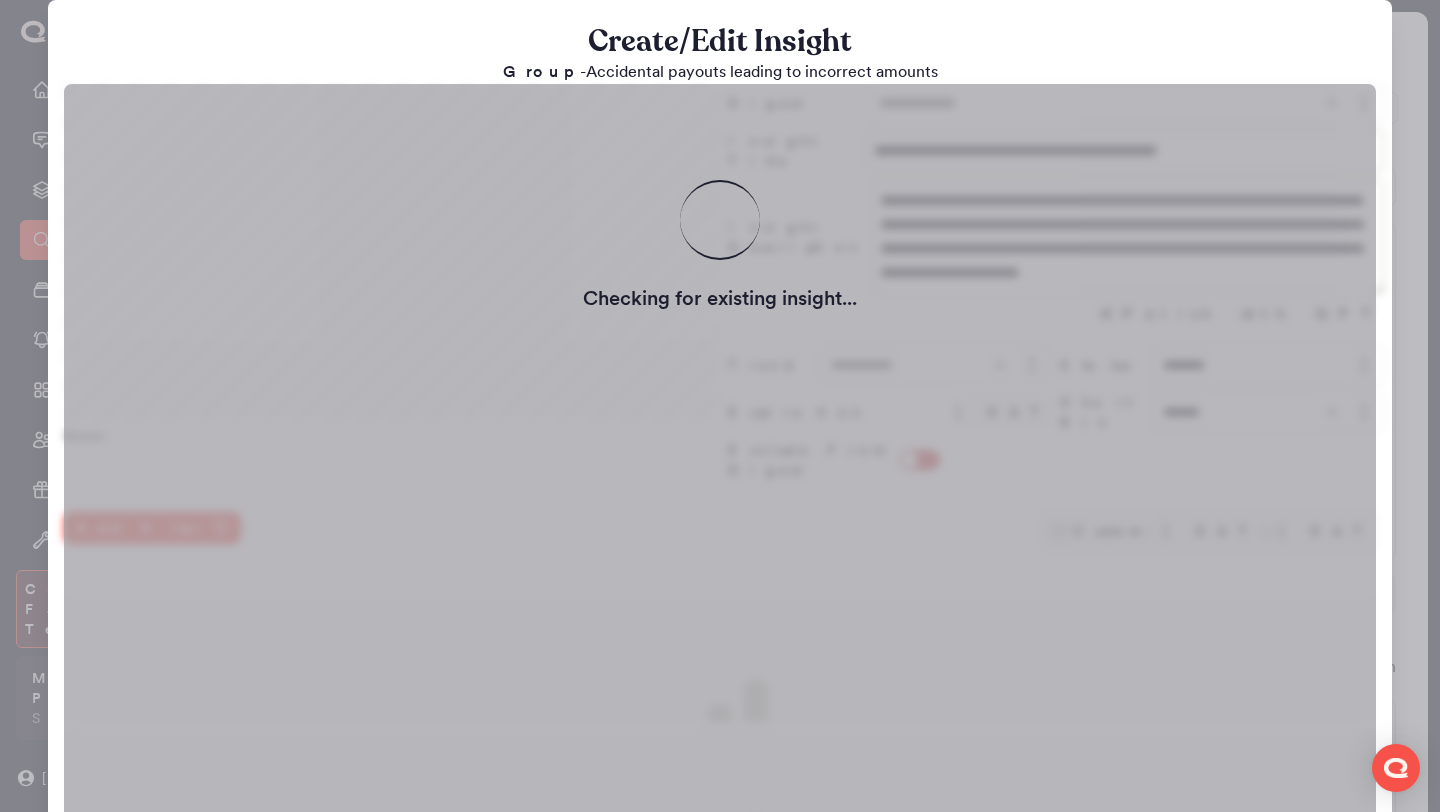 type on "**********" 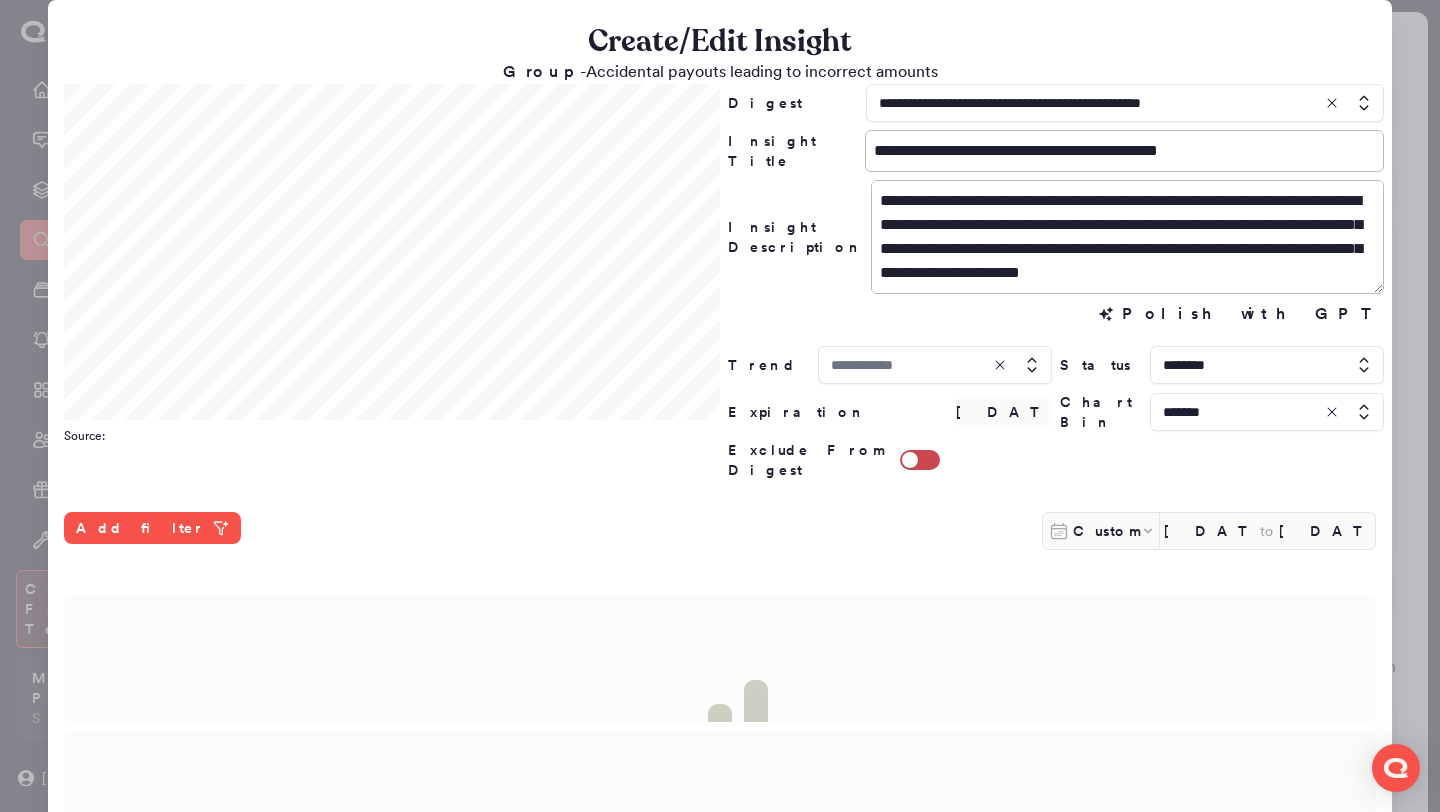 click at bounding box center (935, 365) 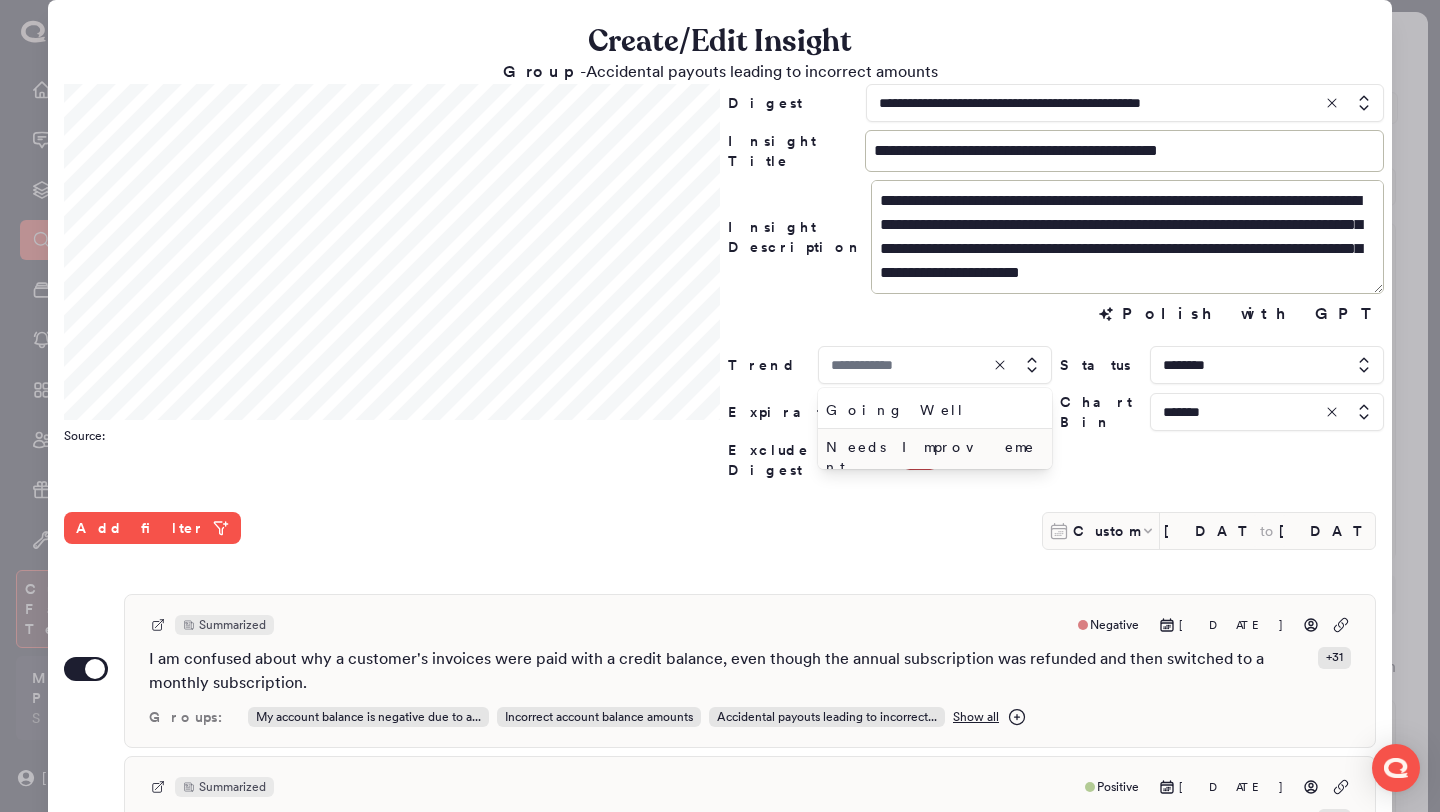 click on "Needs Improvement" at bounding box center [931, 457] 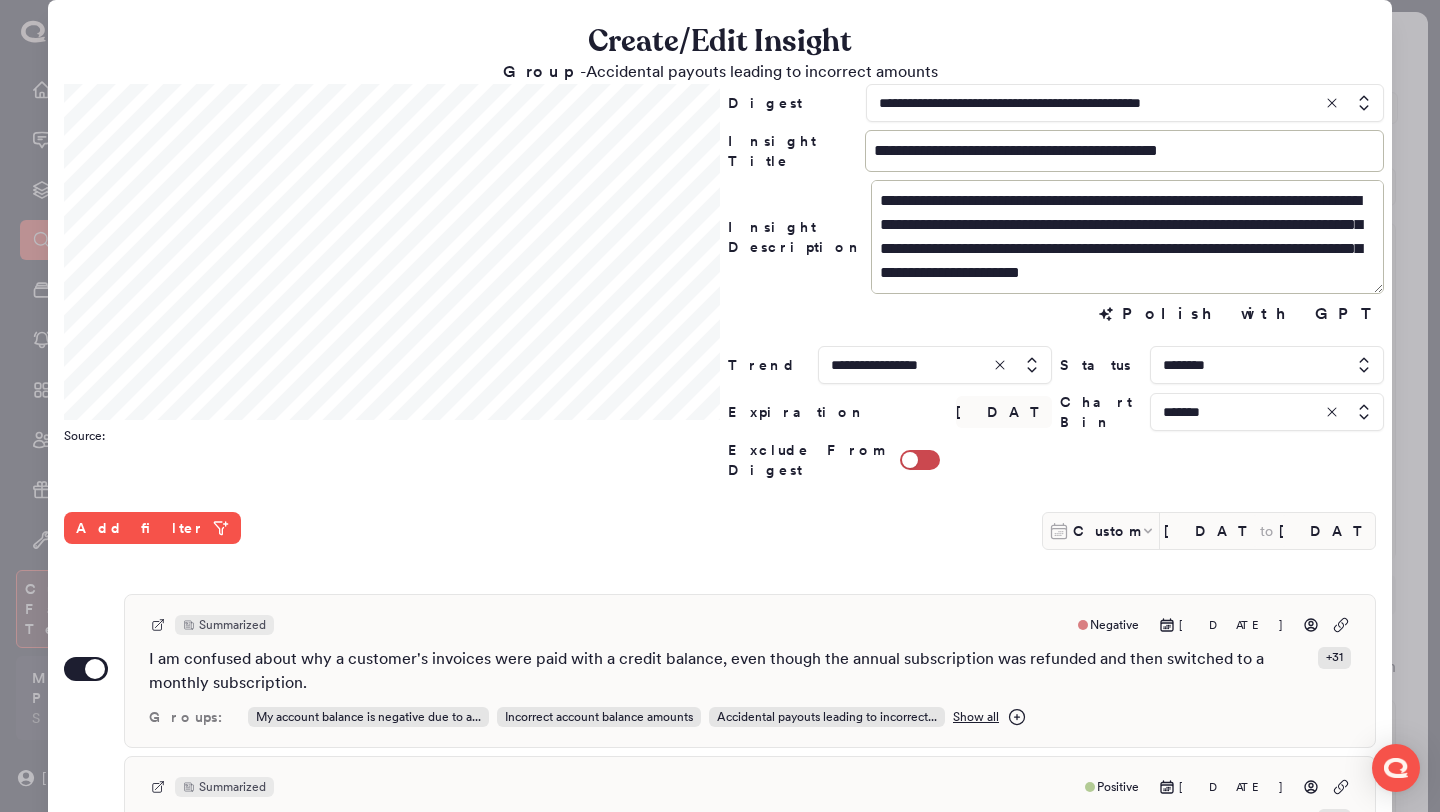 scroll, scrollTop: 530, scrollLeft: 0, axis: vertical 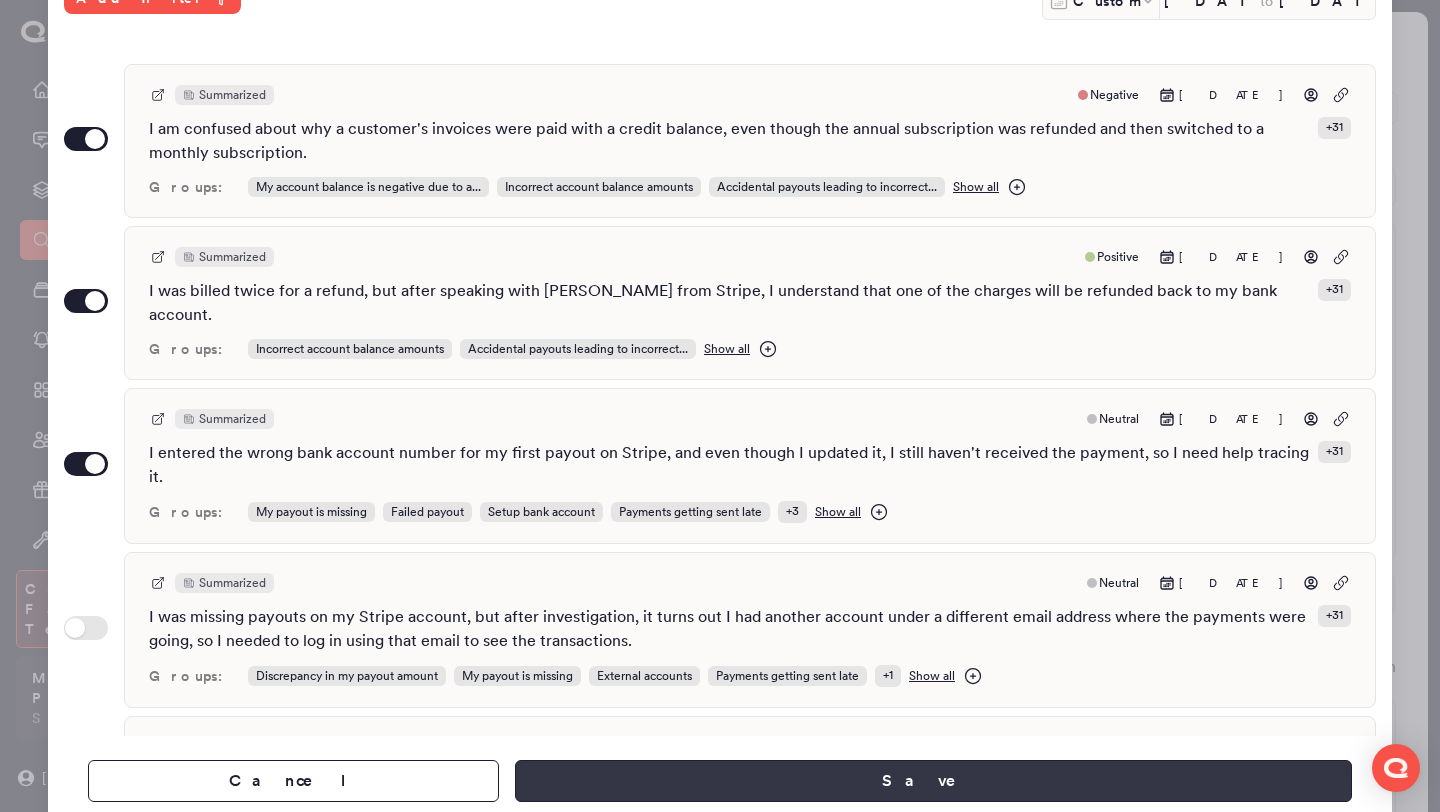 click on "Save" at bounding box center [933, 781] 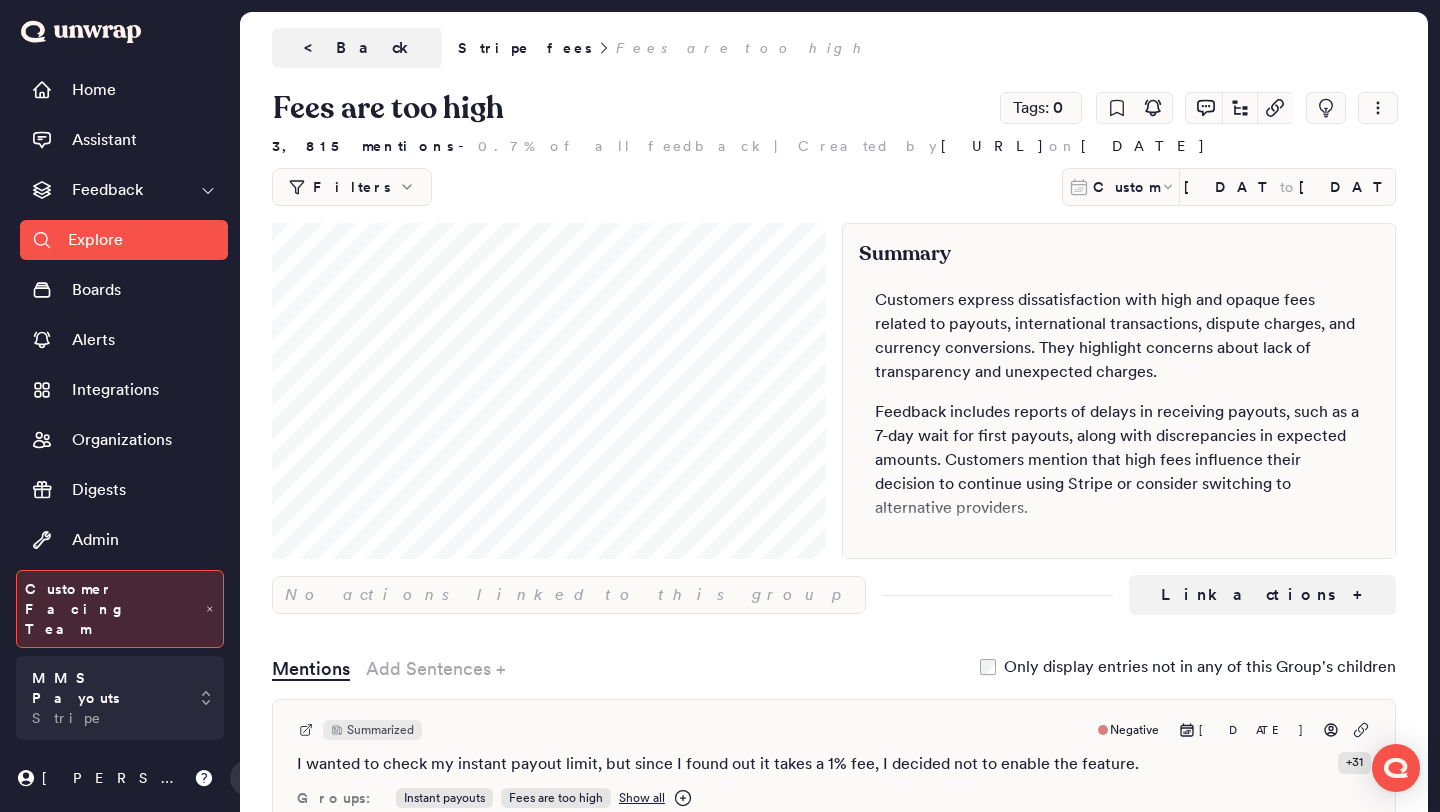 scroll, scrollTop: 0, scrollLeft: 0, axis: both 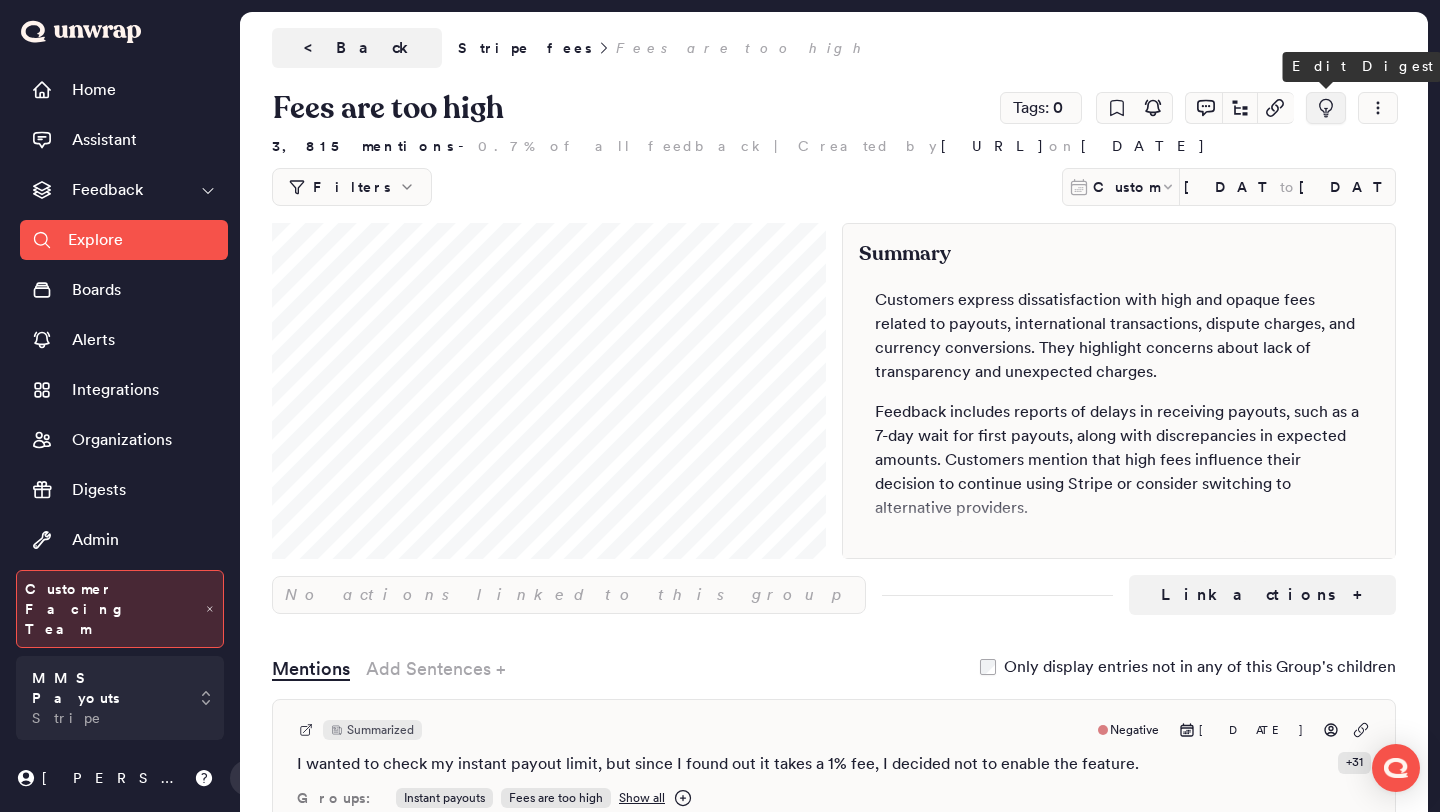 click 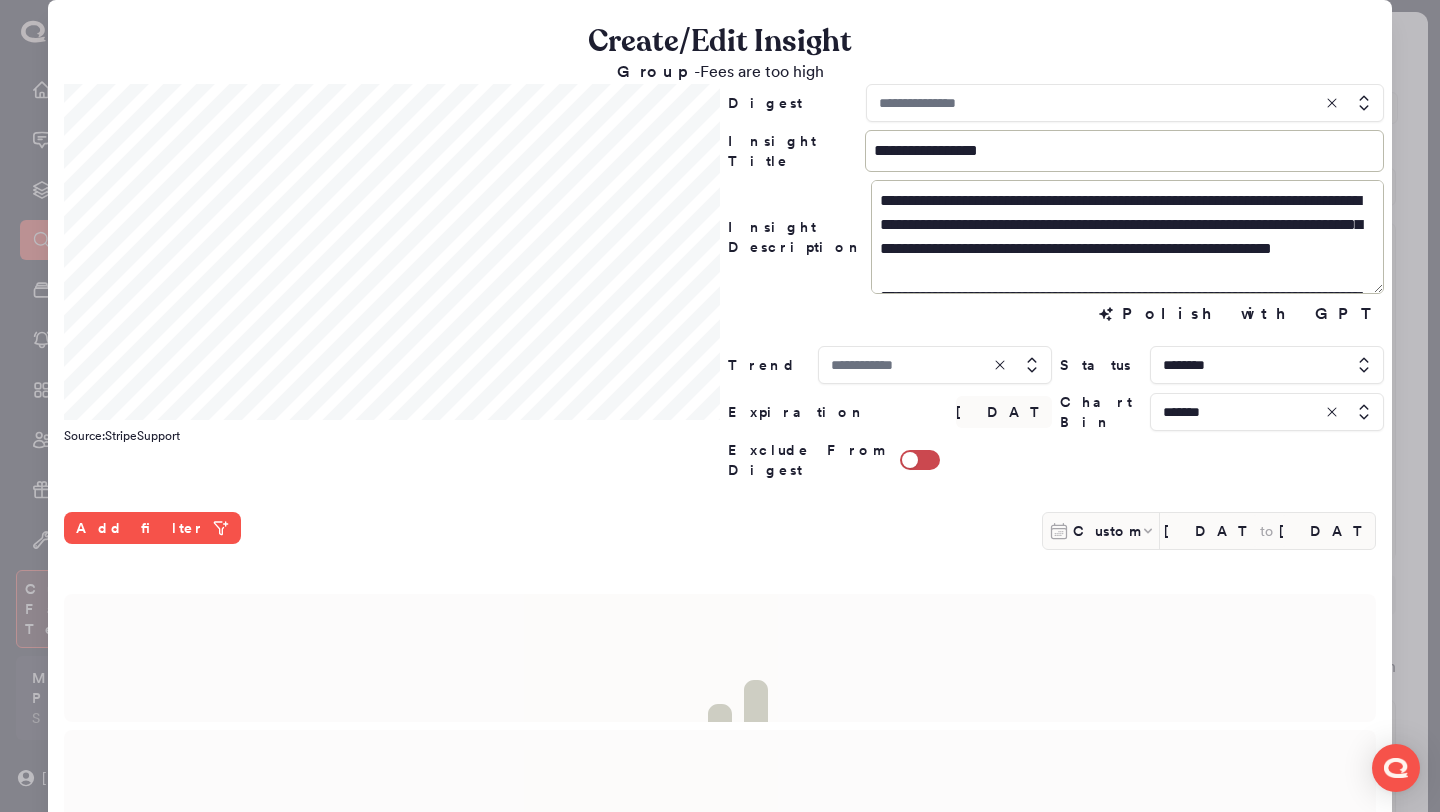 click at bounding box center (1125, 103) 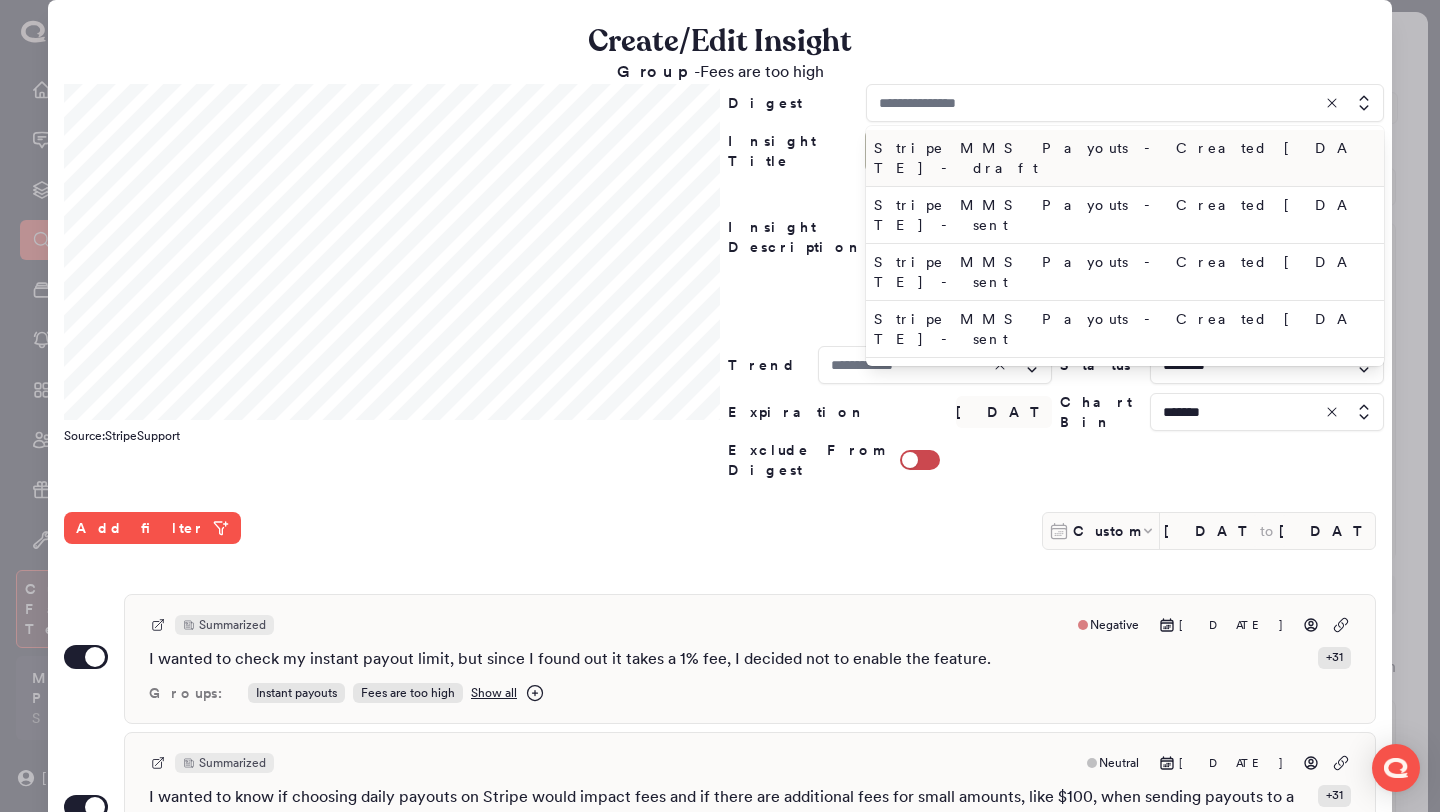 click on "Stripe MMS Payouts - Created Wed Jul 09 2025 - draft" at bounding box center [1121, 158] 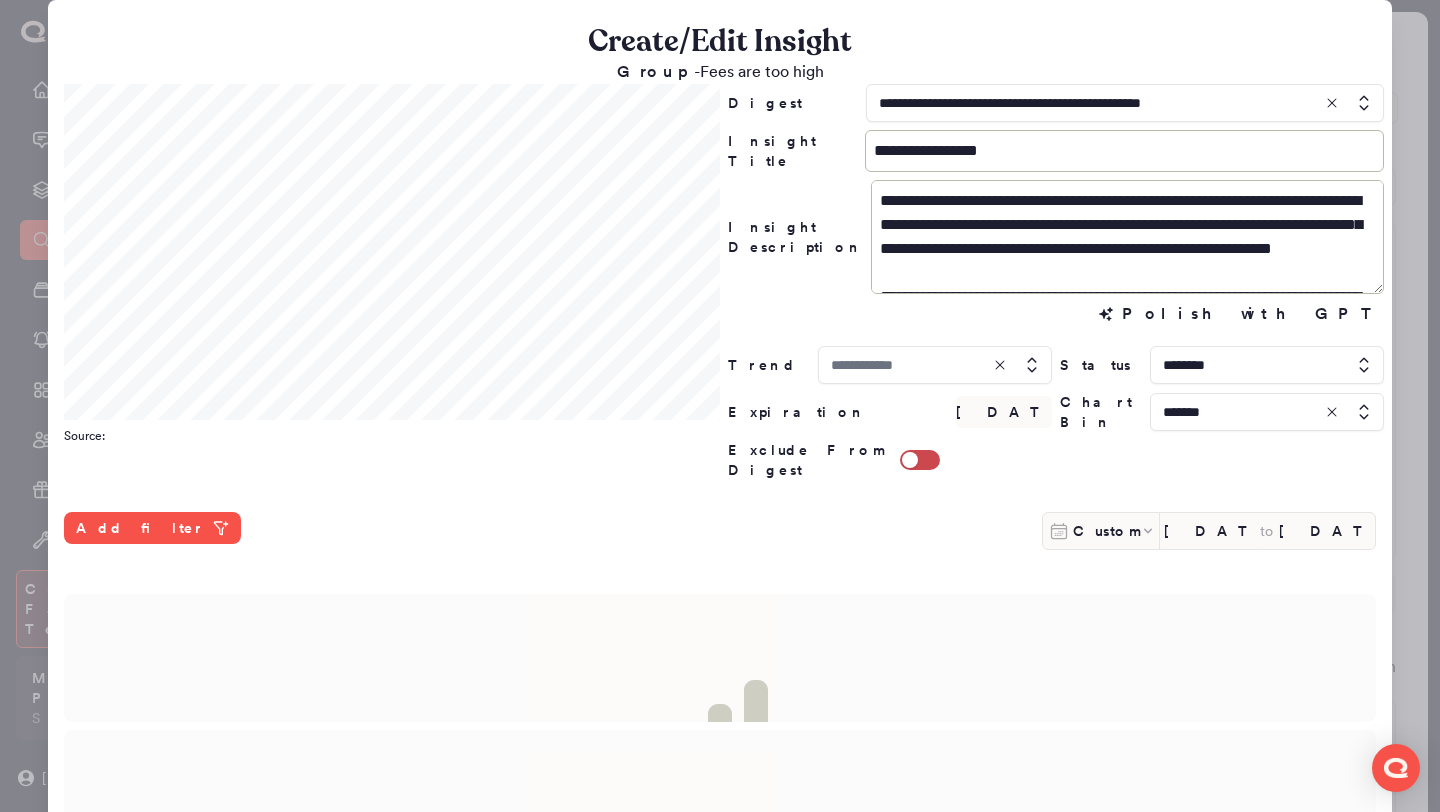 click at bounding box center (935, 365) 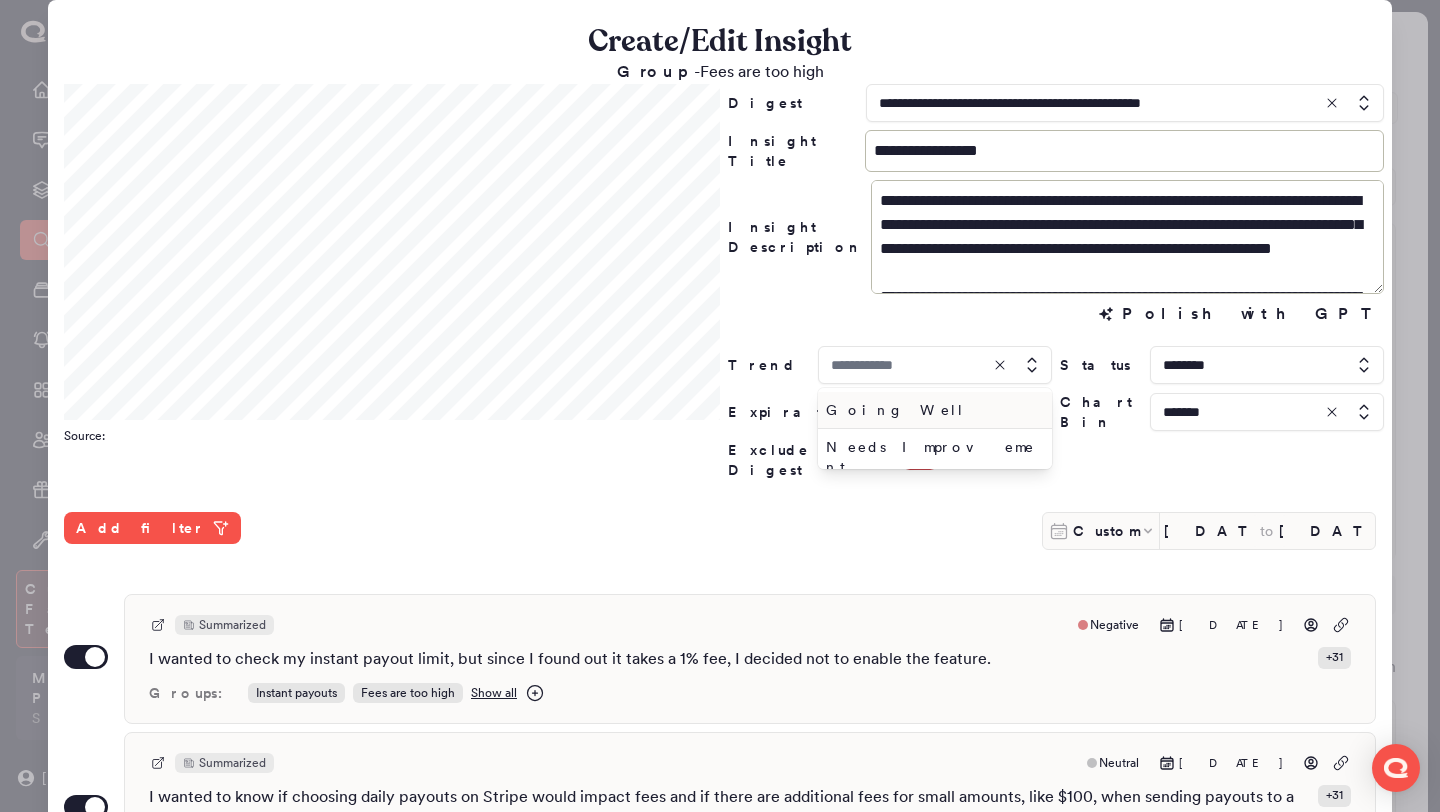 click on "Needs Improvement" at bounding box center (931, 457) 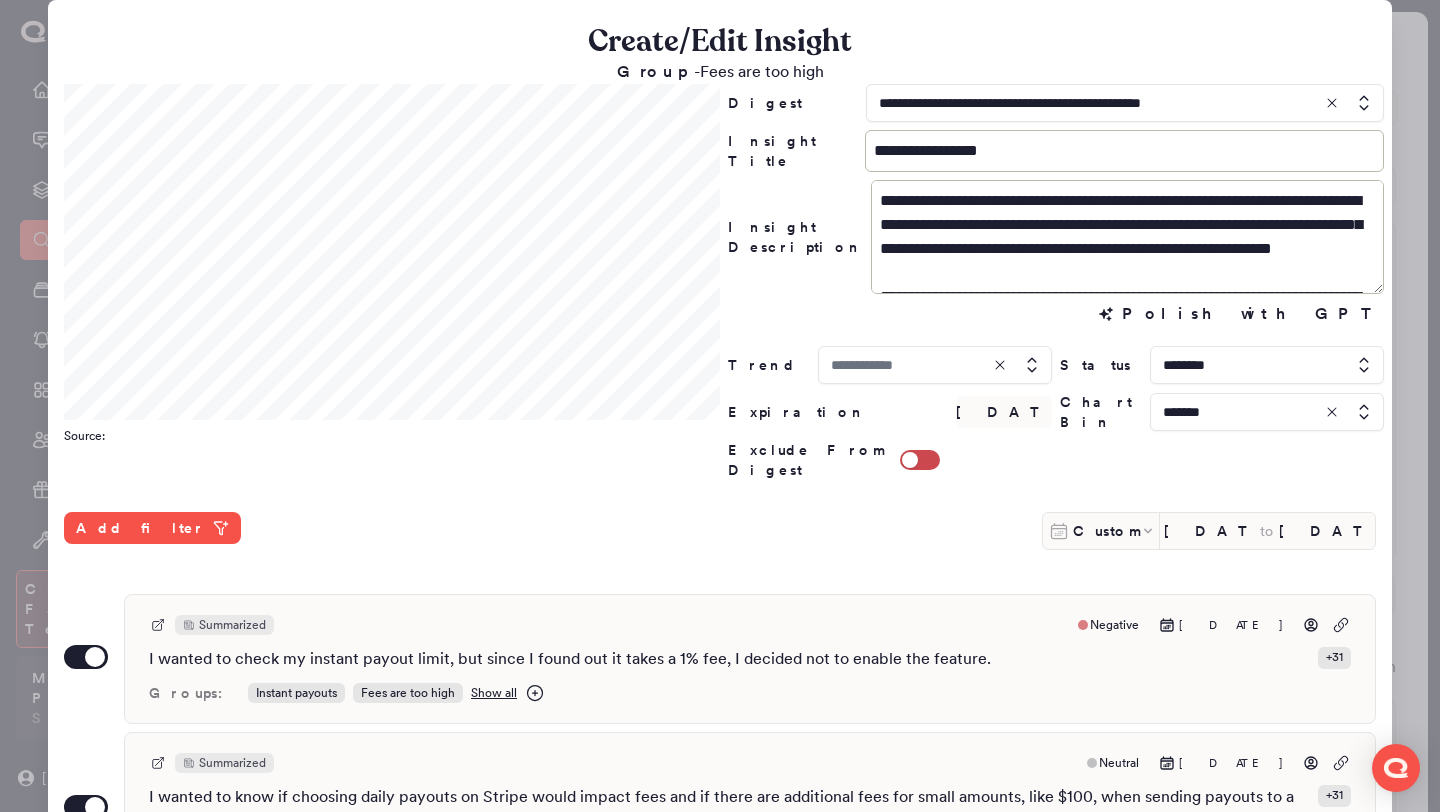 type on "**********" 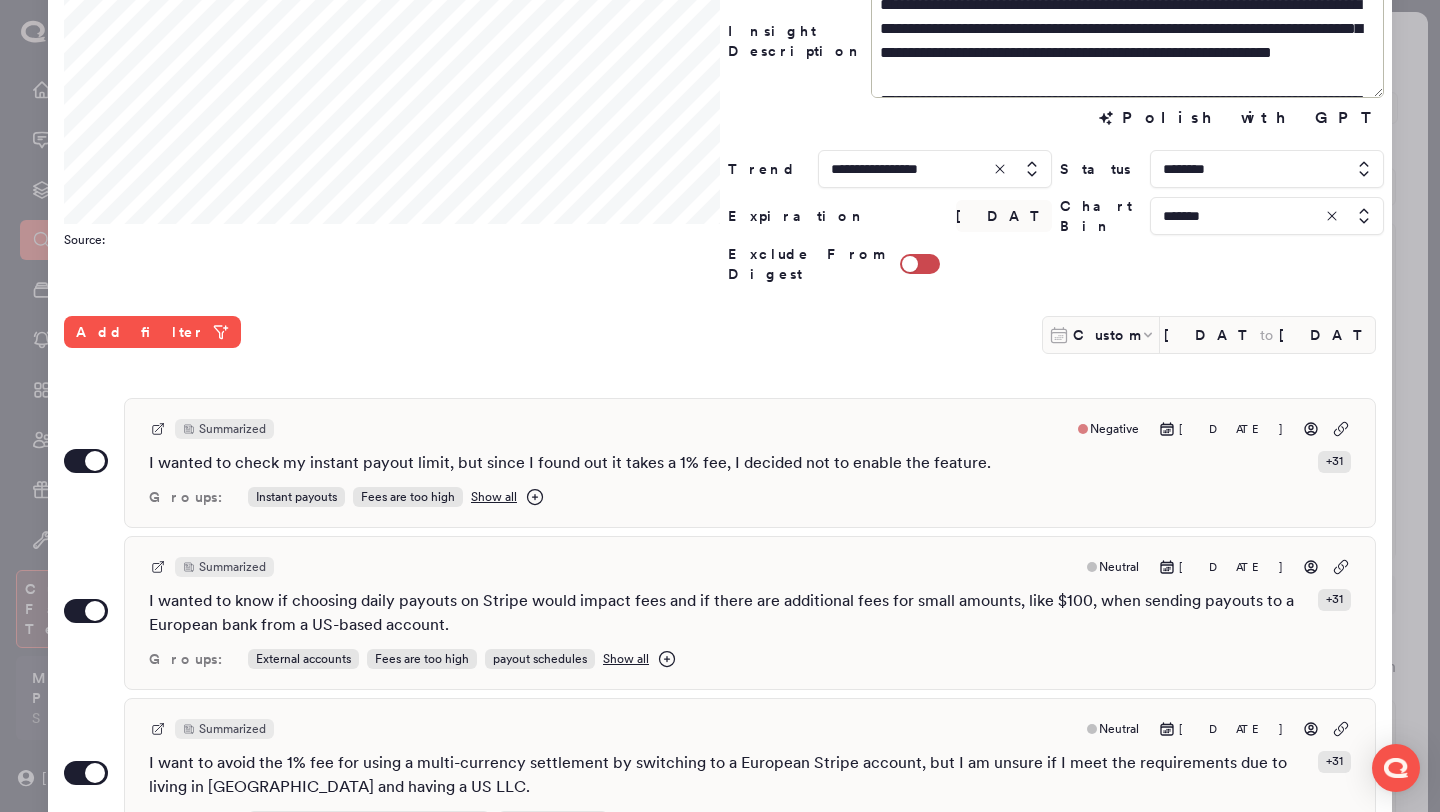 scroll, scrollTop: 530, scrollLeft: 0, axis: vertical 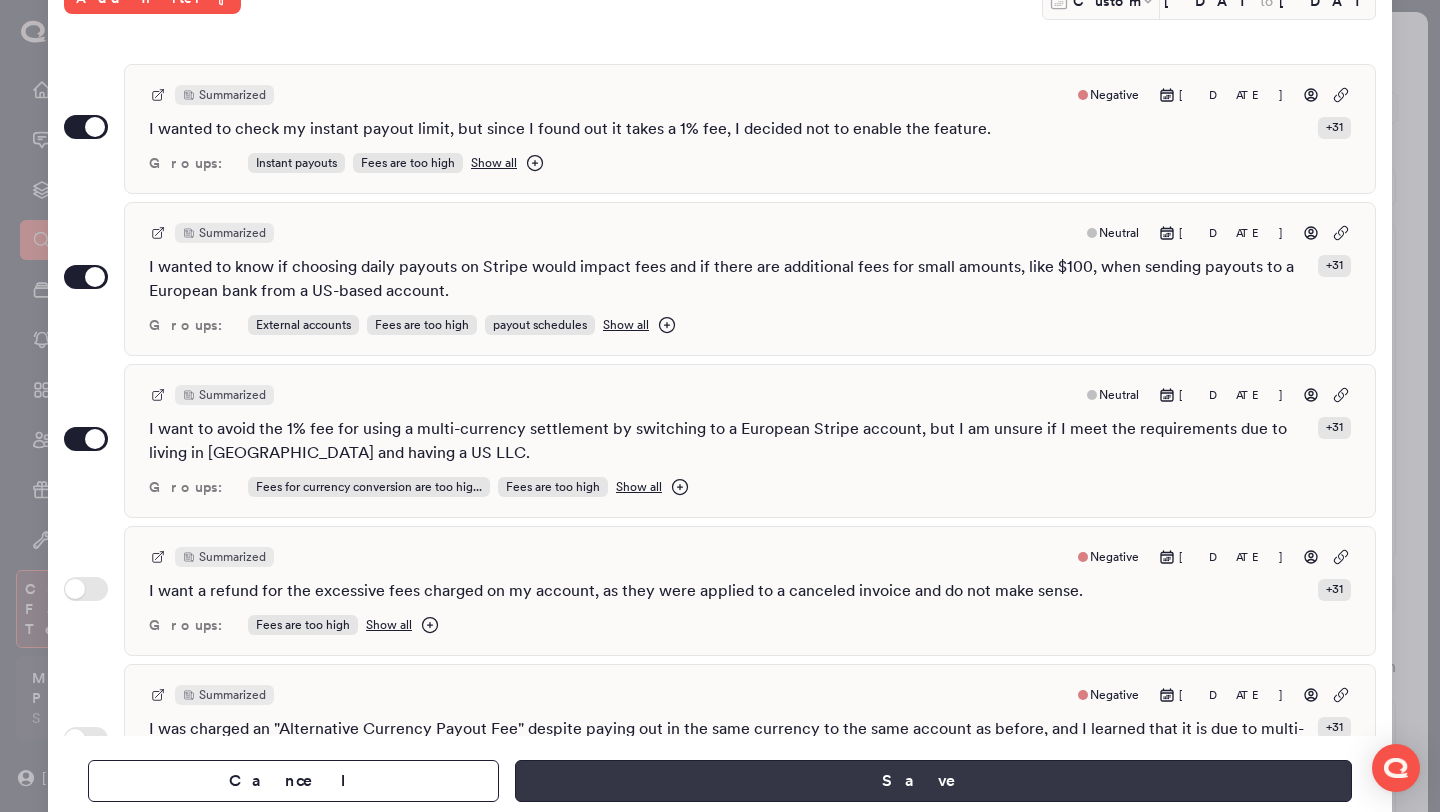 click on "Save" at bounding box center (933, 781) 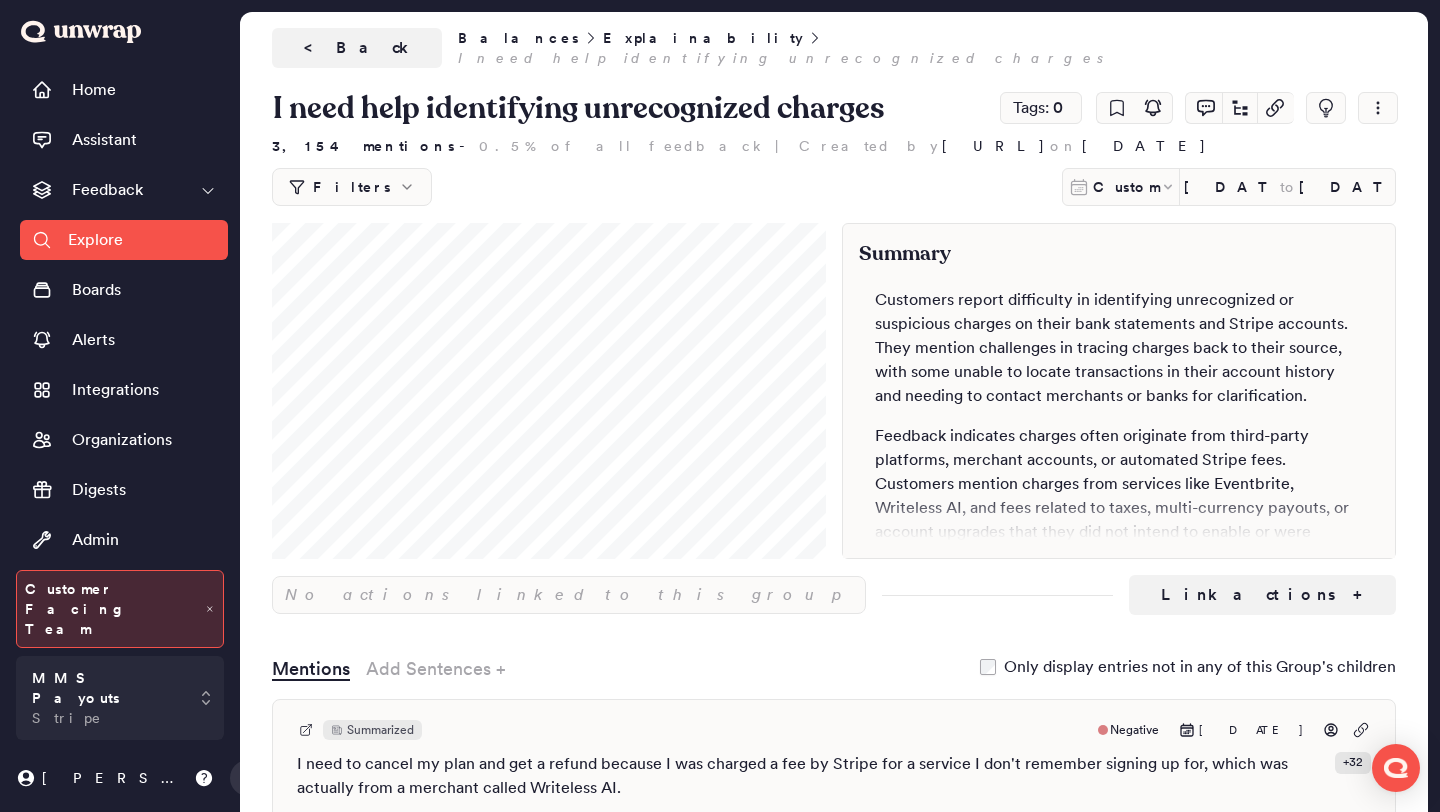scroll, scrollTop: 0, scrollLeft: 0, axis: both 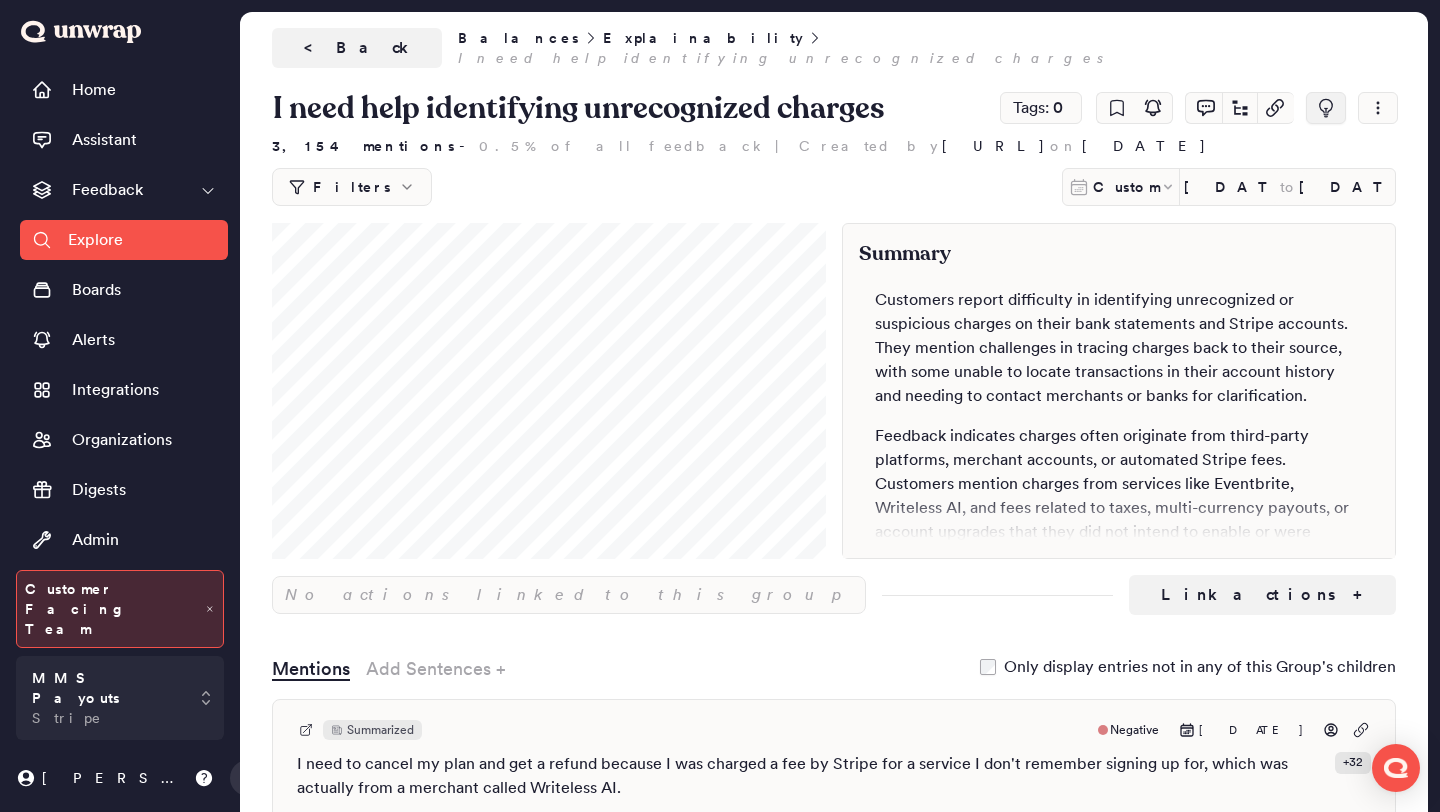 click 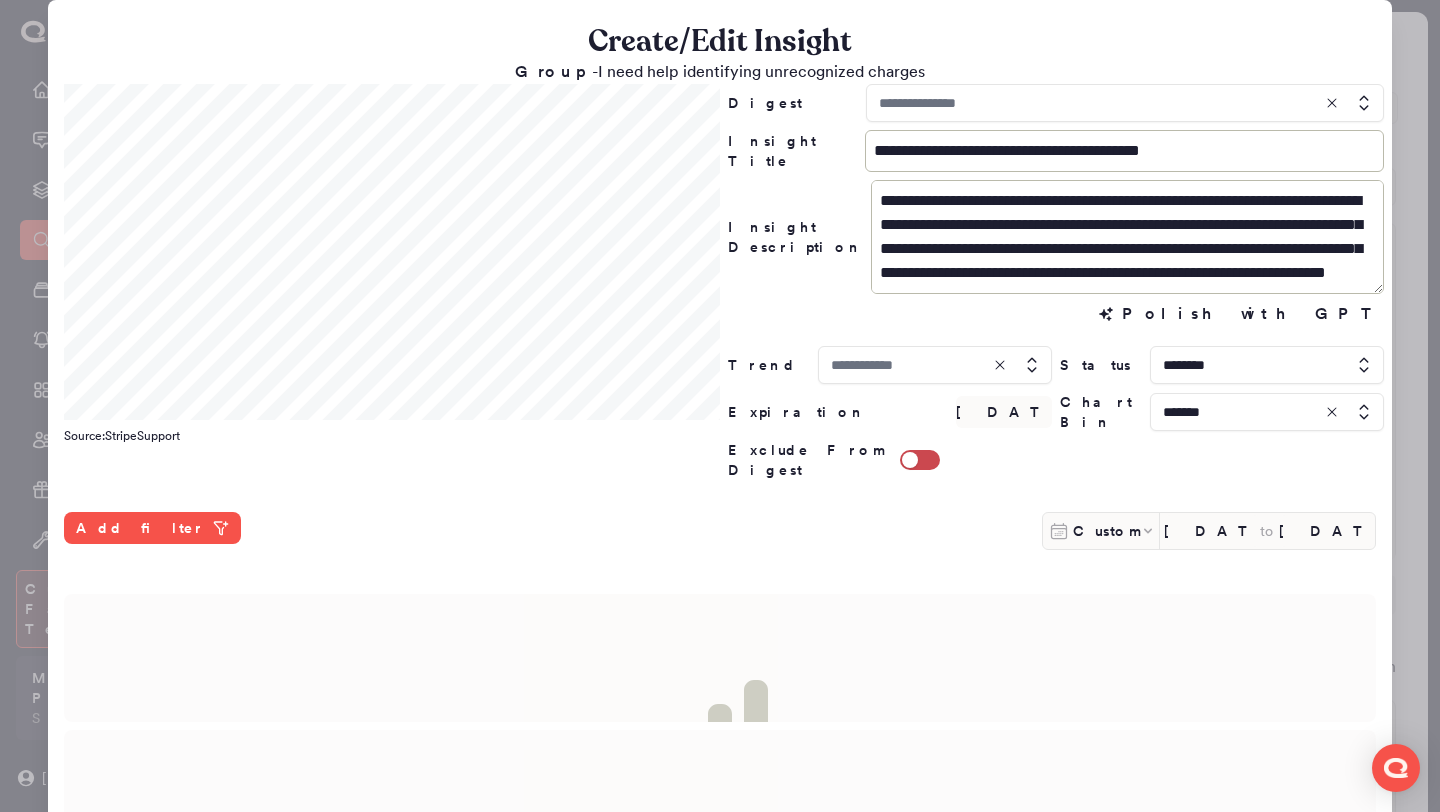 click at bounding box center (1125, 103) 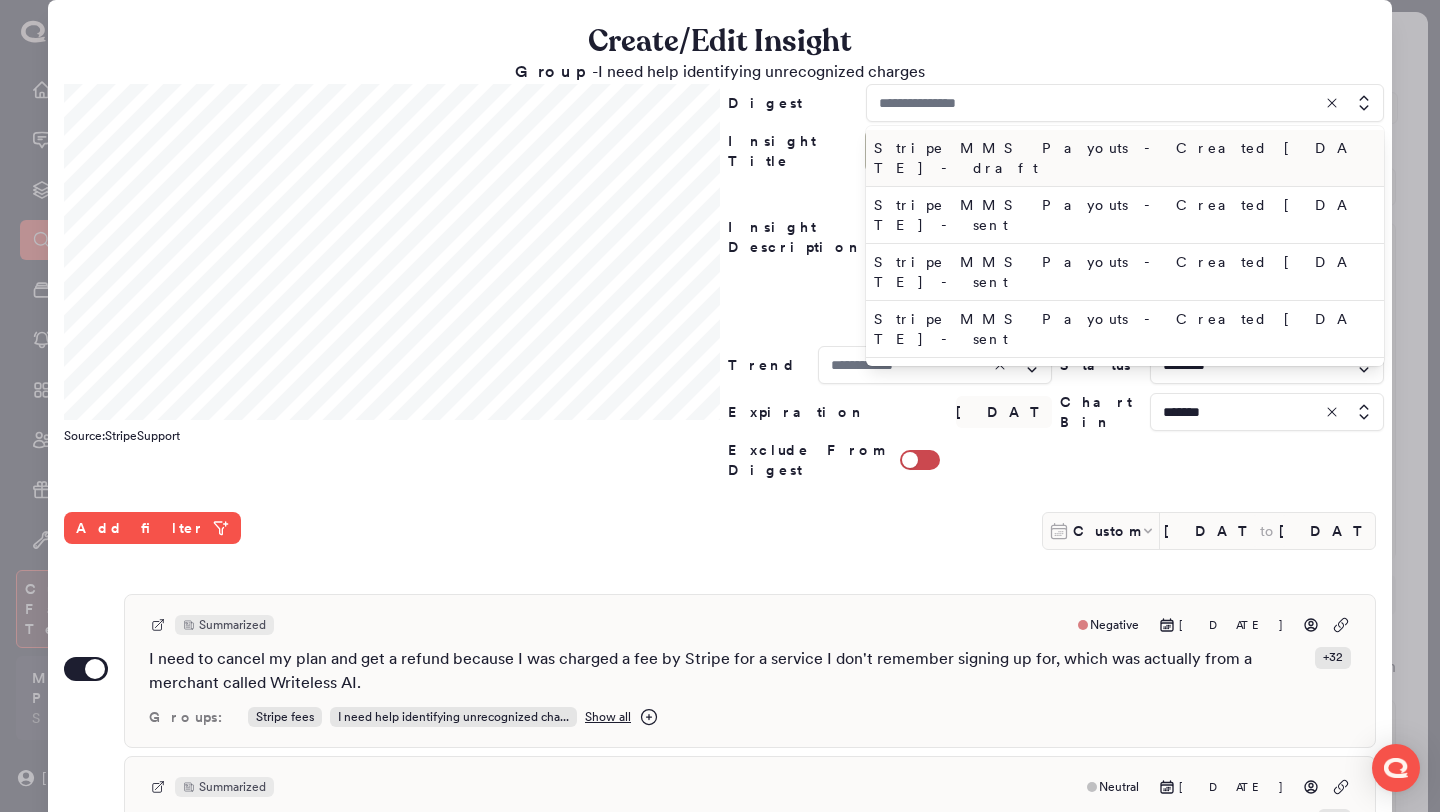 click on "Stripe MMS Payouts - Created [DATE] - draft" at bounding box center [1121, 158] 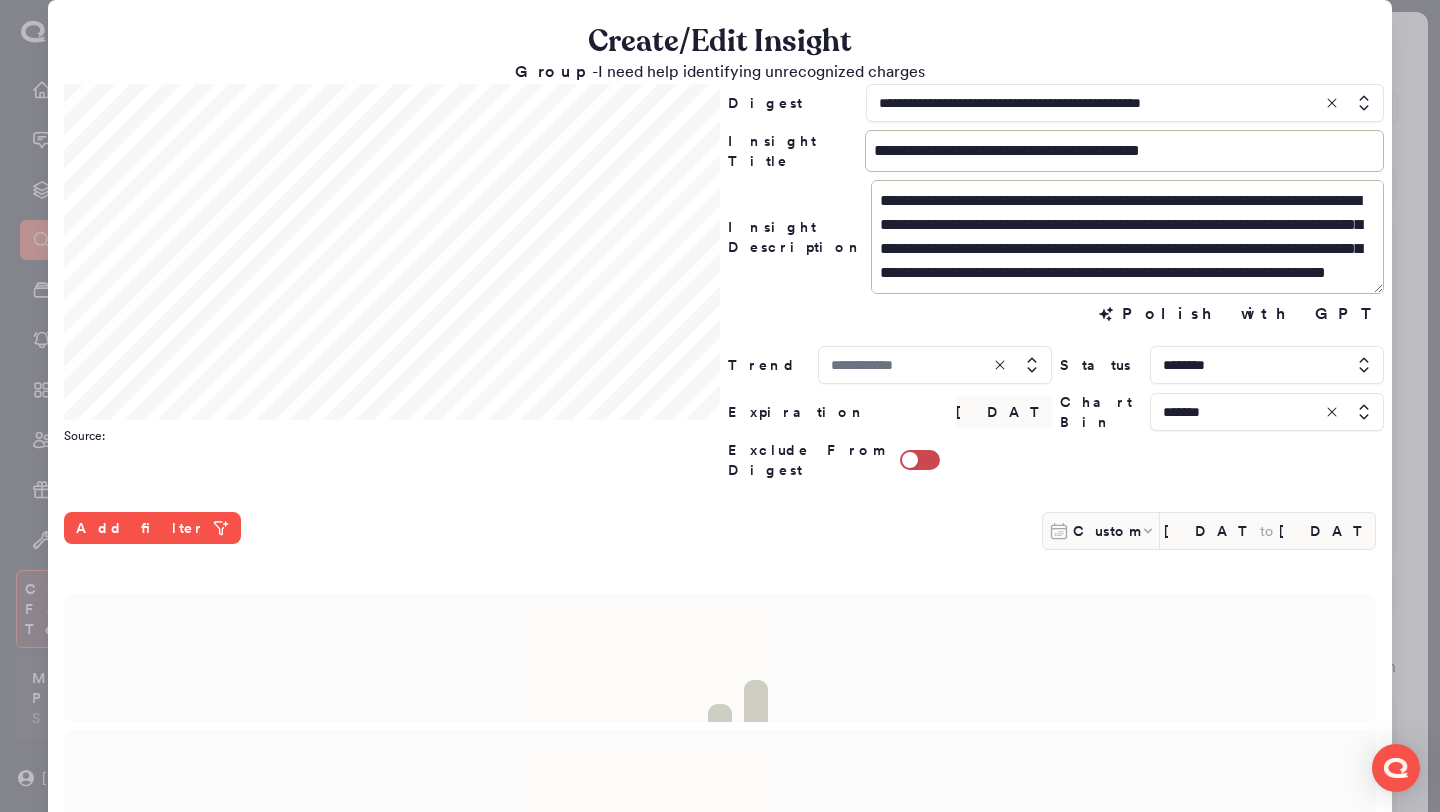 click at bounding box center (935, 365) 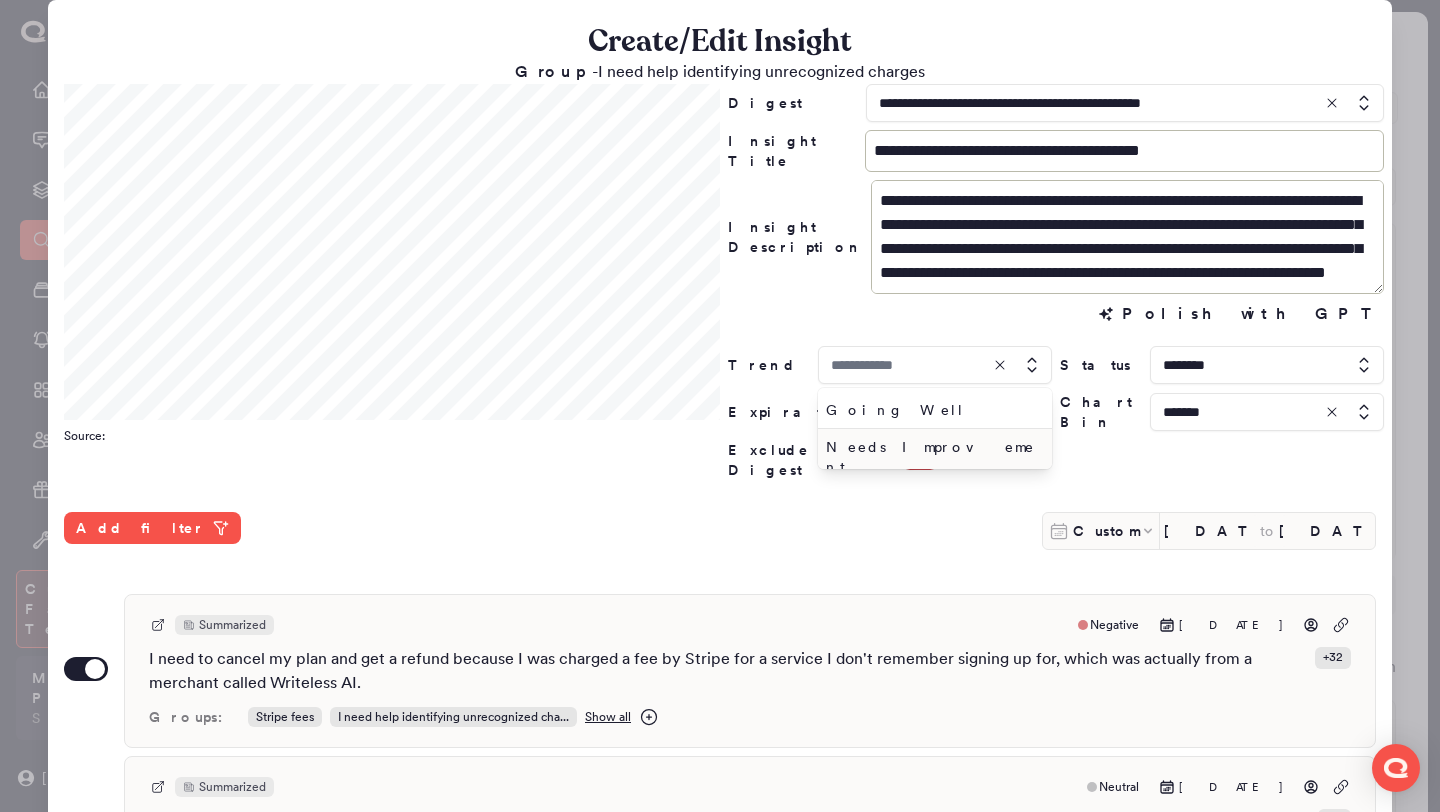 click on "Needs Improvement" at bounding box center [931, 457] 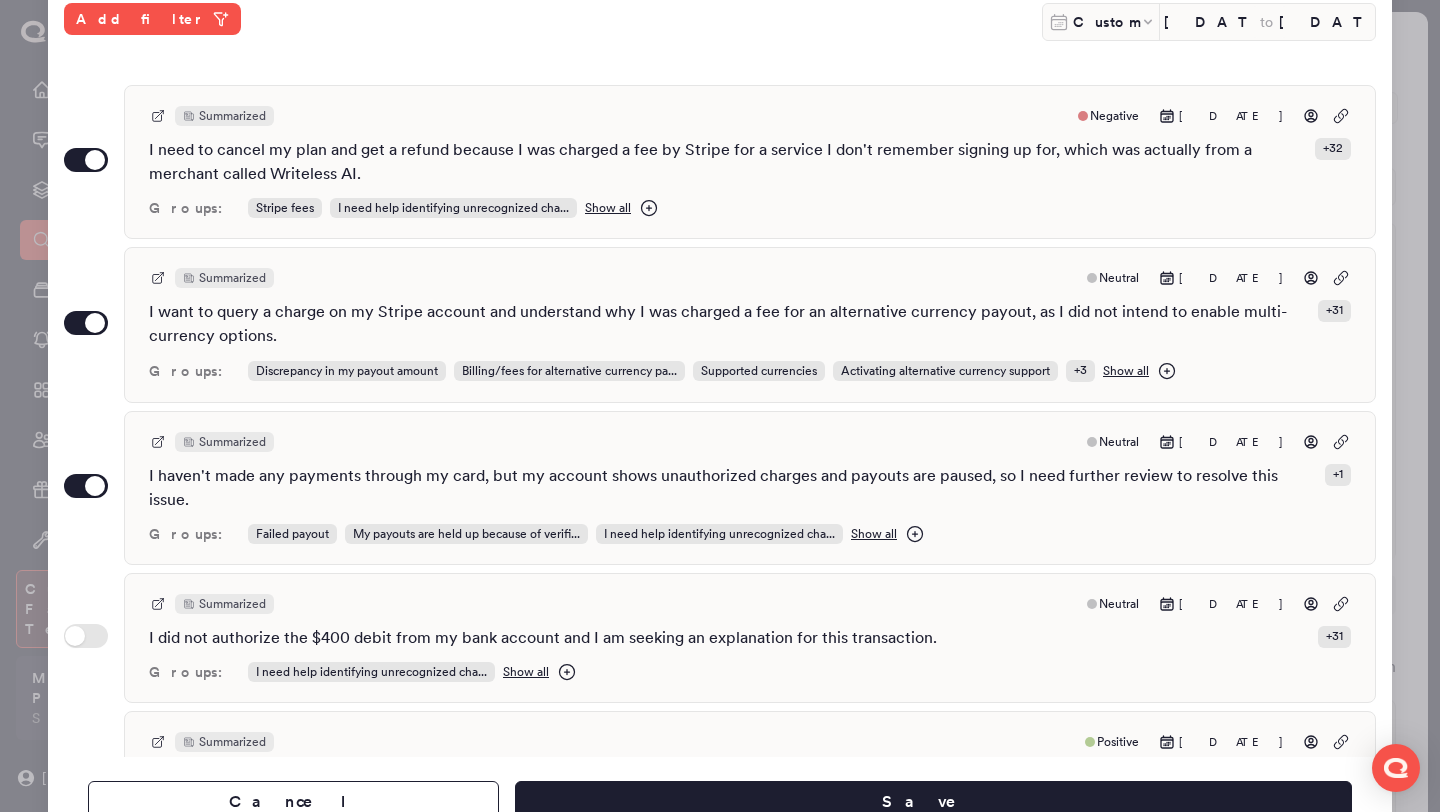 scroll, scrollTop: 530, scrollLeft: 0, axis: vertical 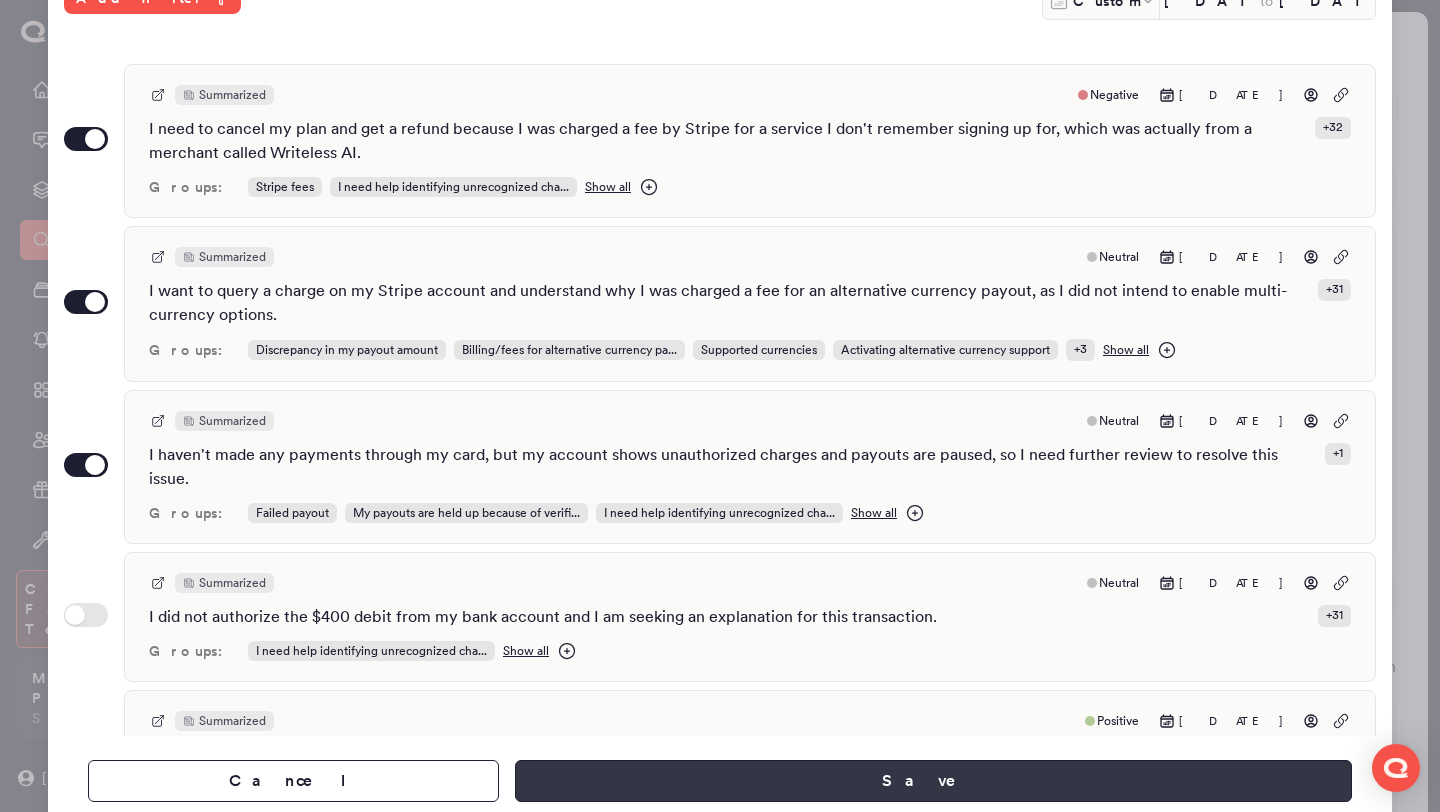 click on "Save" at bounding box center [933, 781] 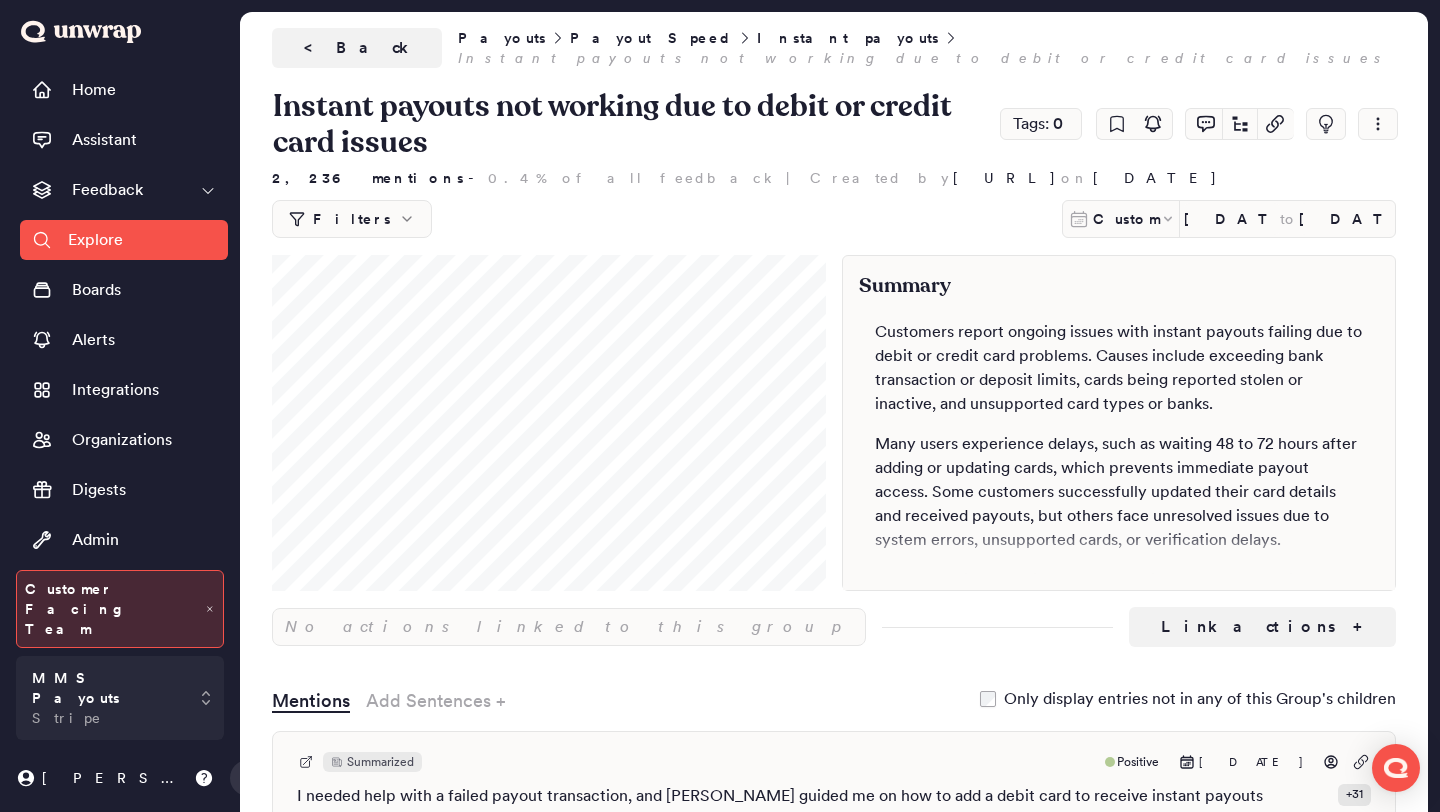 scroll, scrollTop: 0, scrollLeft: 0, axis: both 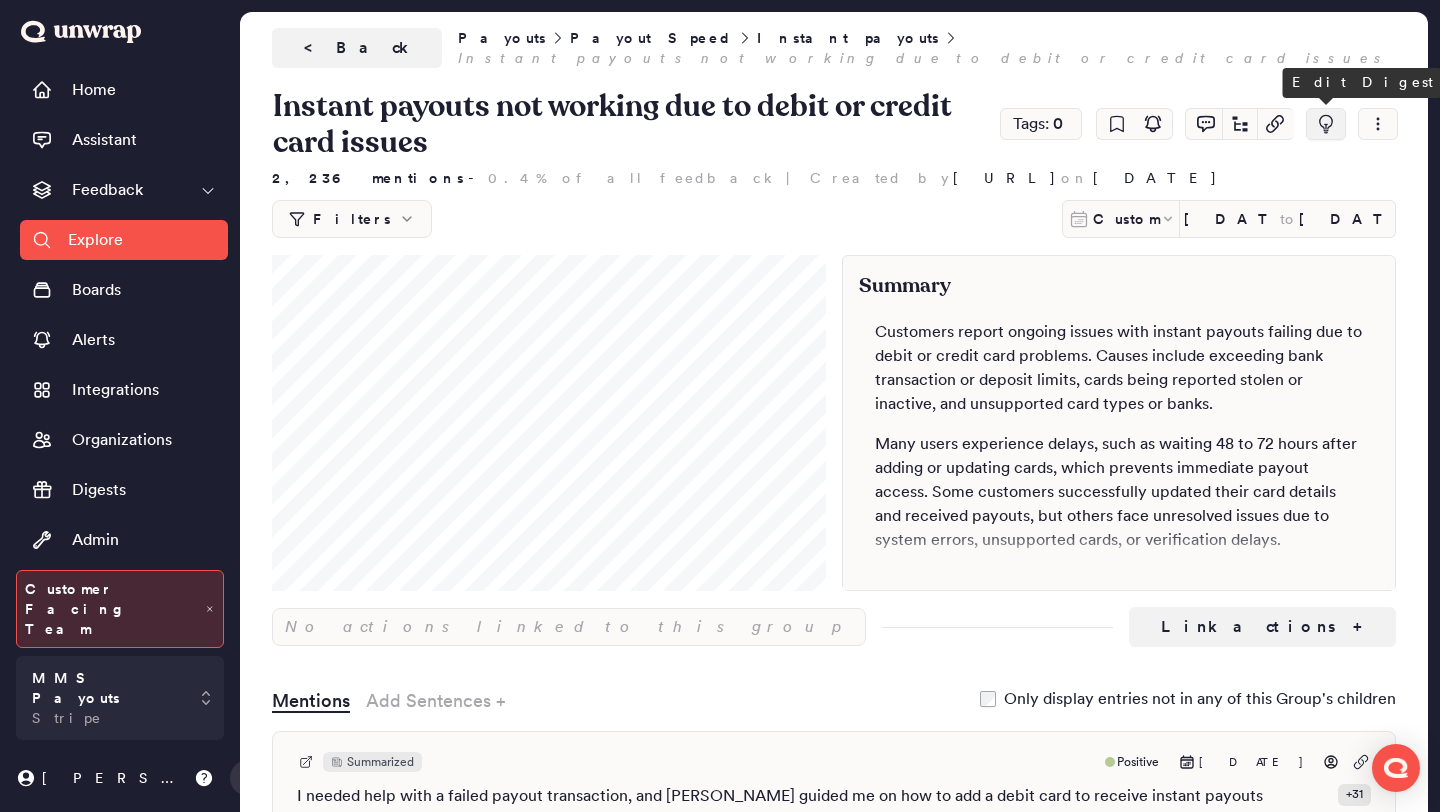 click 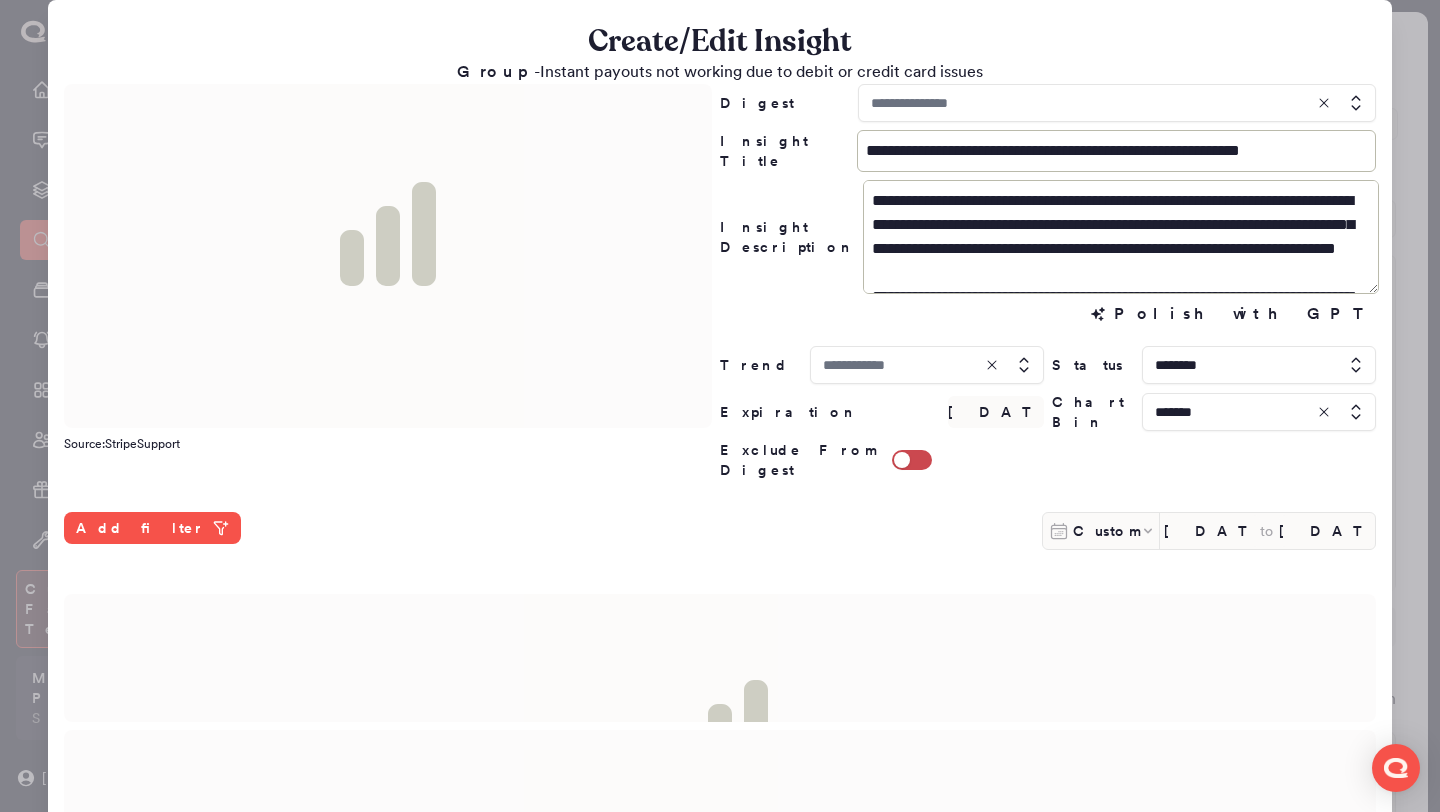 click at bounding box center [1117, 103] 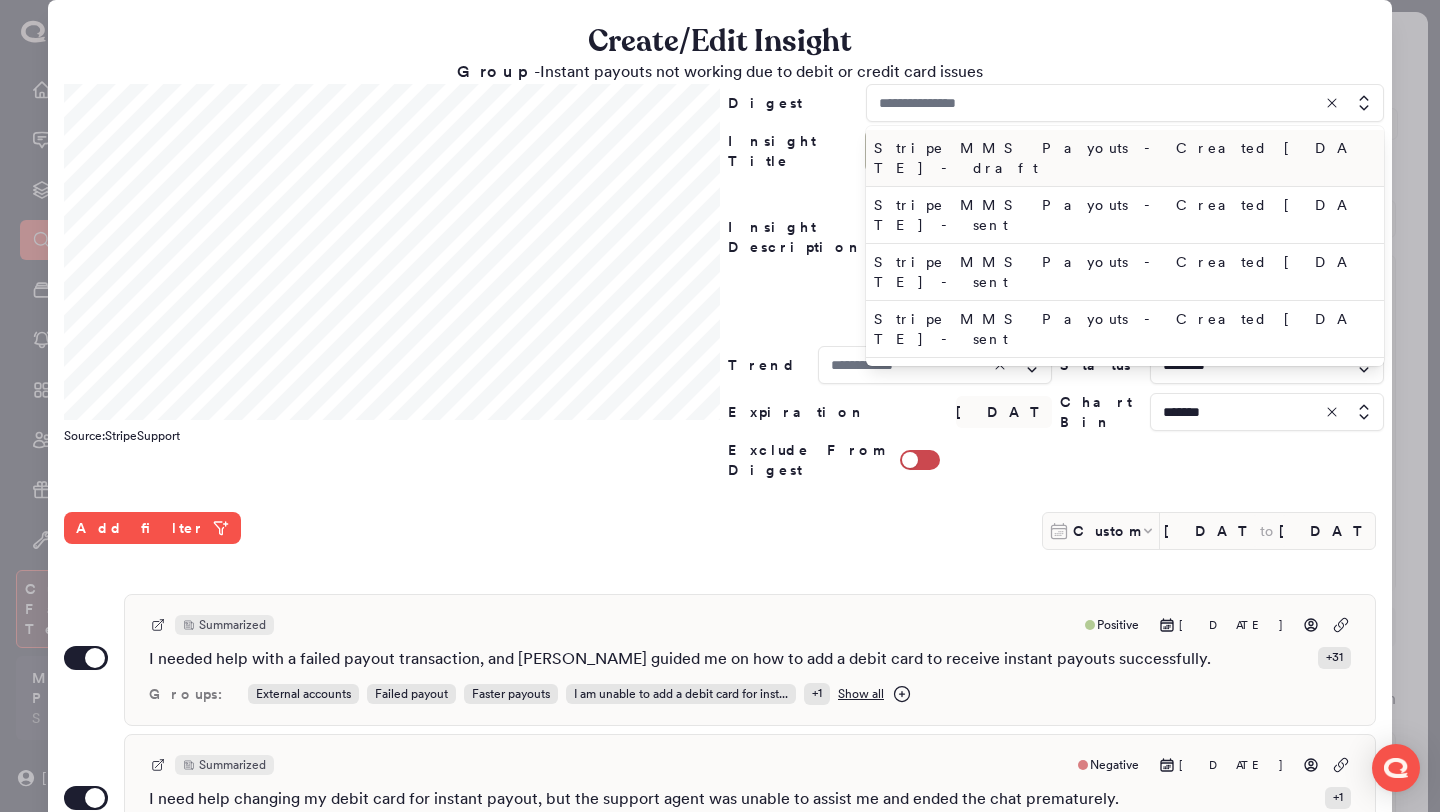 click on "Stripe MMS Payouts - Created [DATE] - draft" at bounding box center [1121, 158] 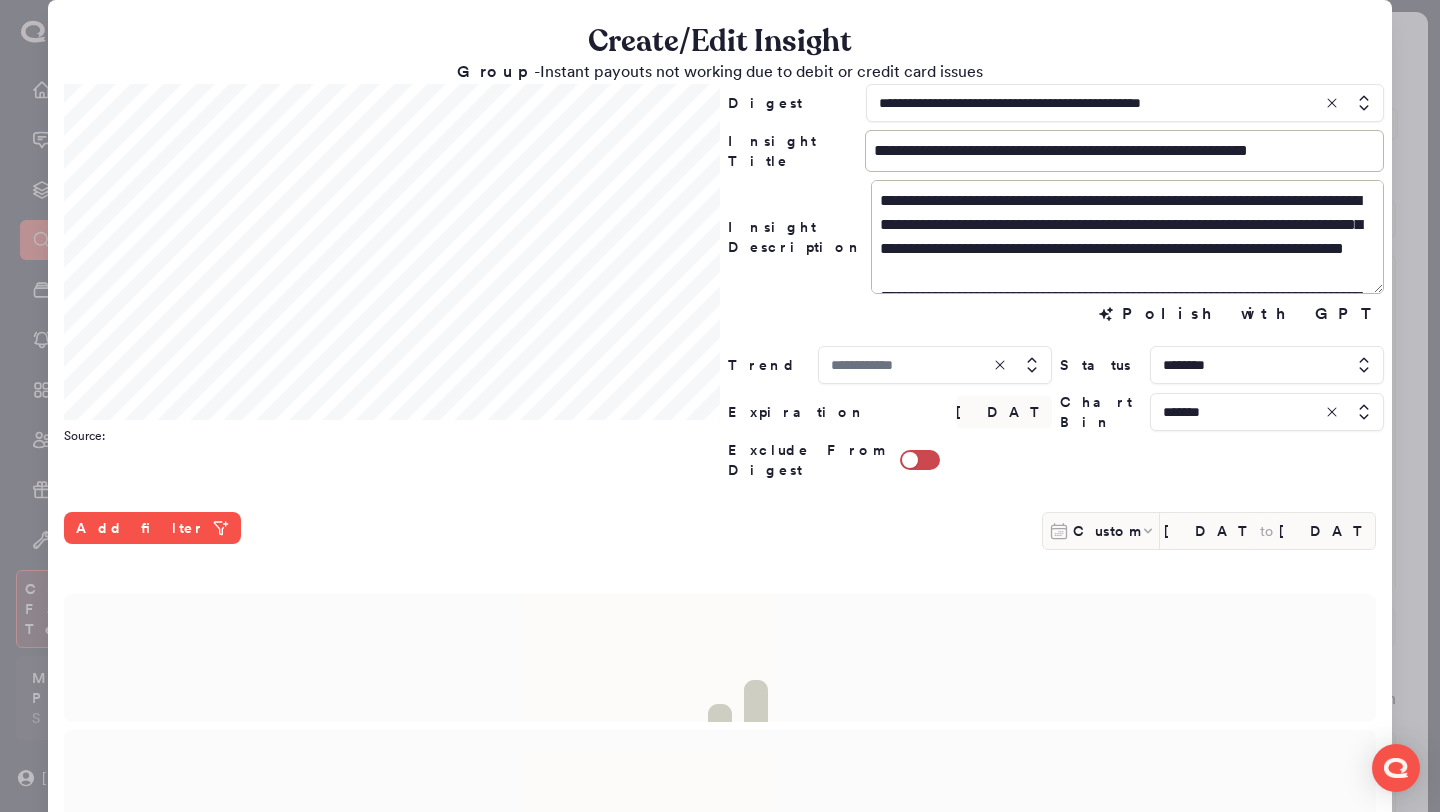 click at bounding box center [935, 365] 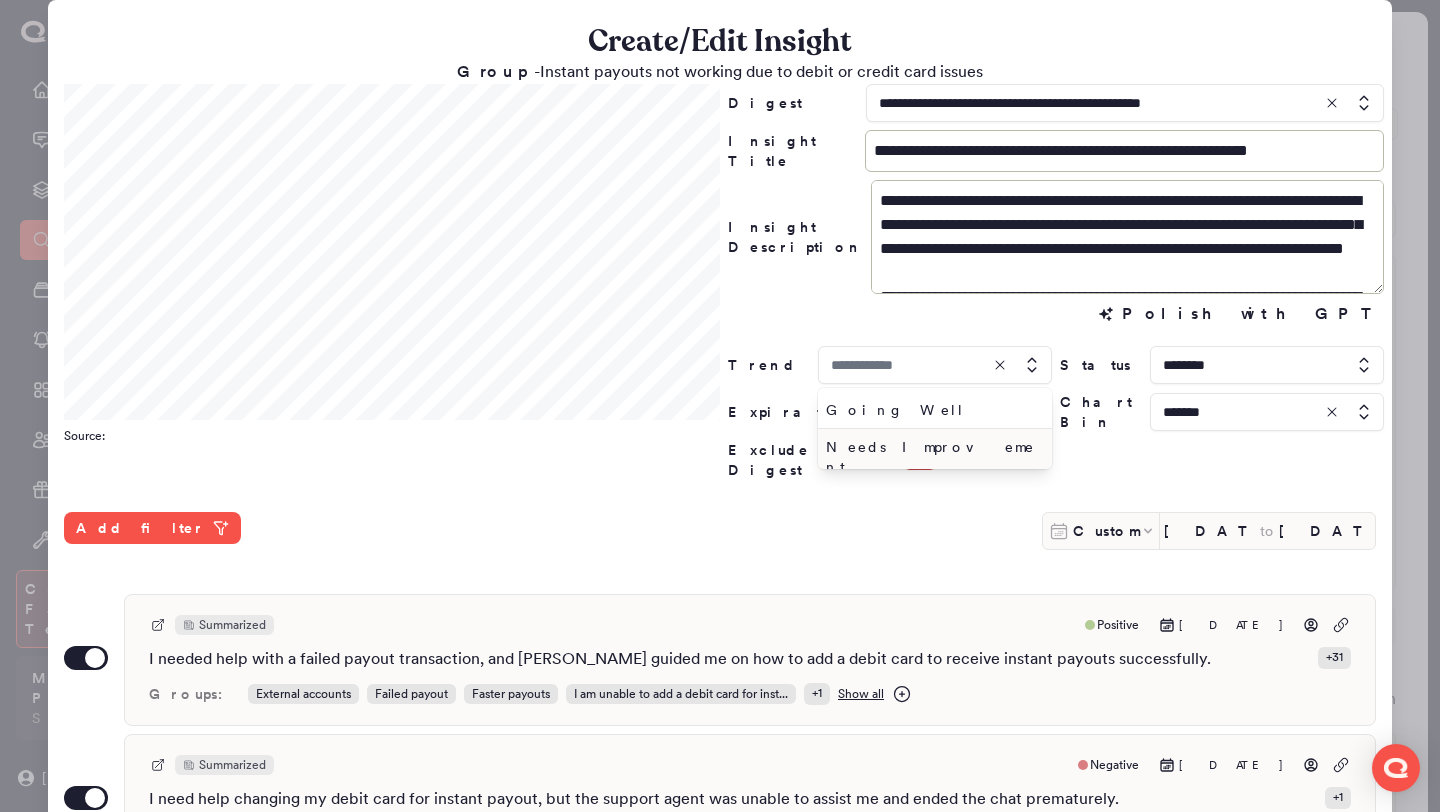 click on "Needs Improvement" at bounding box center (931, 457) 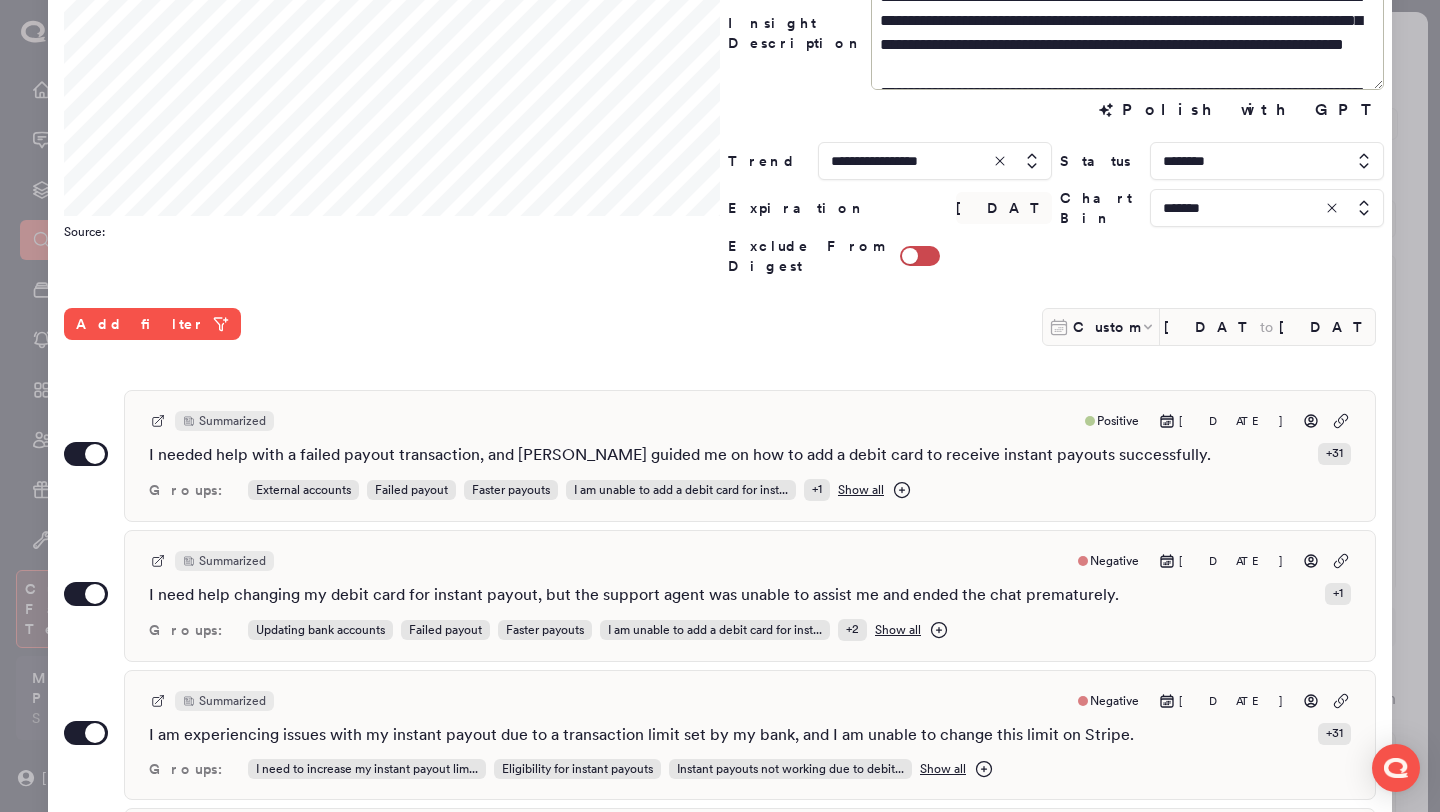 scroll, scrollTop: 530, scrollLeft: 0, axis: vertical 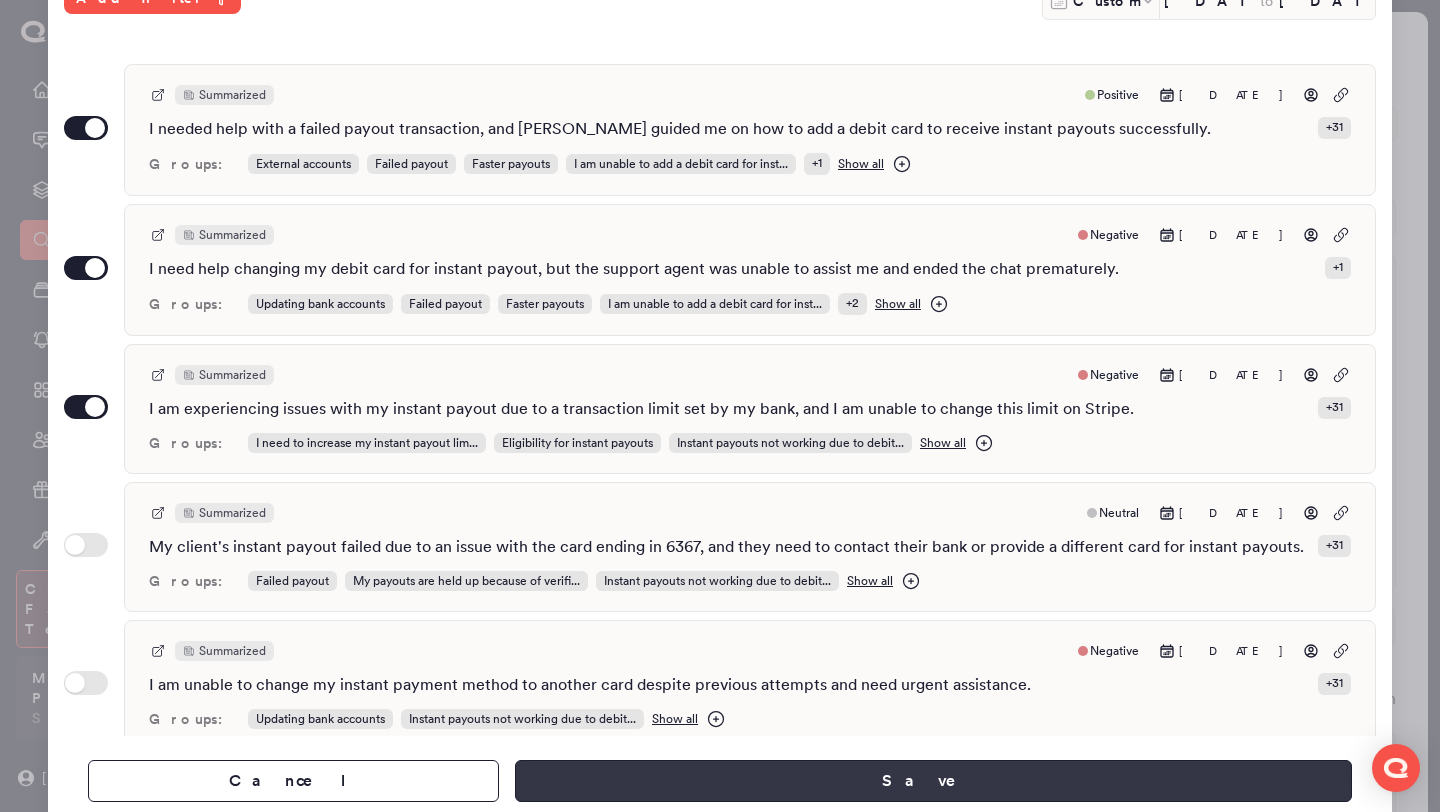 click on "Save" at bounding box center (933, 781) 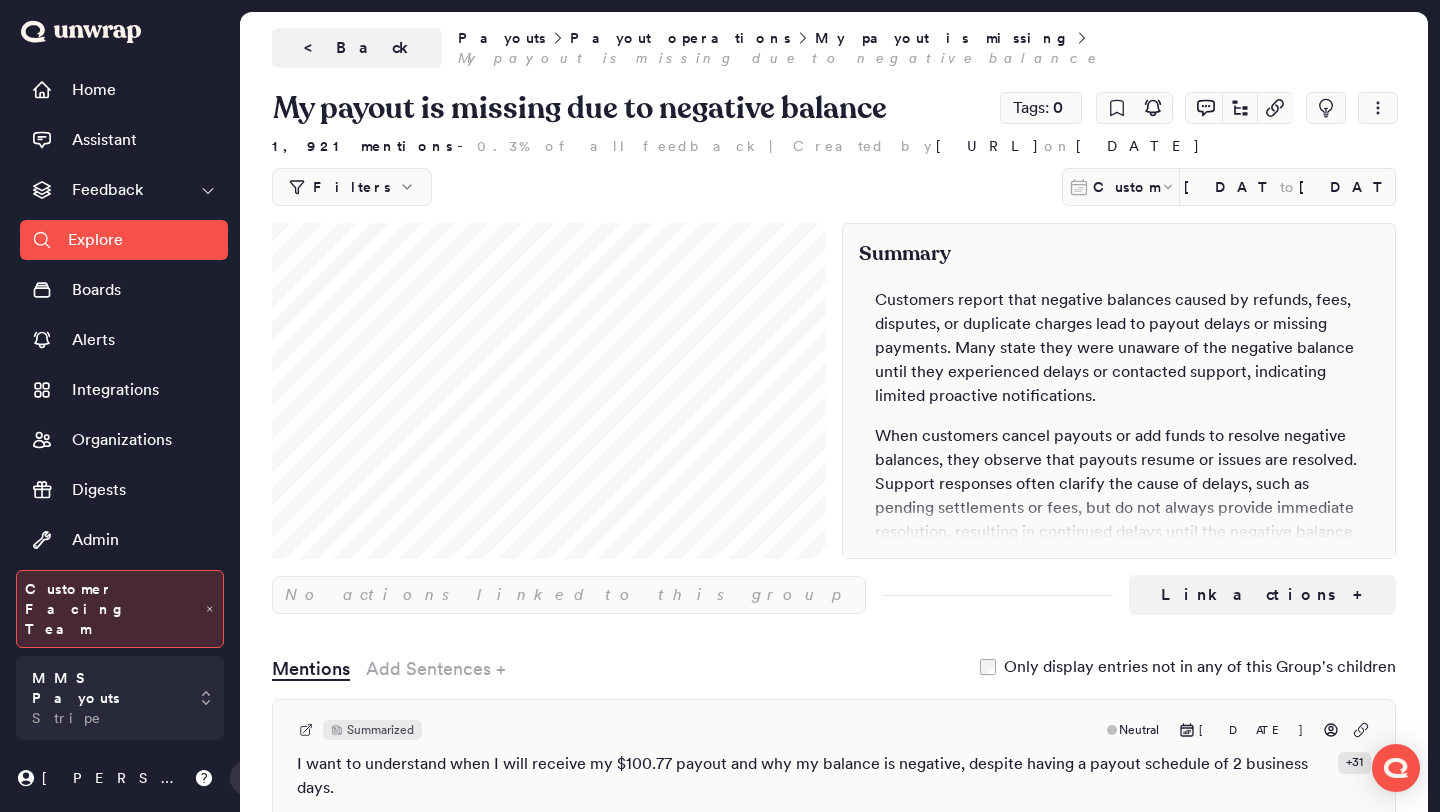 scroll, scrollTop: 0, scrollLeft: 0, axis: both 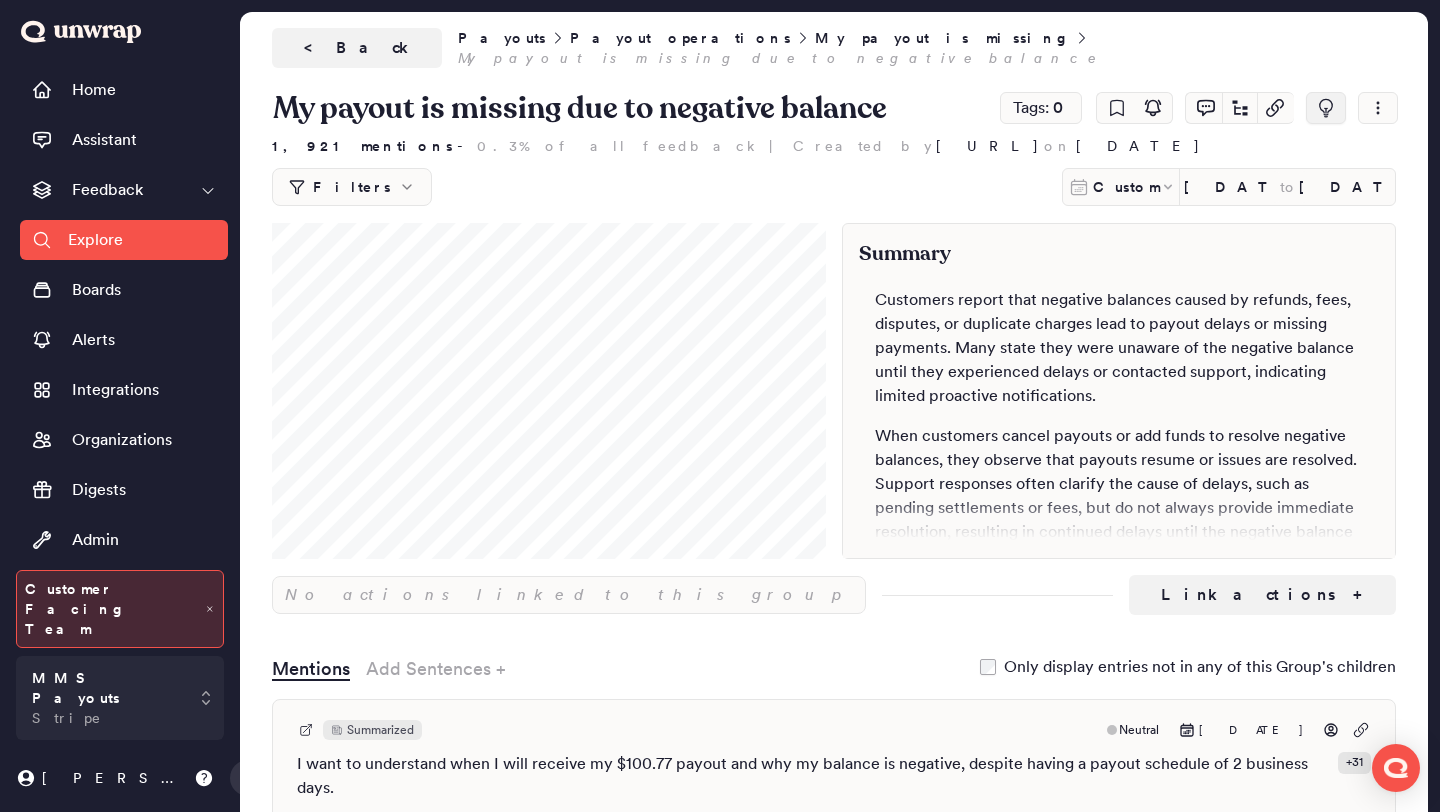 click 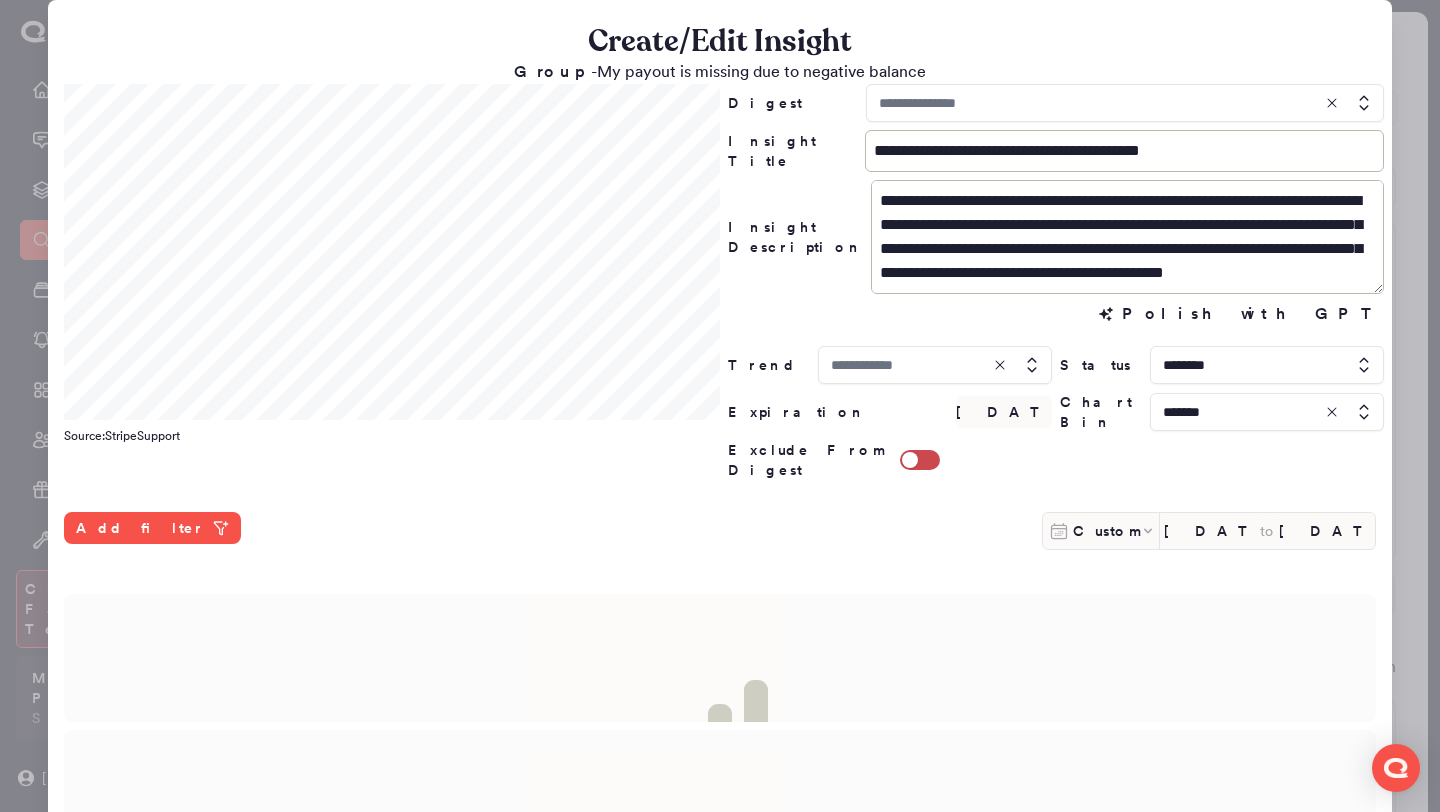 click at bounding box center (1125, 103) 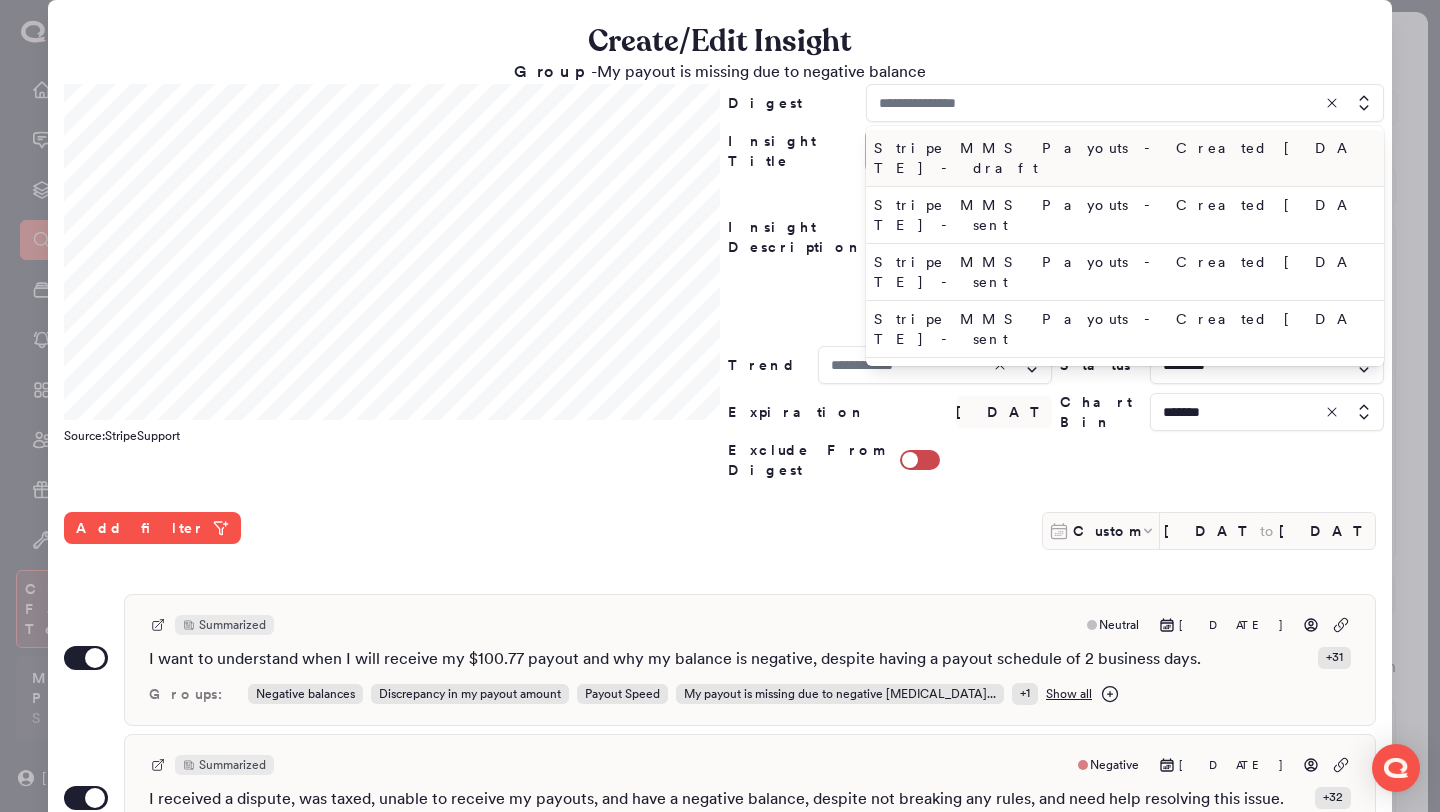 click on "Stripe MMS Payouts - Created [DATE] - draft" at bounding box center (1121, 158) 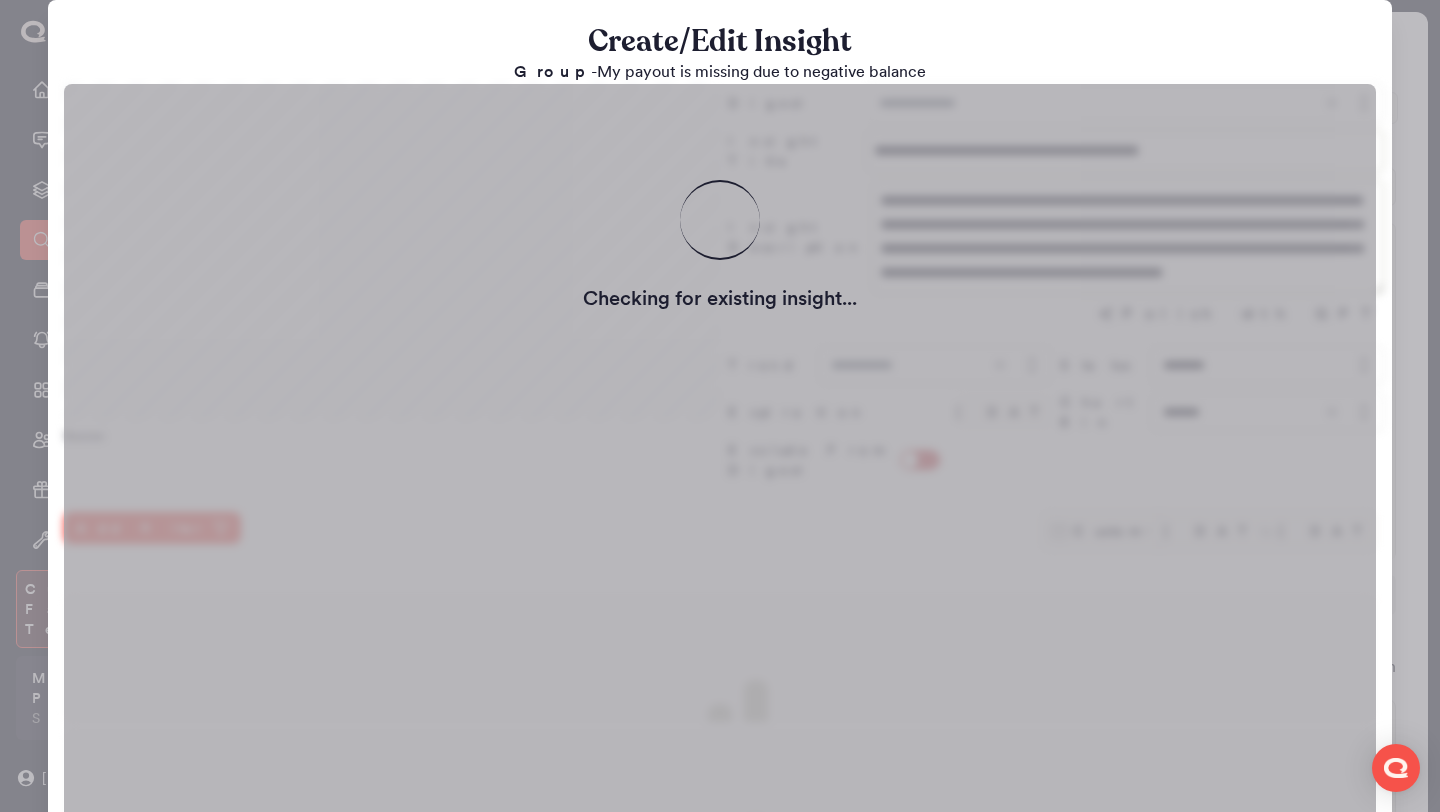 type on "**********" 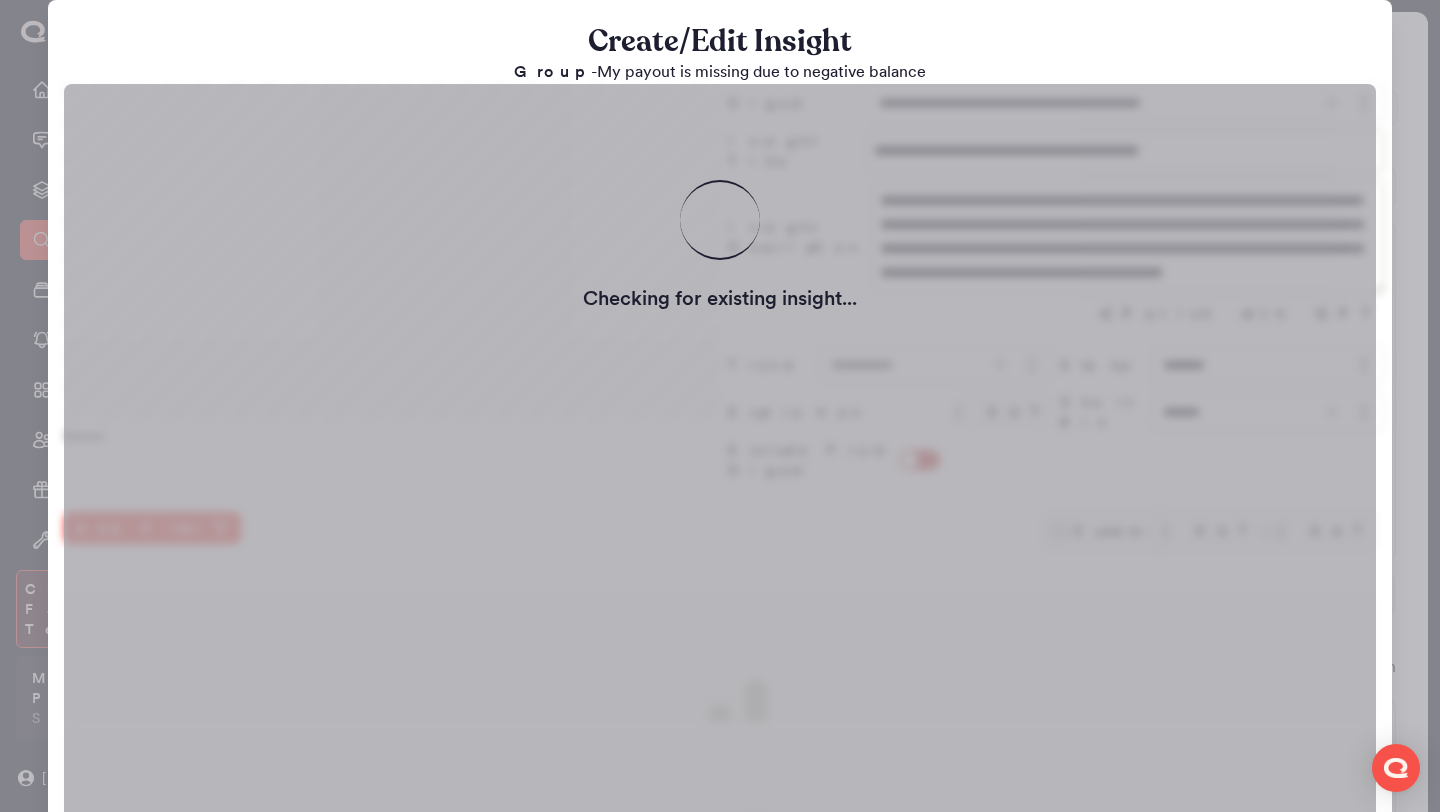 type on "**********" 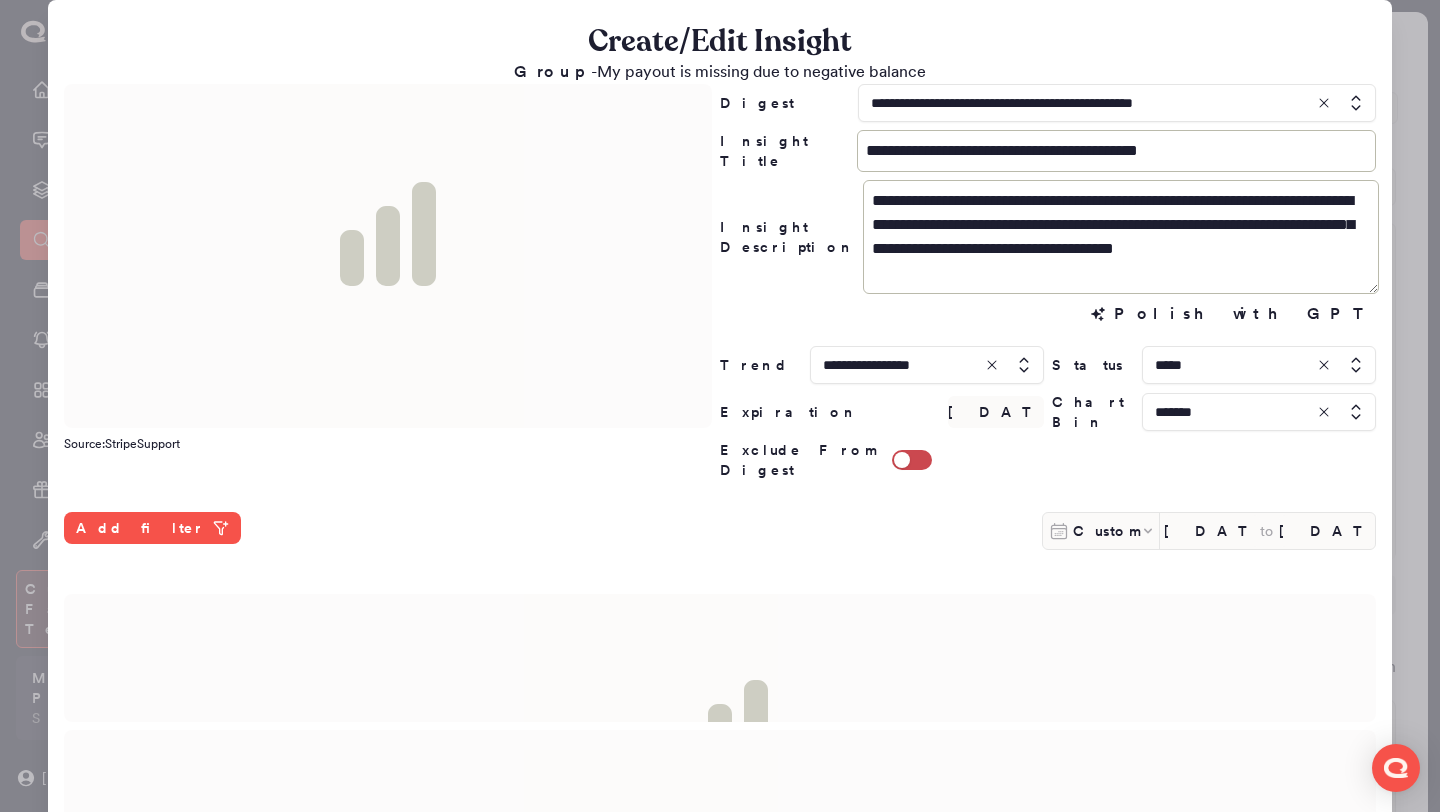 click at bounding box center [927, 365] 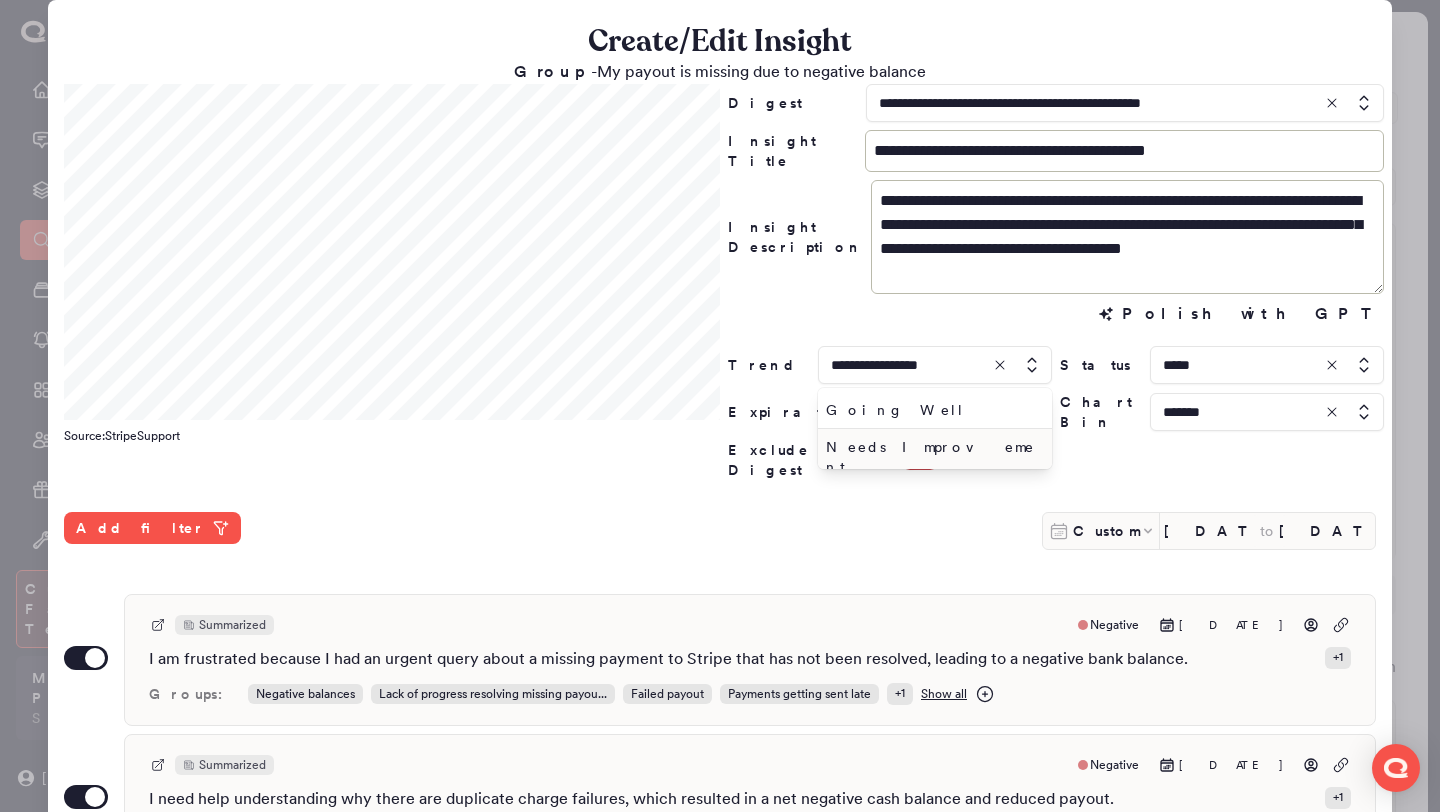 click on "Needs Improvement" at bounding box center (931, 457) 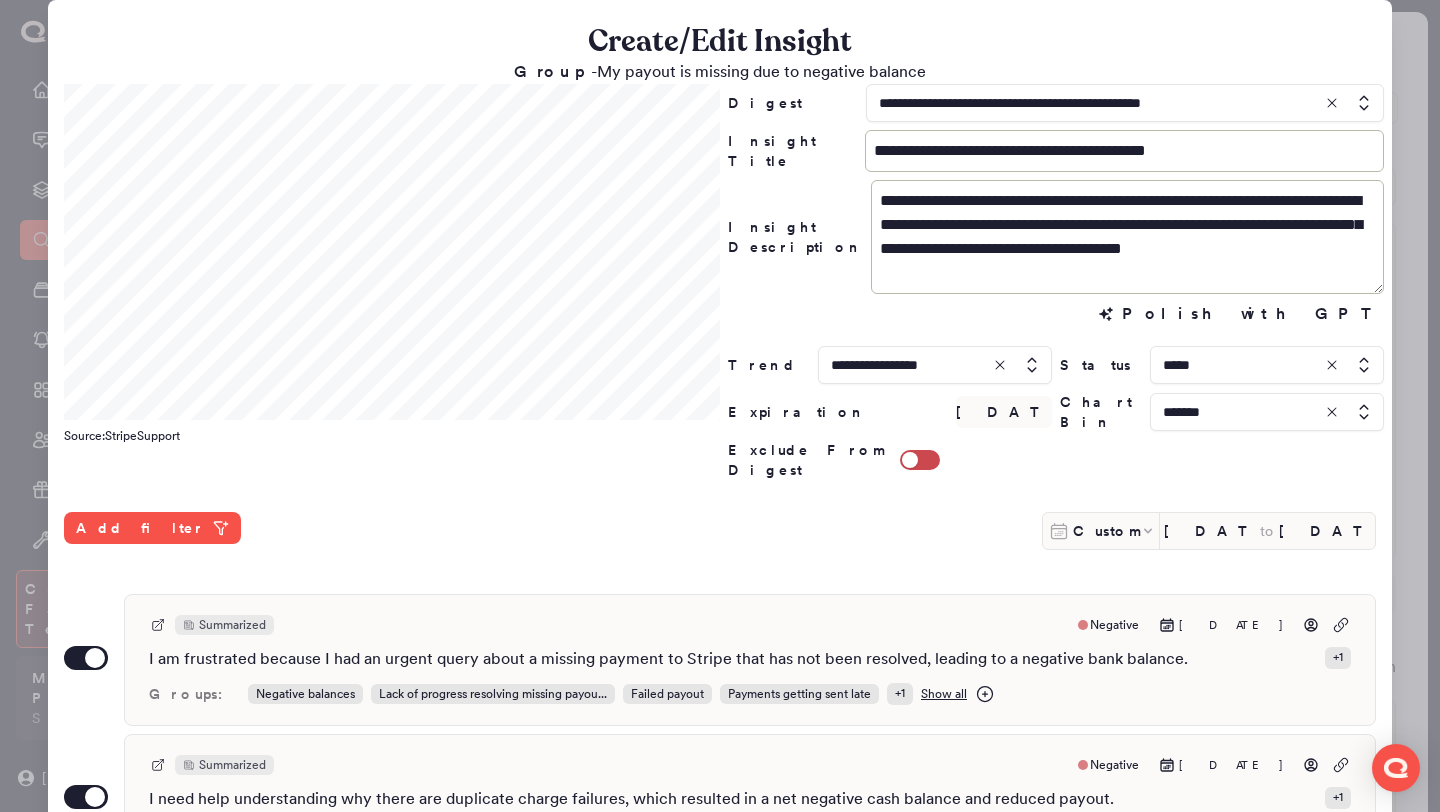 scroll, scrollTop: 530, scrollLeft: 0, axis: vertical 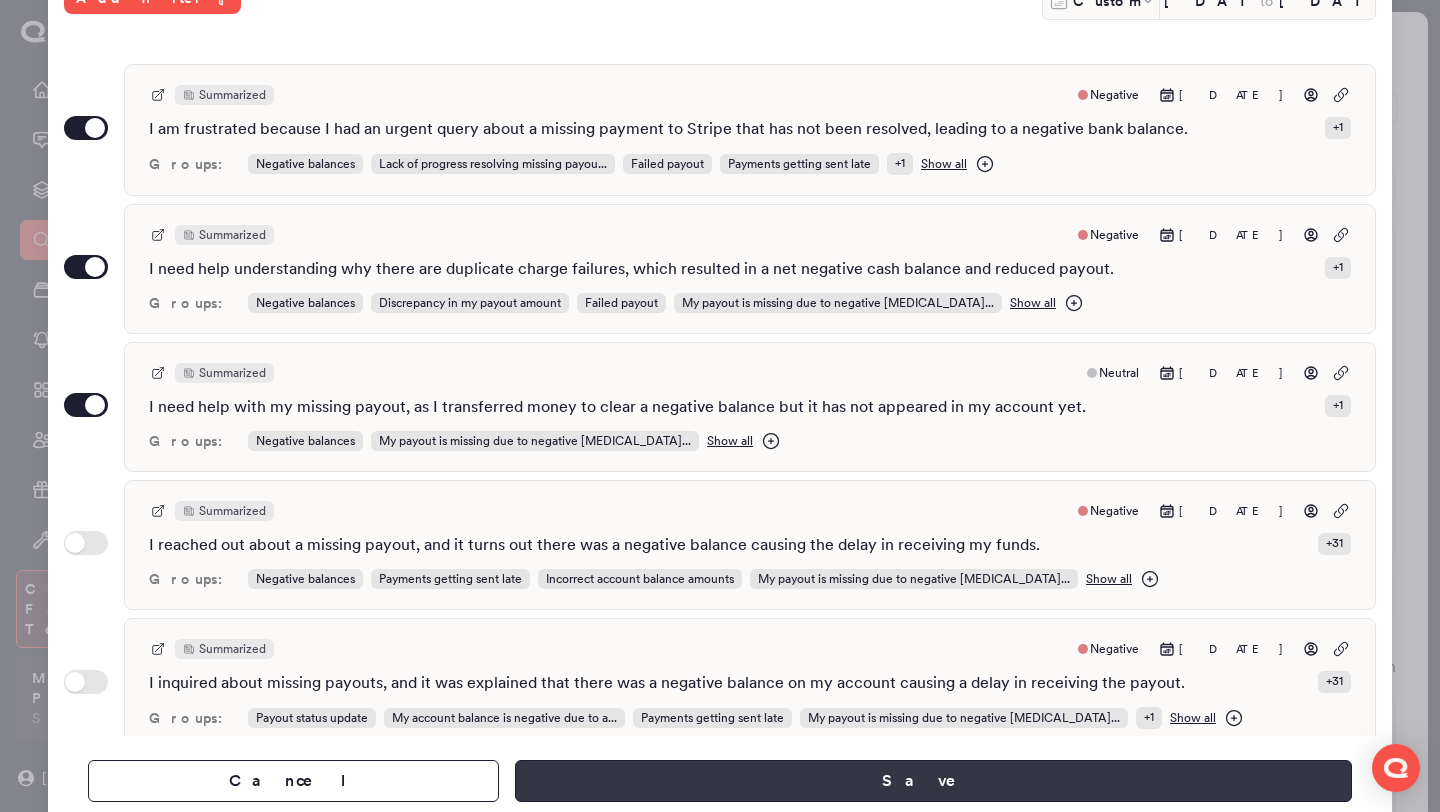 click on "Save" at bounding box center [933, 781] 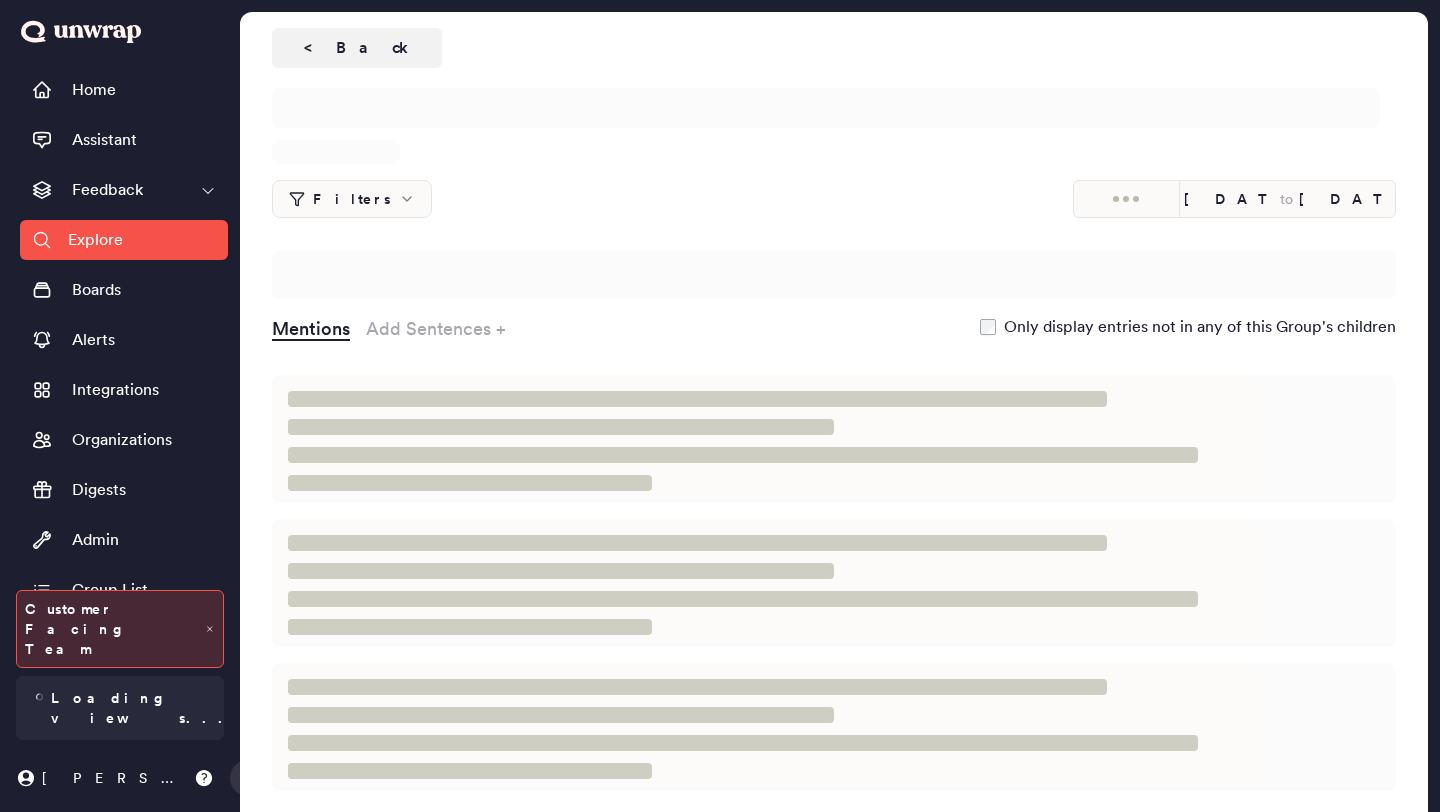 scroll, scrollTop: 0, scrollLeft: 0, axis: both 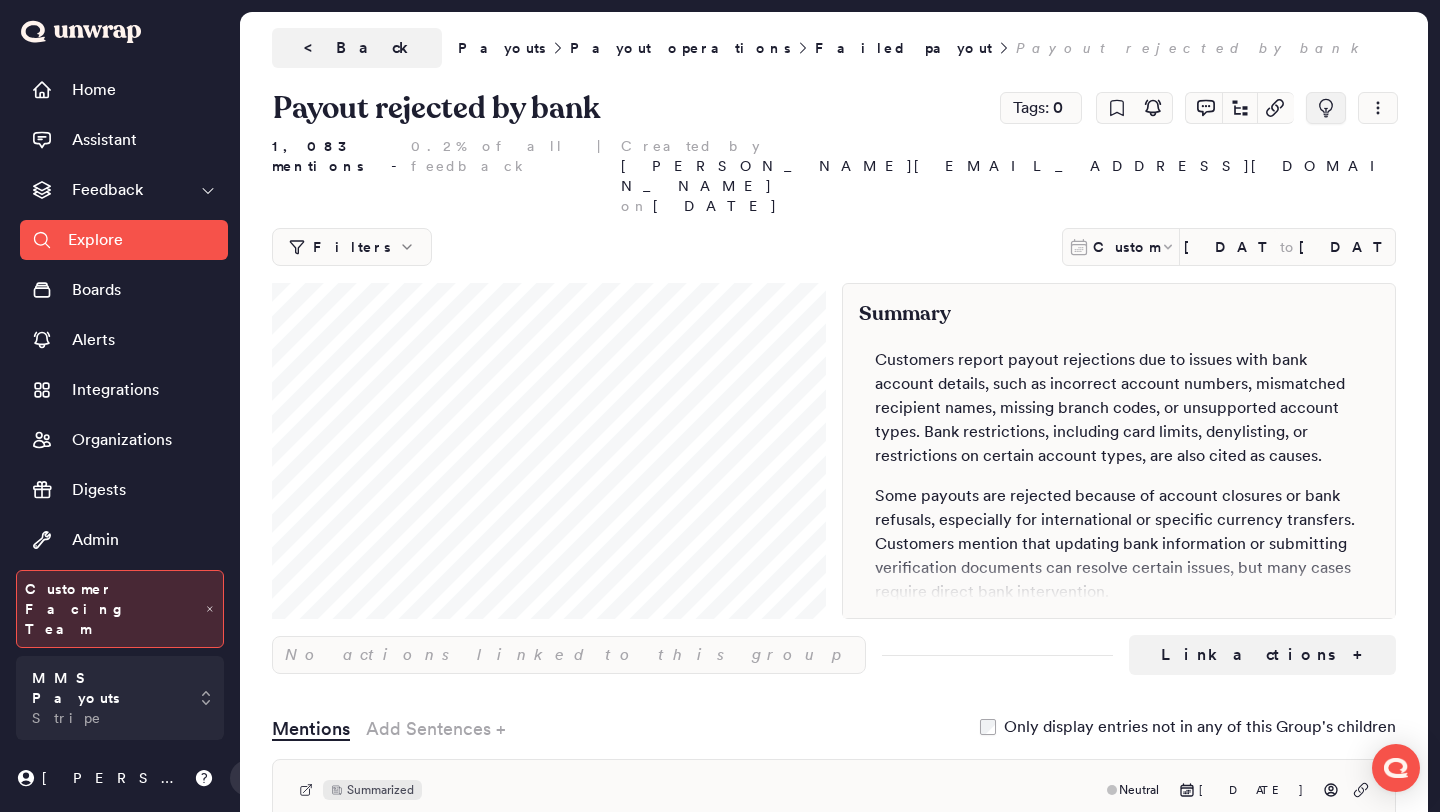 click 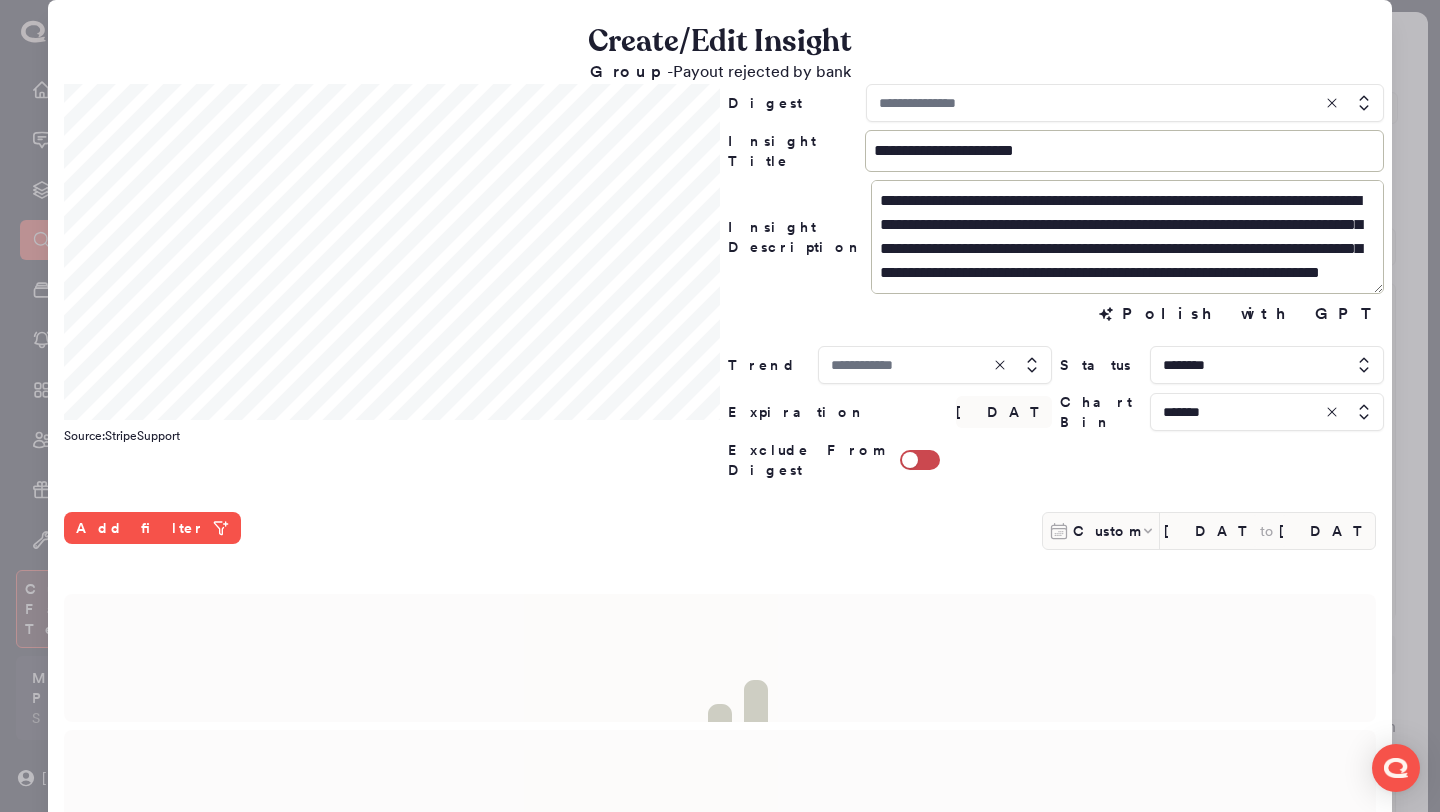 click at bounding box center (1125, 103) 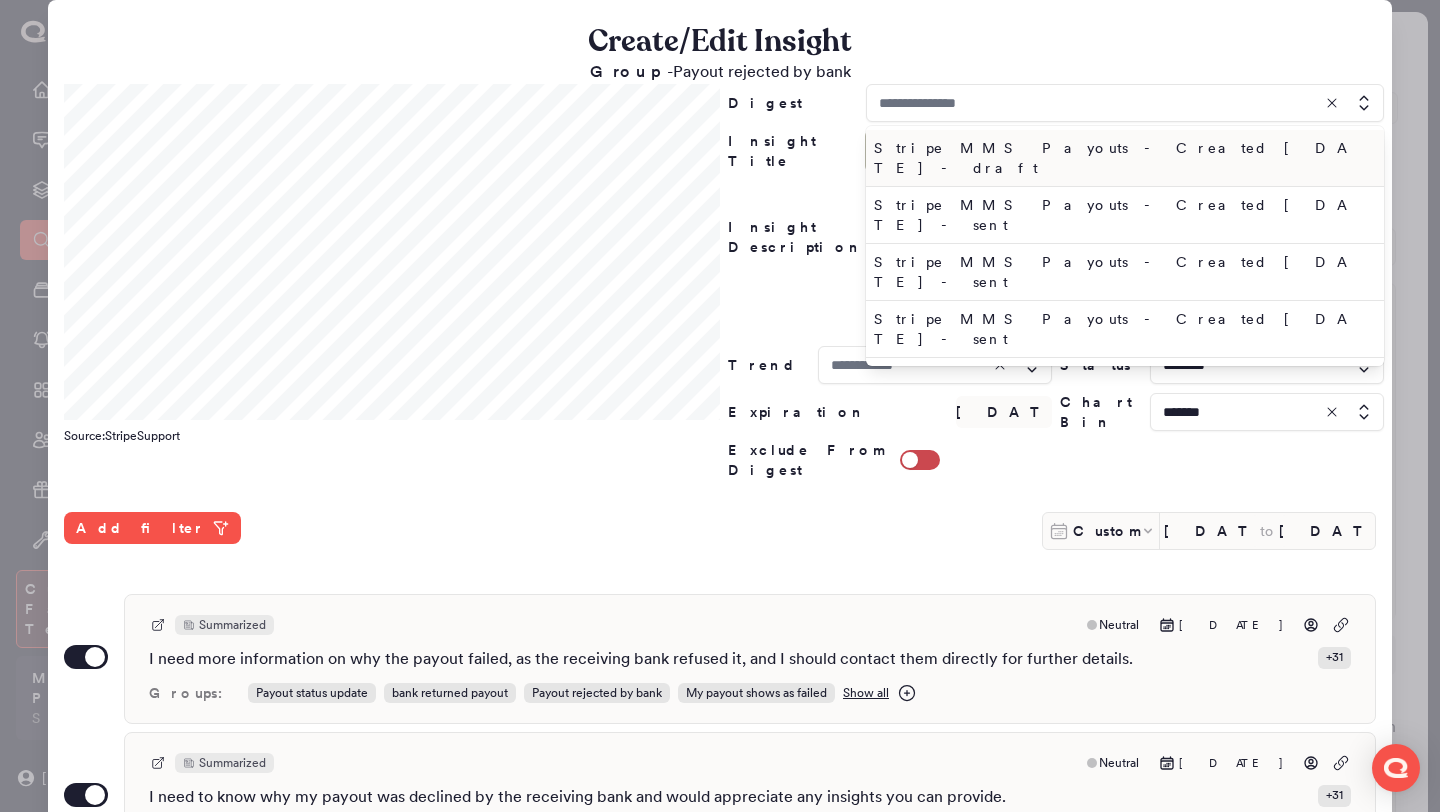 click on "Stripe MMS Payouts - Created [DATE] - draft" at bounding box center [1121, 158] 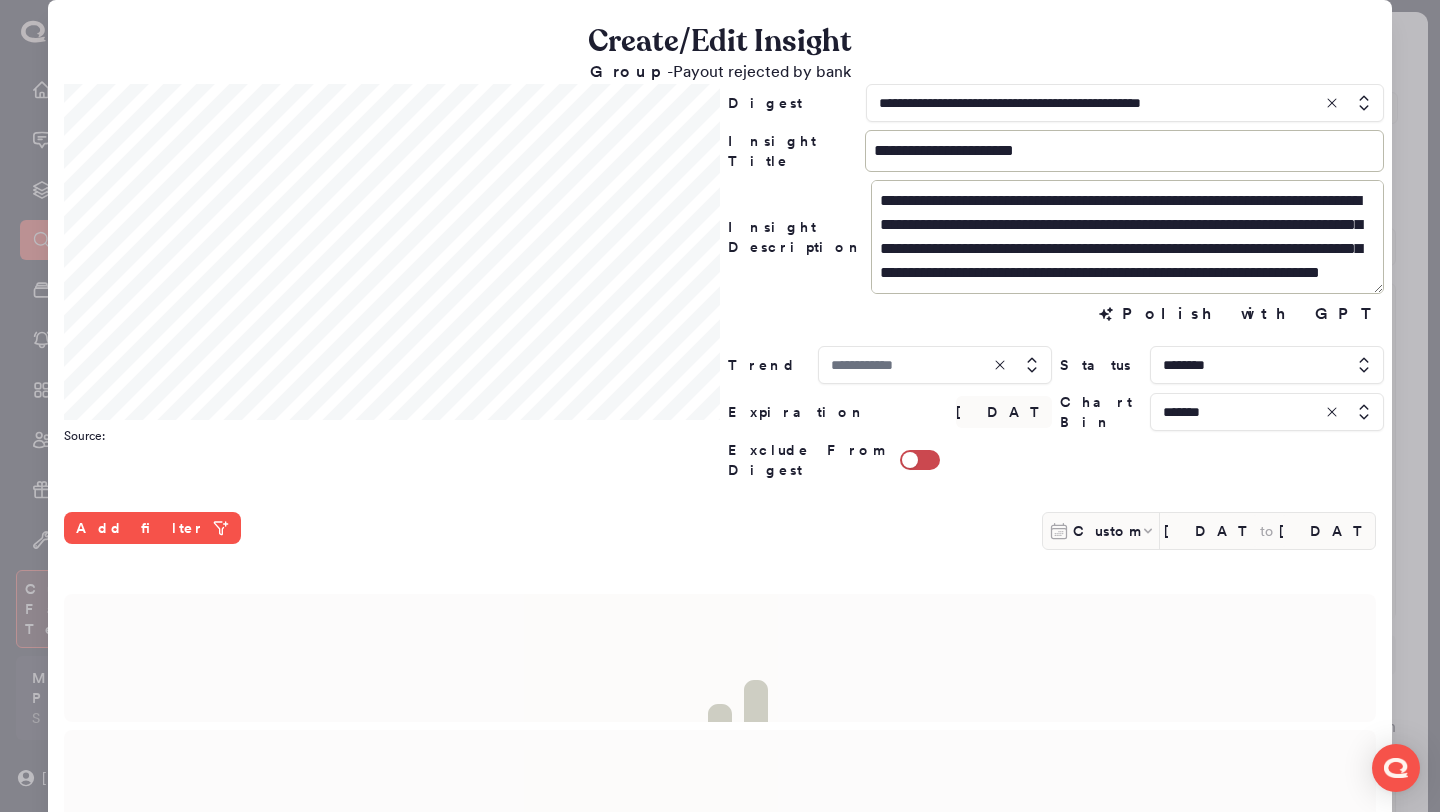 click at bounding box center [935, 365] 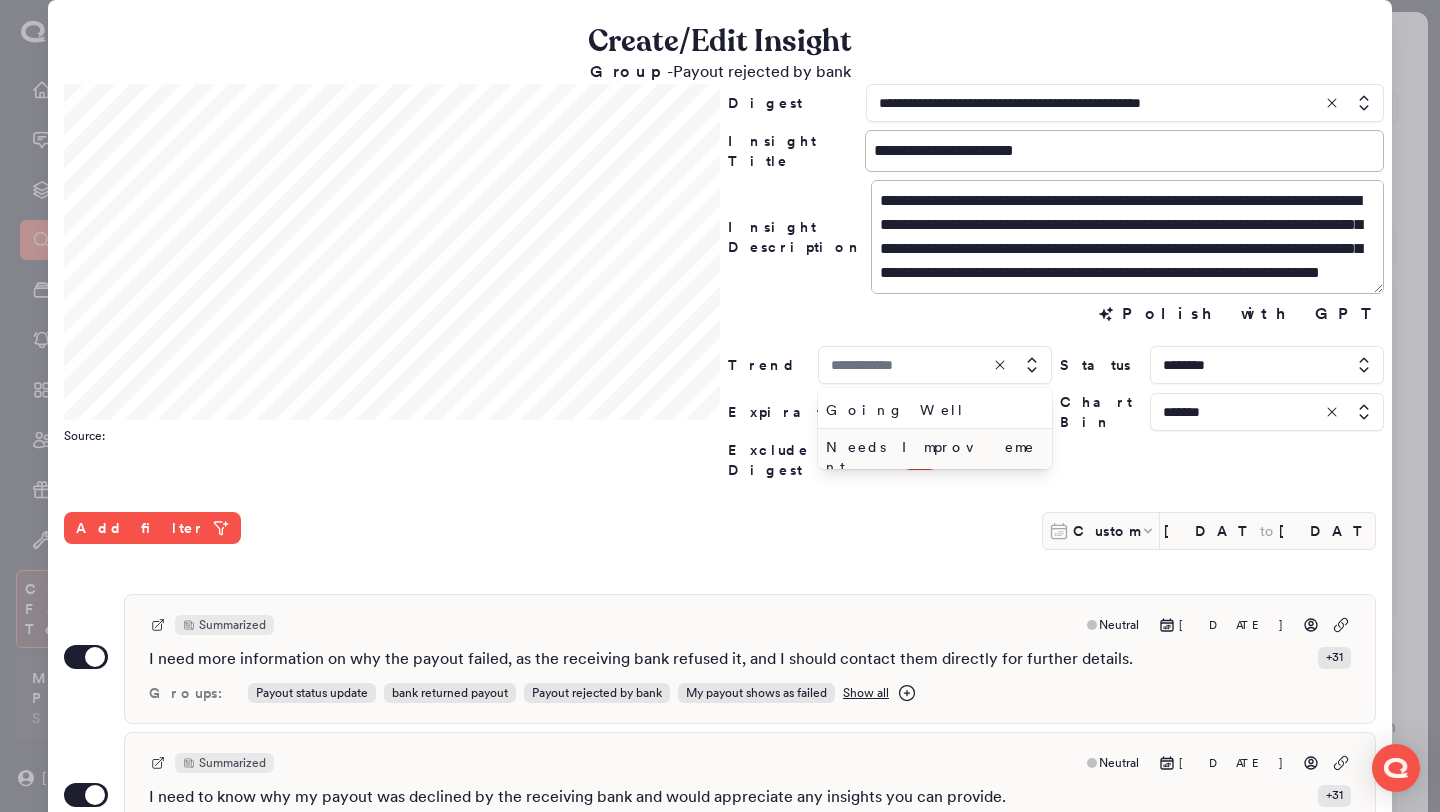 click on "Needs Improvement" at bounding box center [931, 457] 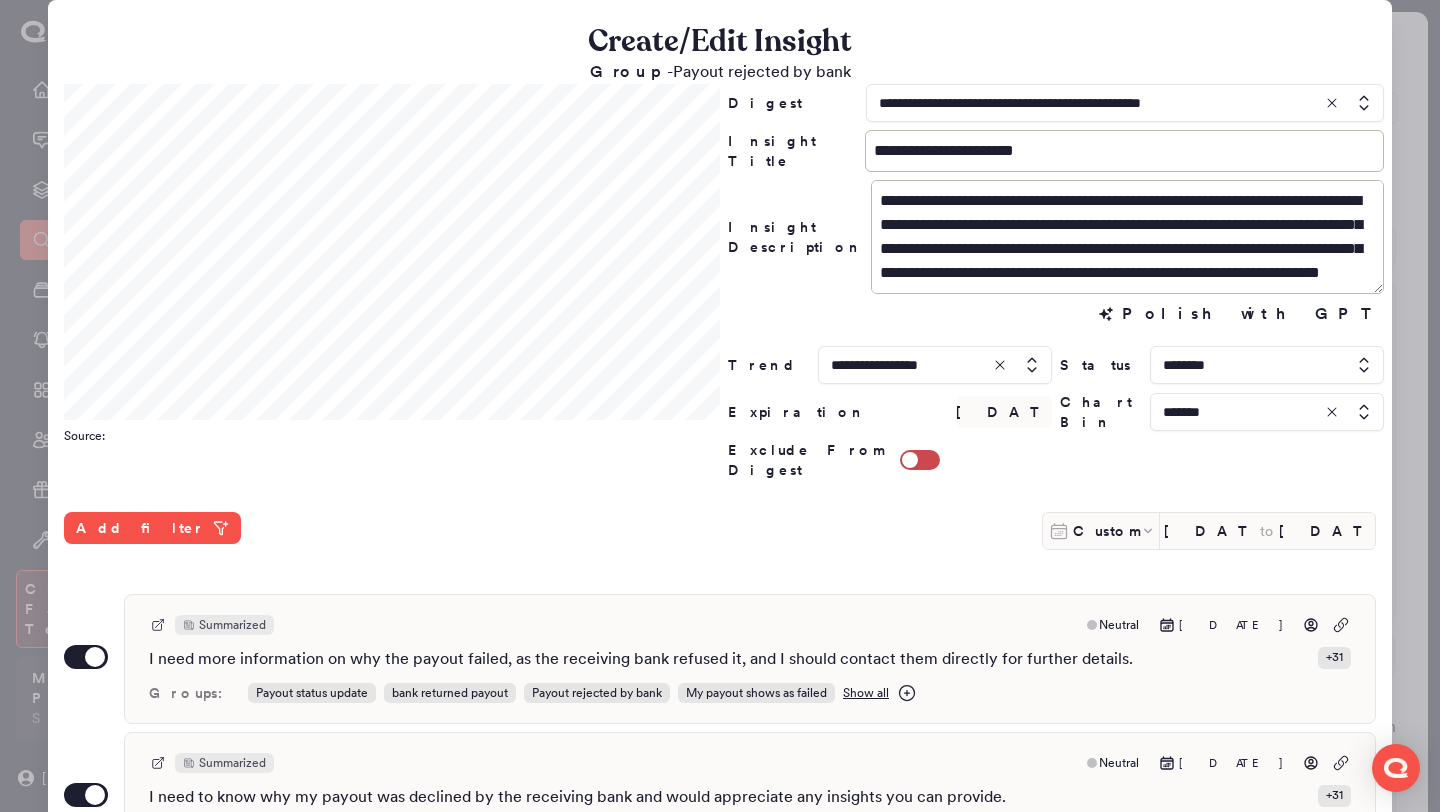 scroll, scrollTop: 530, scrollLeft: 0, axis: vertical 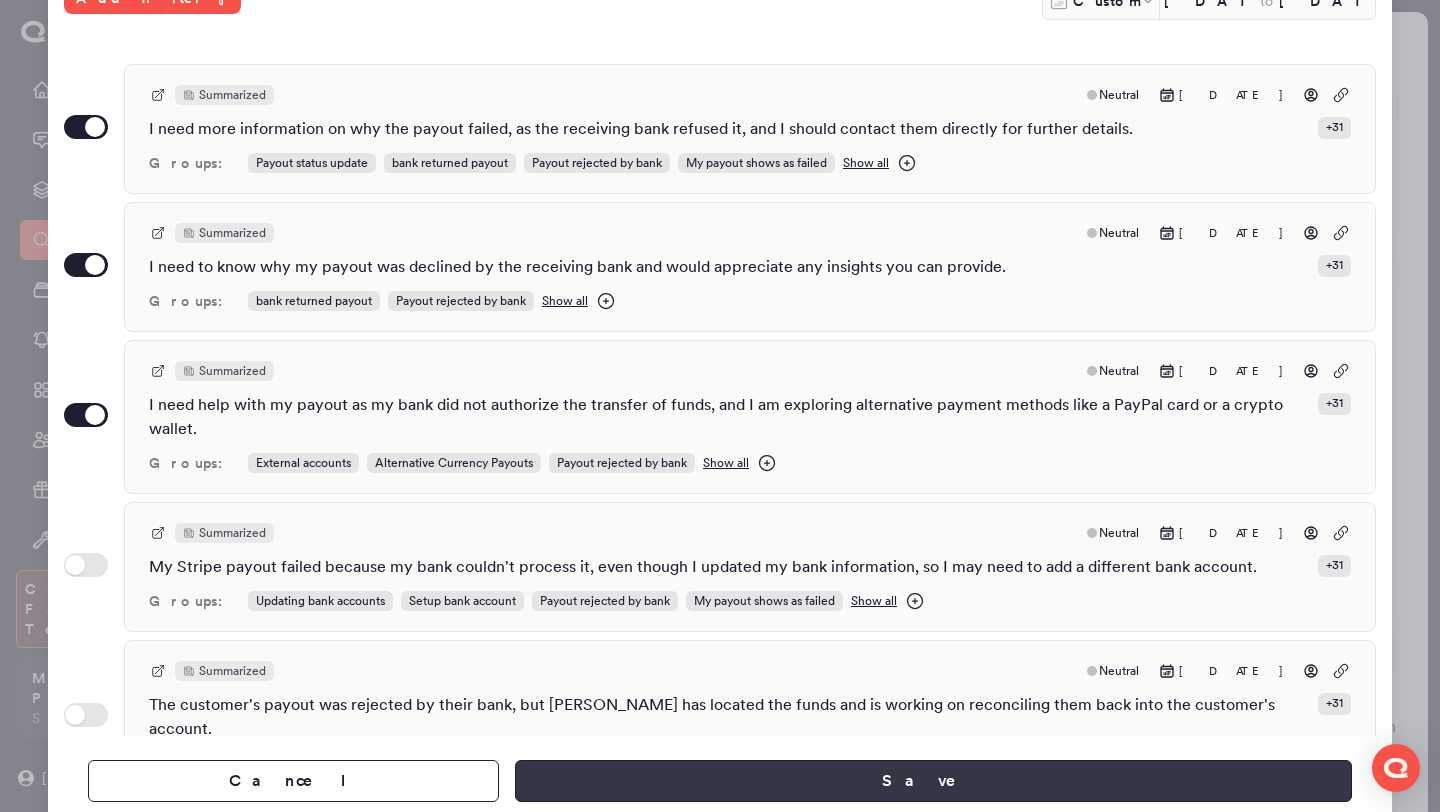 click on "Save" at bounding box center [933, 781] 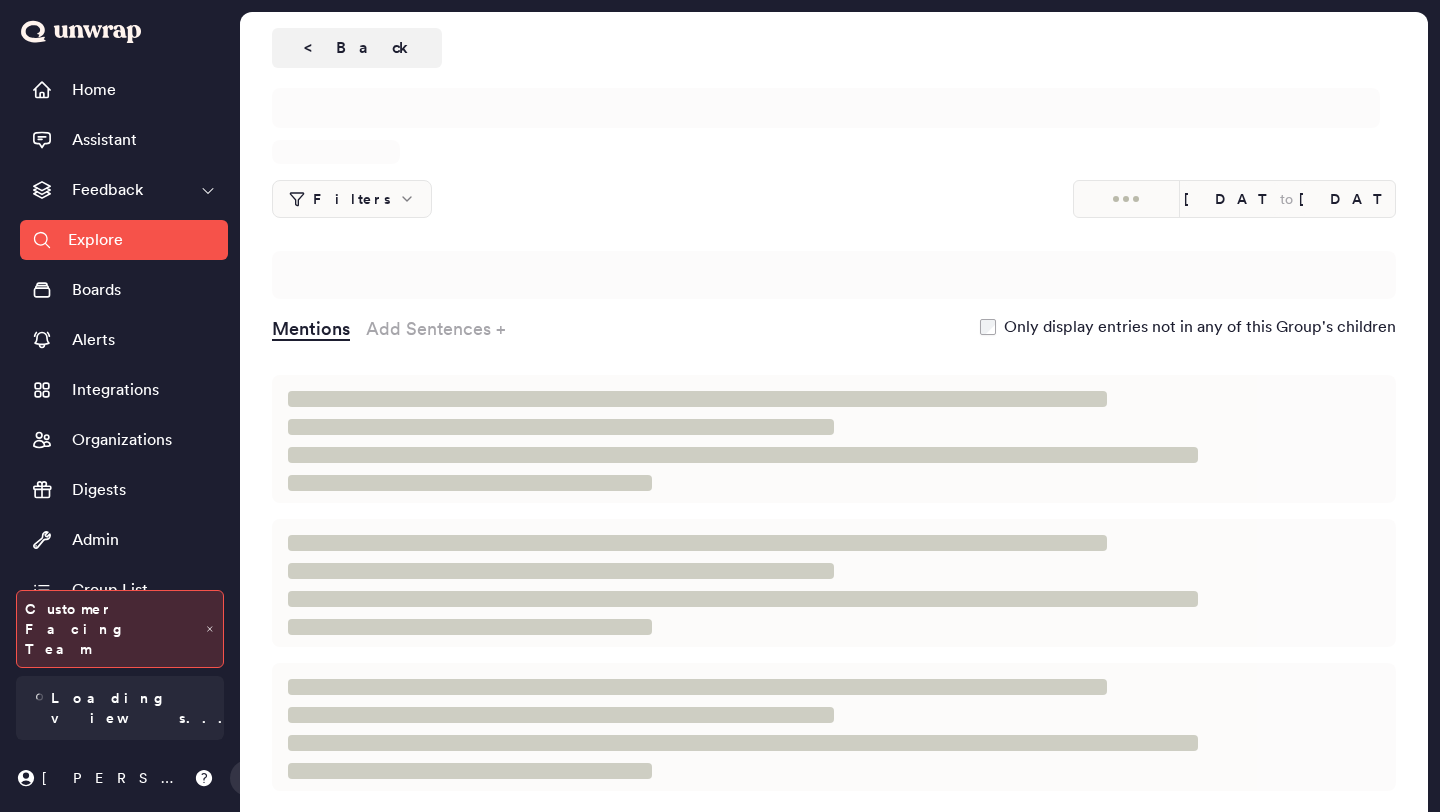 scroll, scrollTop: 0, scrollLeft: 0, axis: both 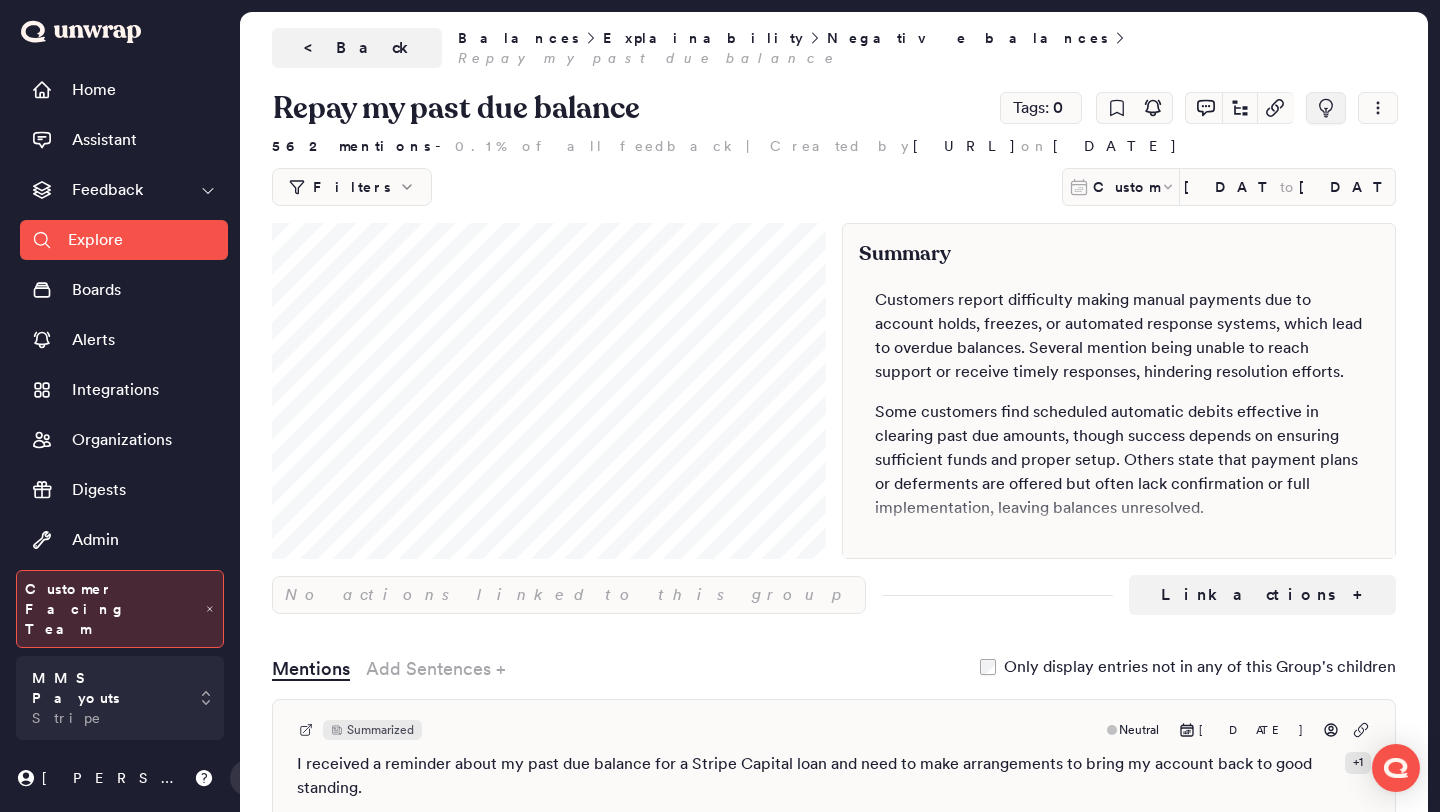 click 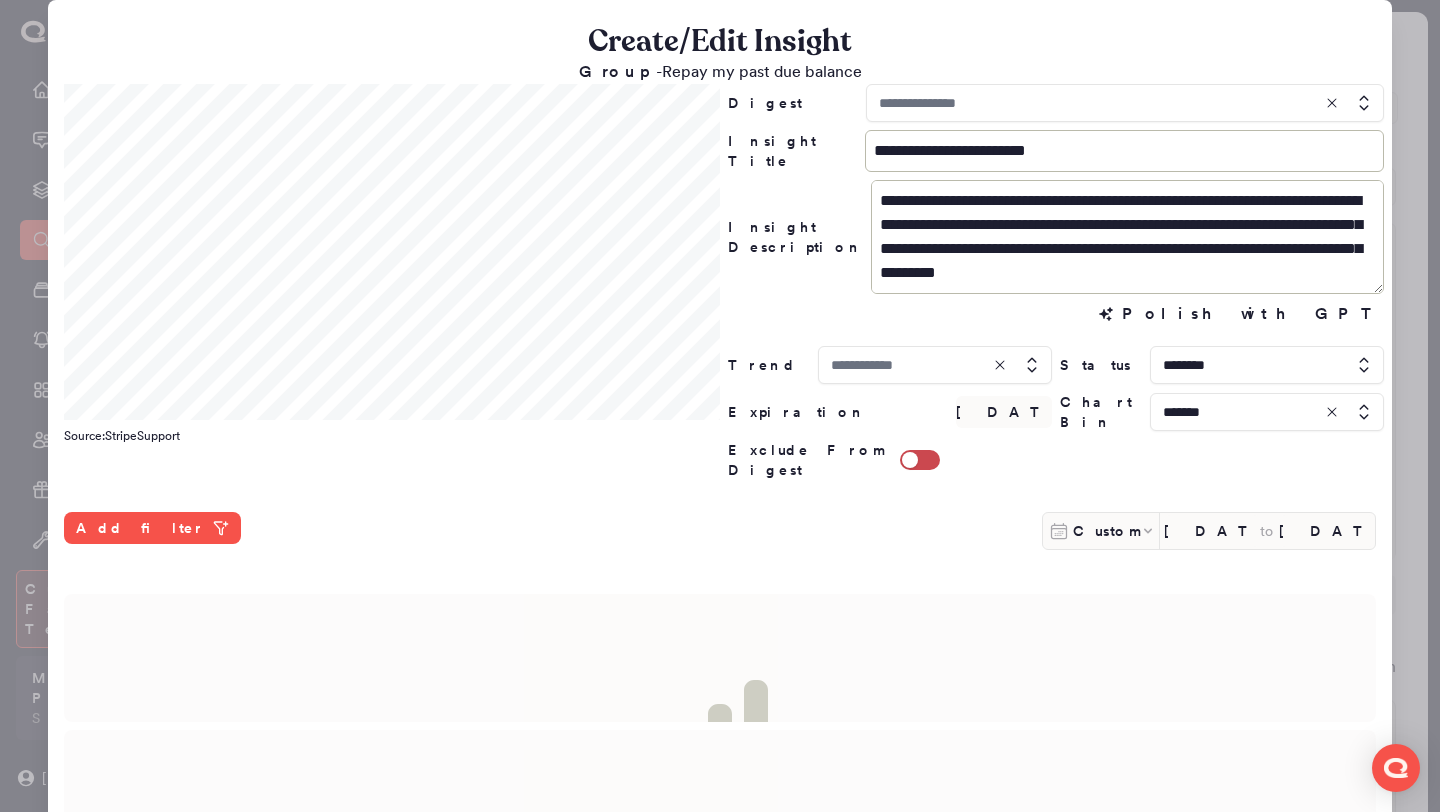 click at bounding box center [1125, 103] 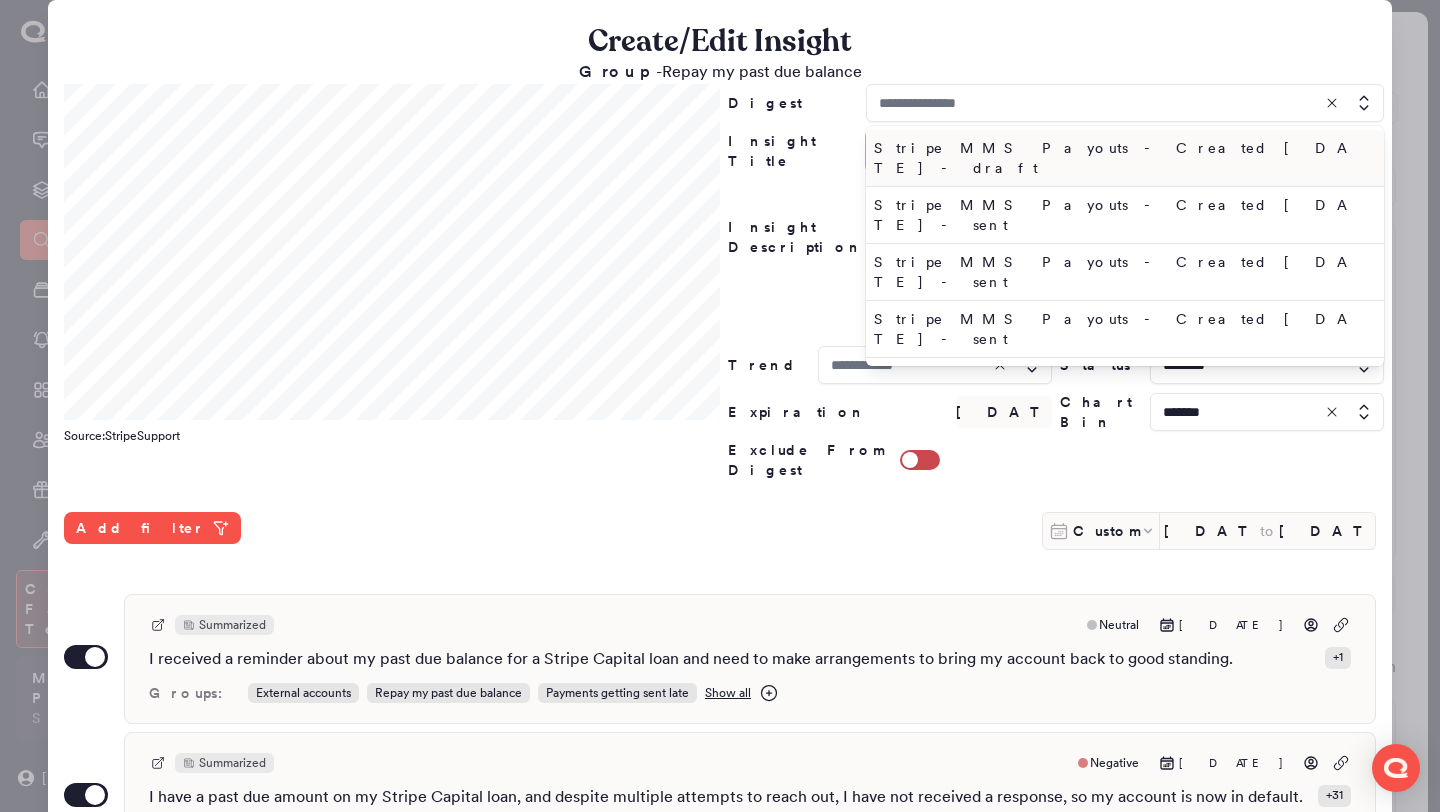 click on "Stripe MMS Payouts - Created [DATE] - draft" at bounding box center [1121, 158] 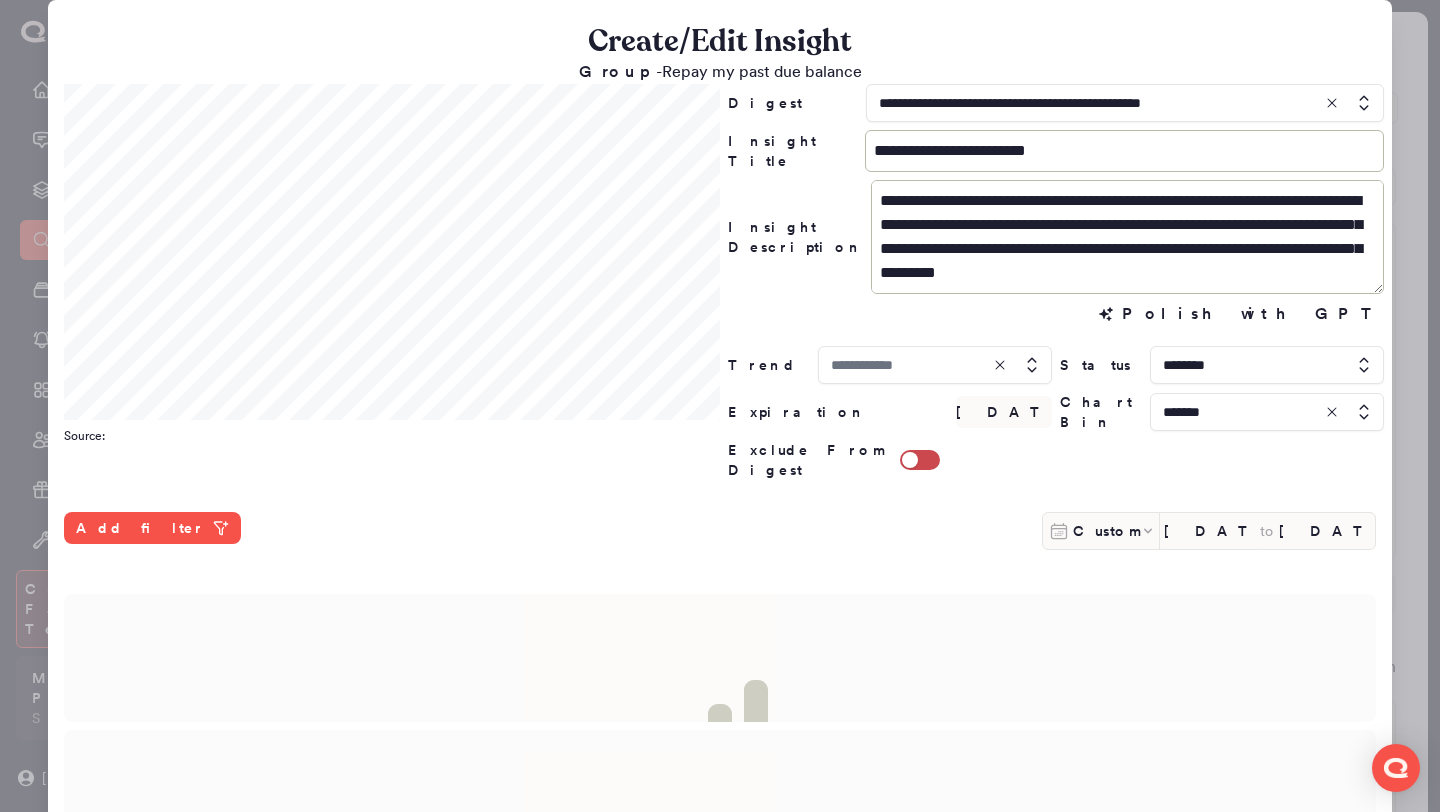 click at bounding box center (935, 365) 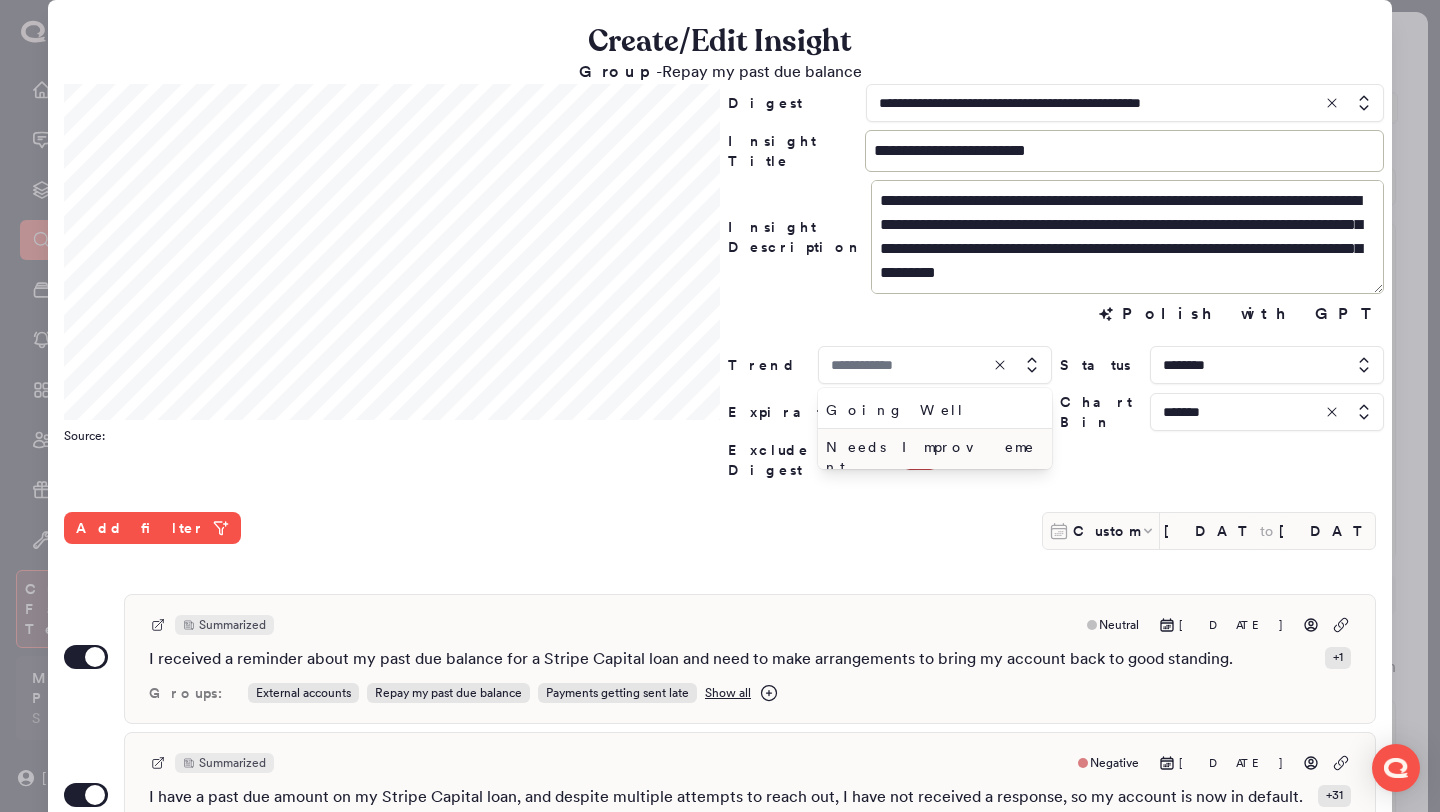 click on "Needs Improvement" at bounding box center (931, 457) 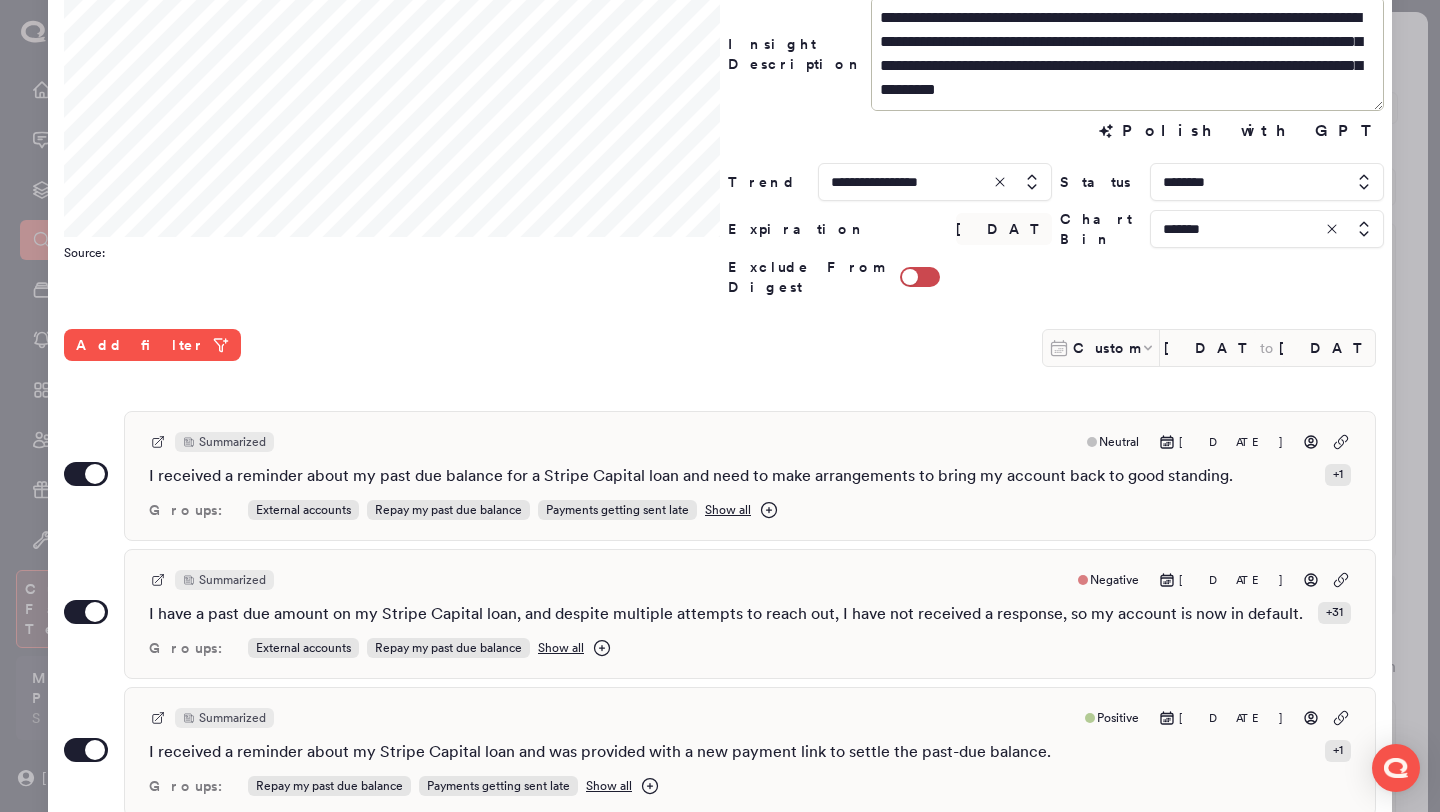 scroll, scrollTop: 530, scrollLeft: 0, axis: vertical 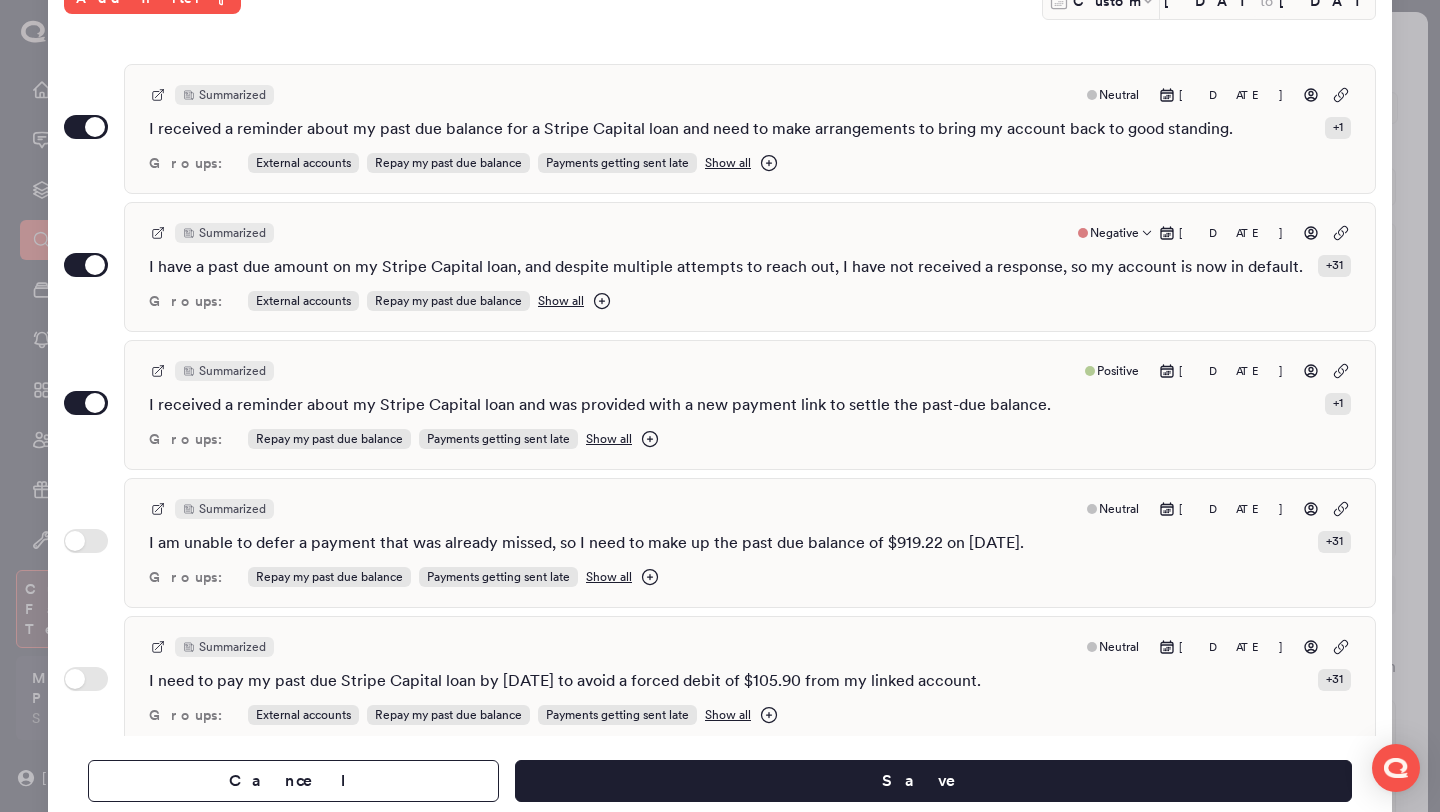 drag, startPoint x: 857, startPoint y: 755, endPoint x: 936, endPoint y: 296, distance: 465.74887 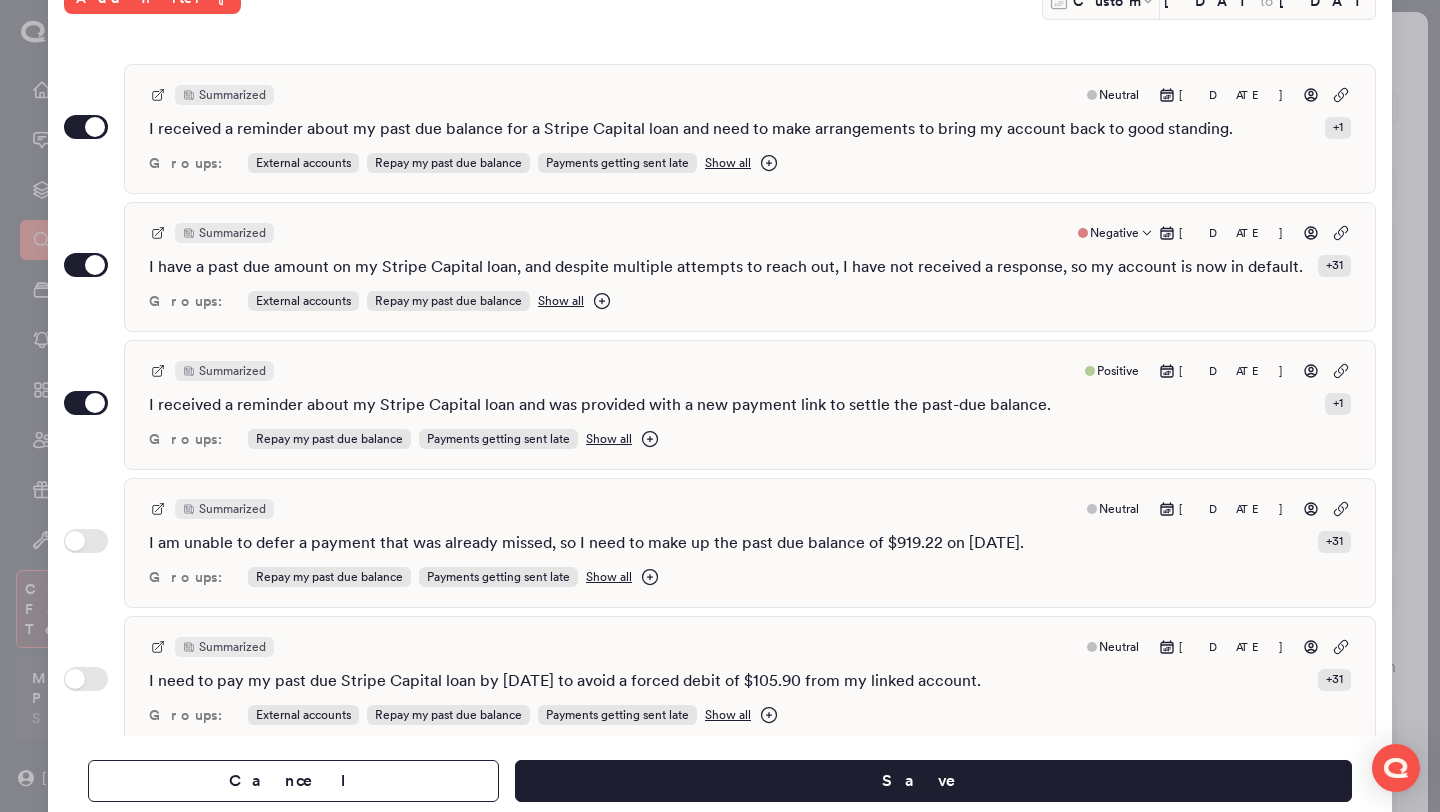click on "**********" 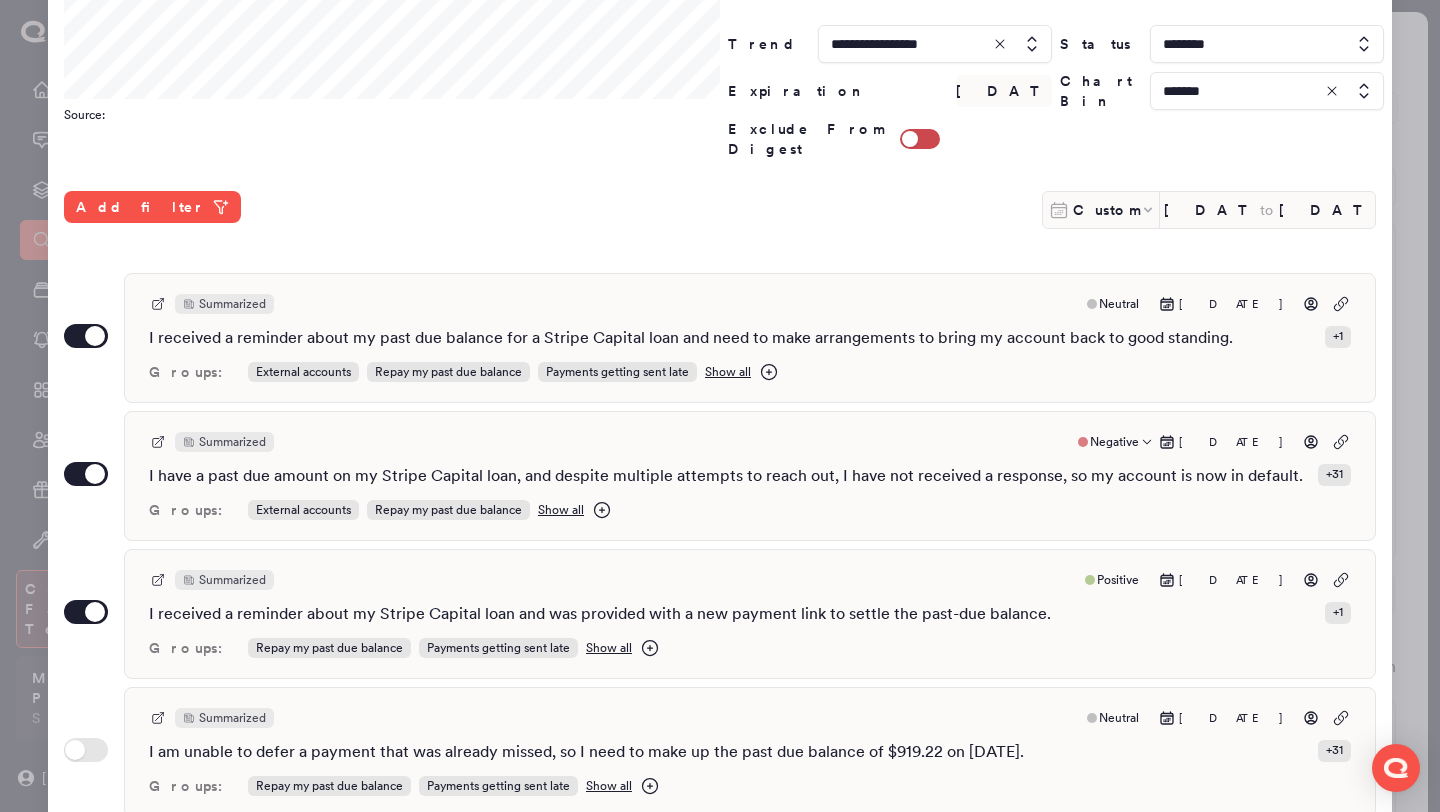 scroll, scrollTop: 0, scrollLeft: 0, axis: both 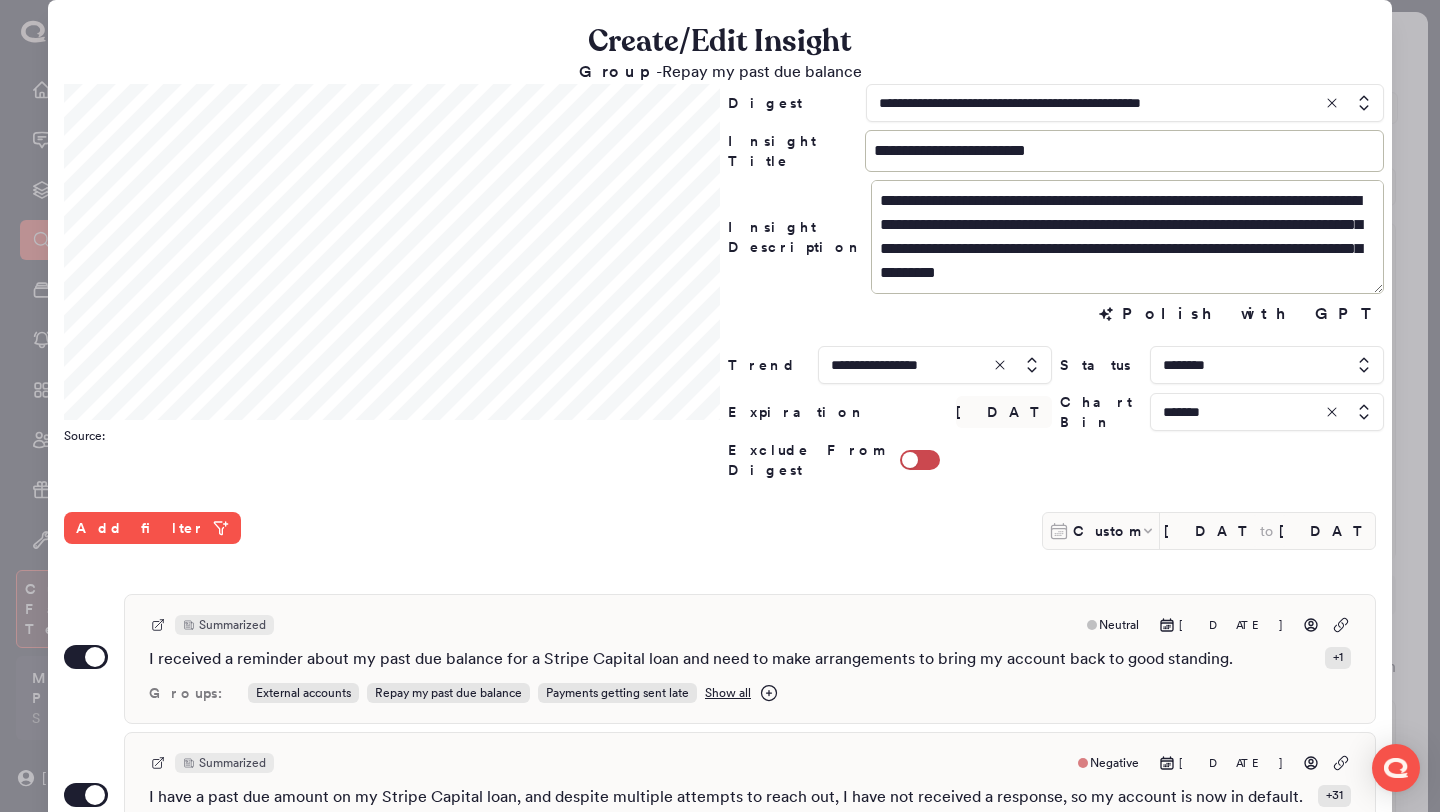 click at bounding box center (935, 365) 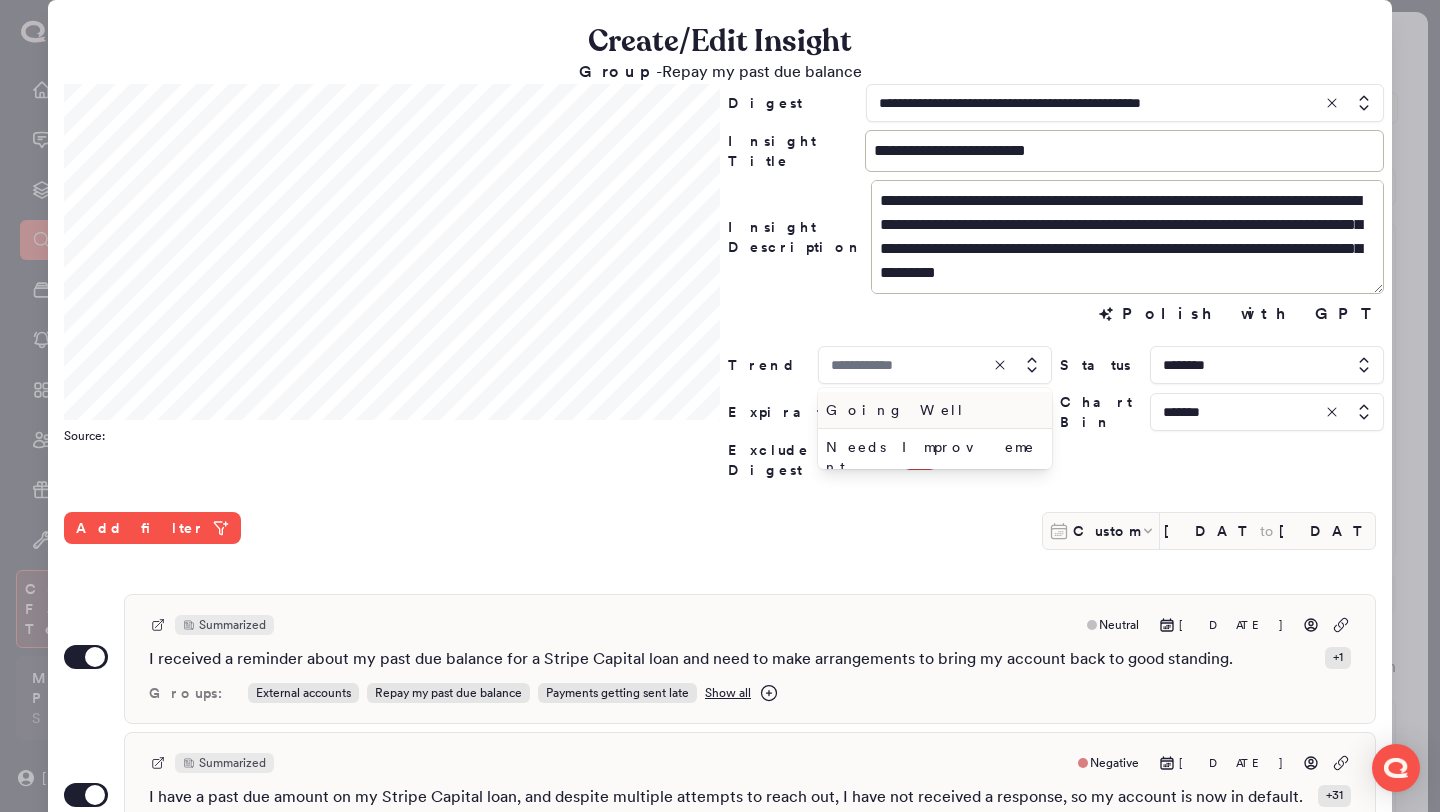 type on "**********" 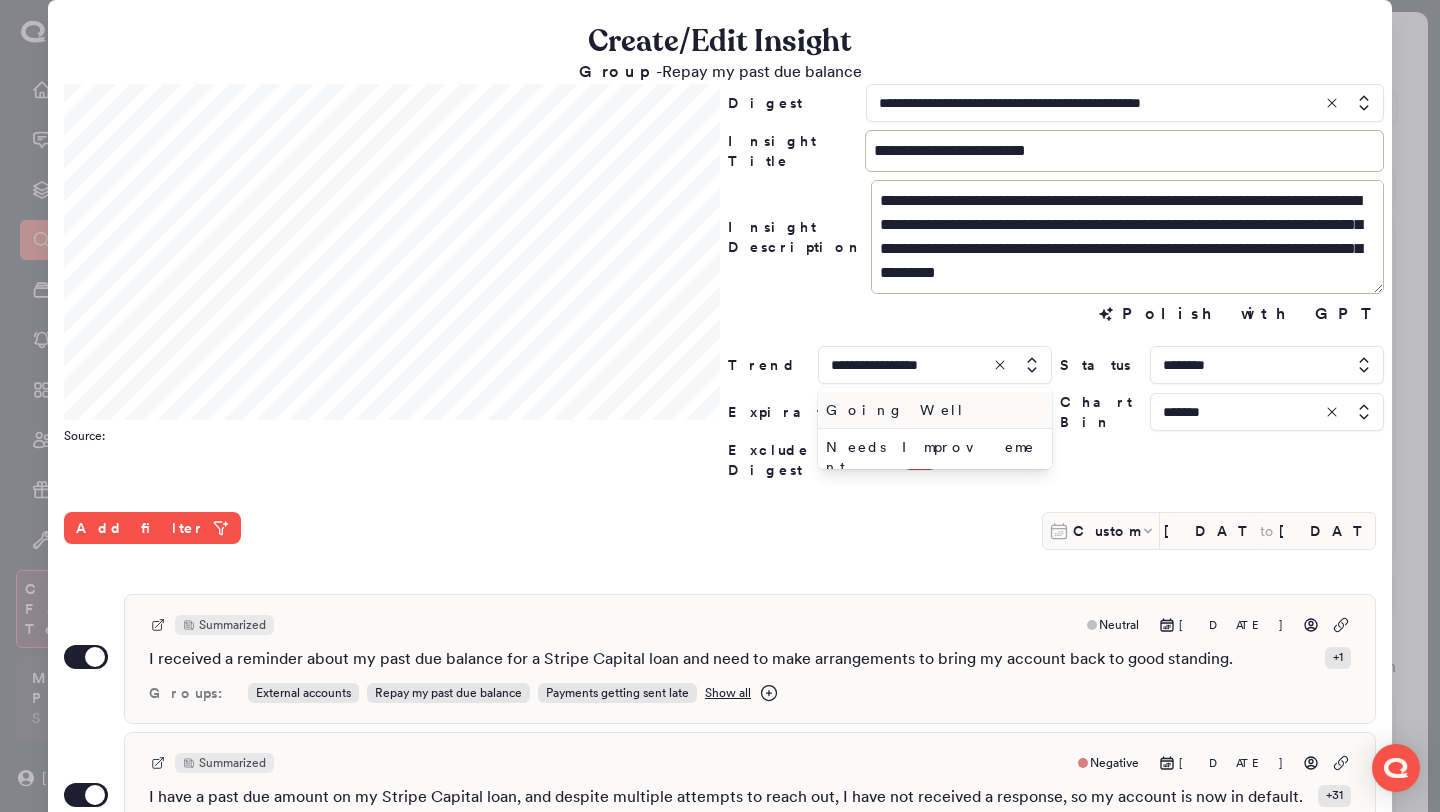 click on "Going Well" at bounding box center [935, 410] 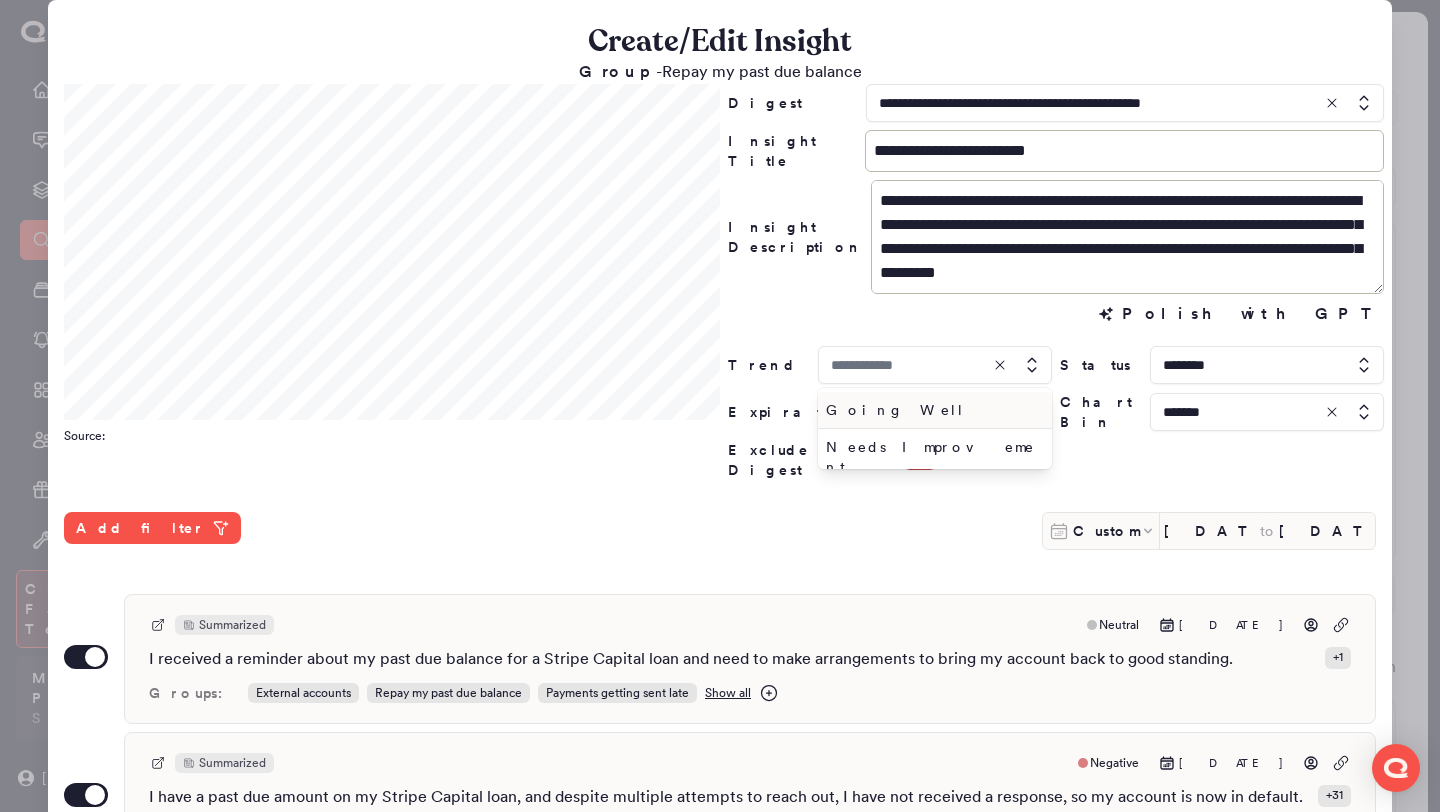 type on "**********" 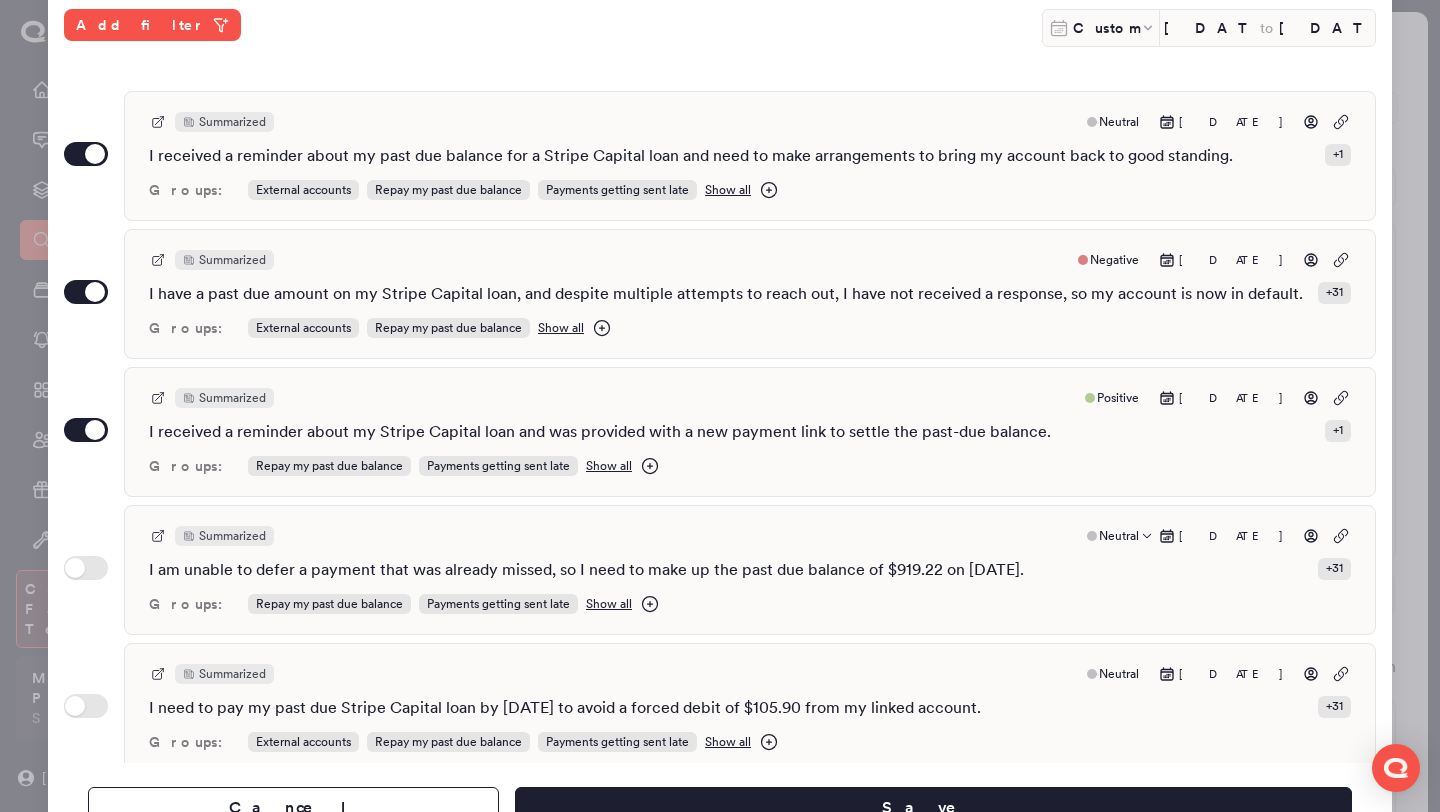 scroll, scrollTop: 530, scrollLeft: 0, axis: vertical 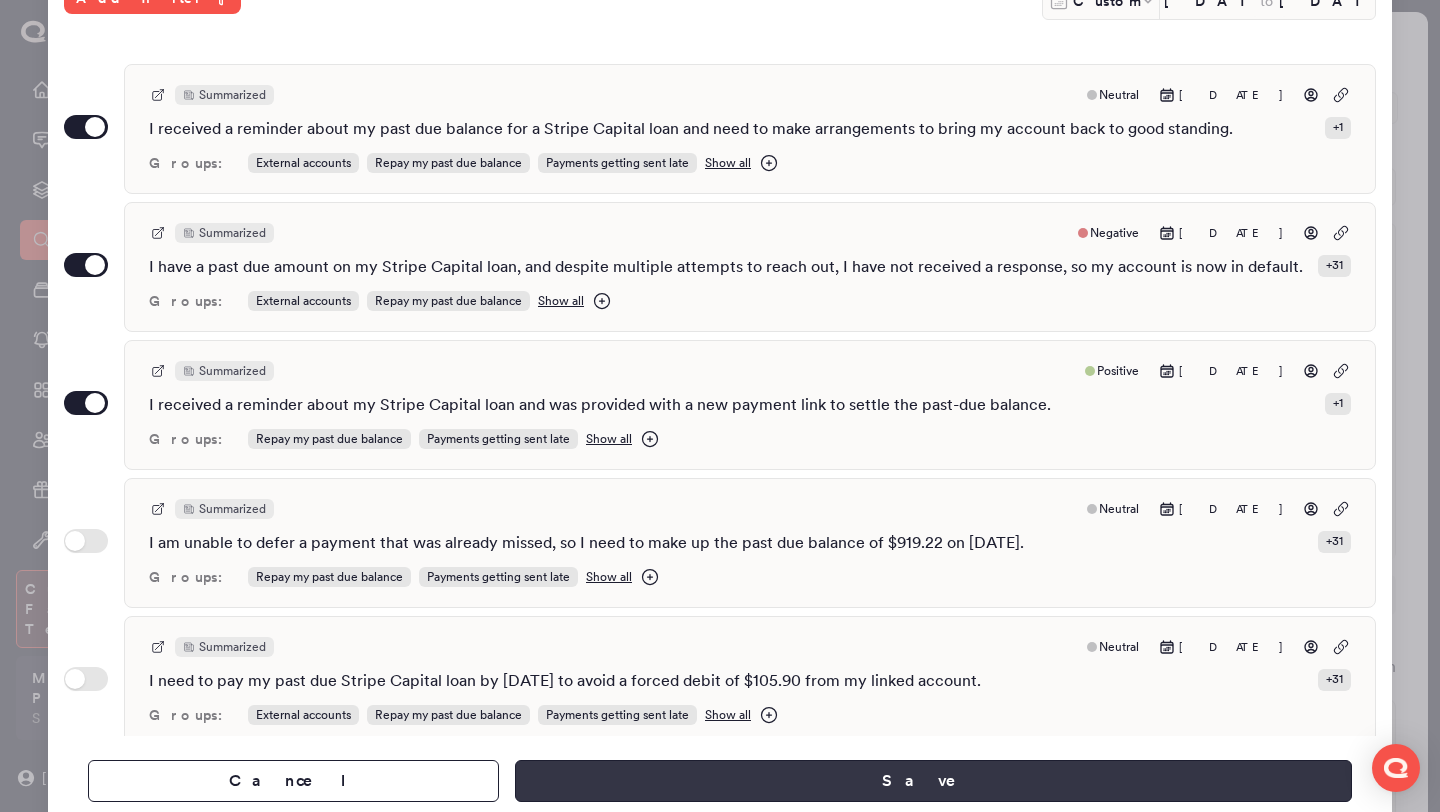 click on "Save" at bounding box center [933, 781] 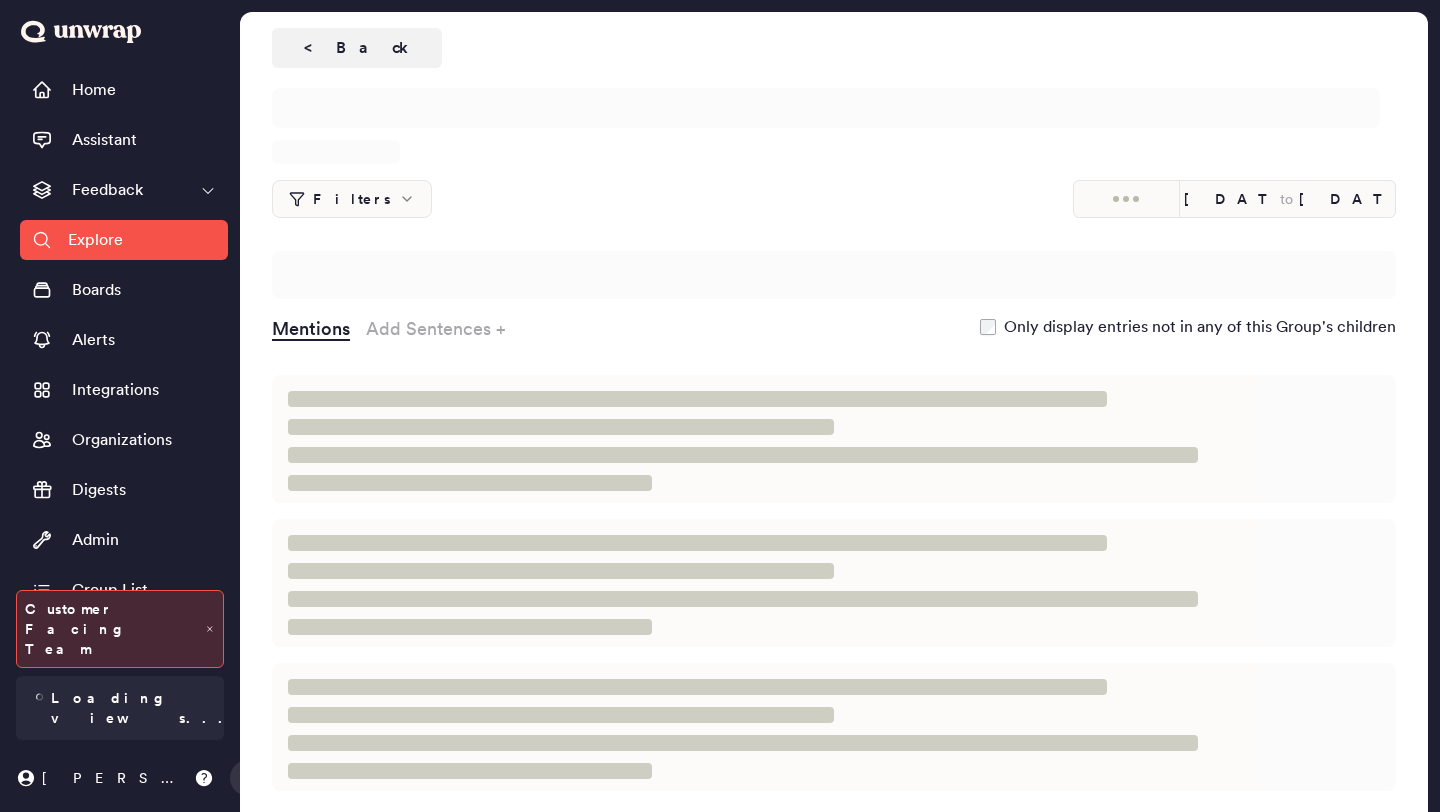 scroll, scrollTop: 0, scrollLeft: 0, axis: both 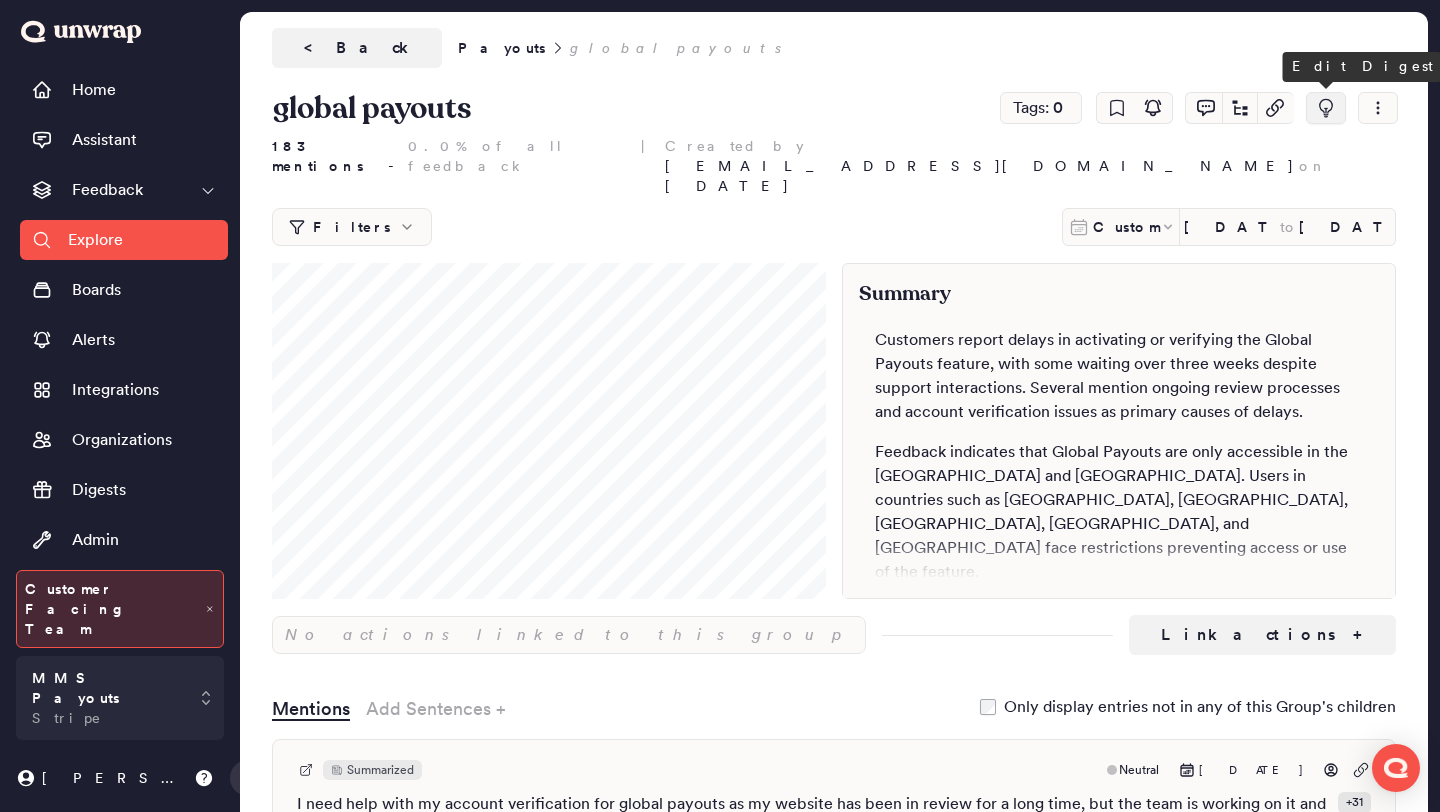 click 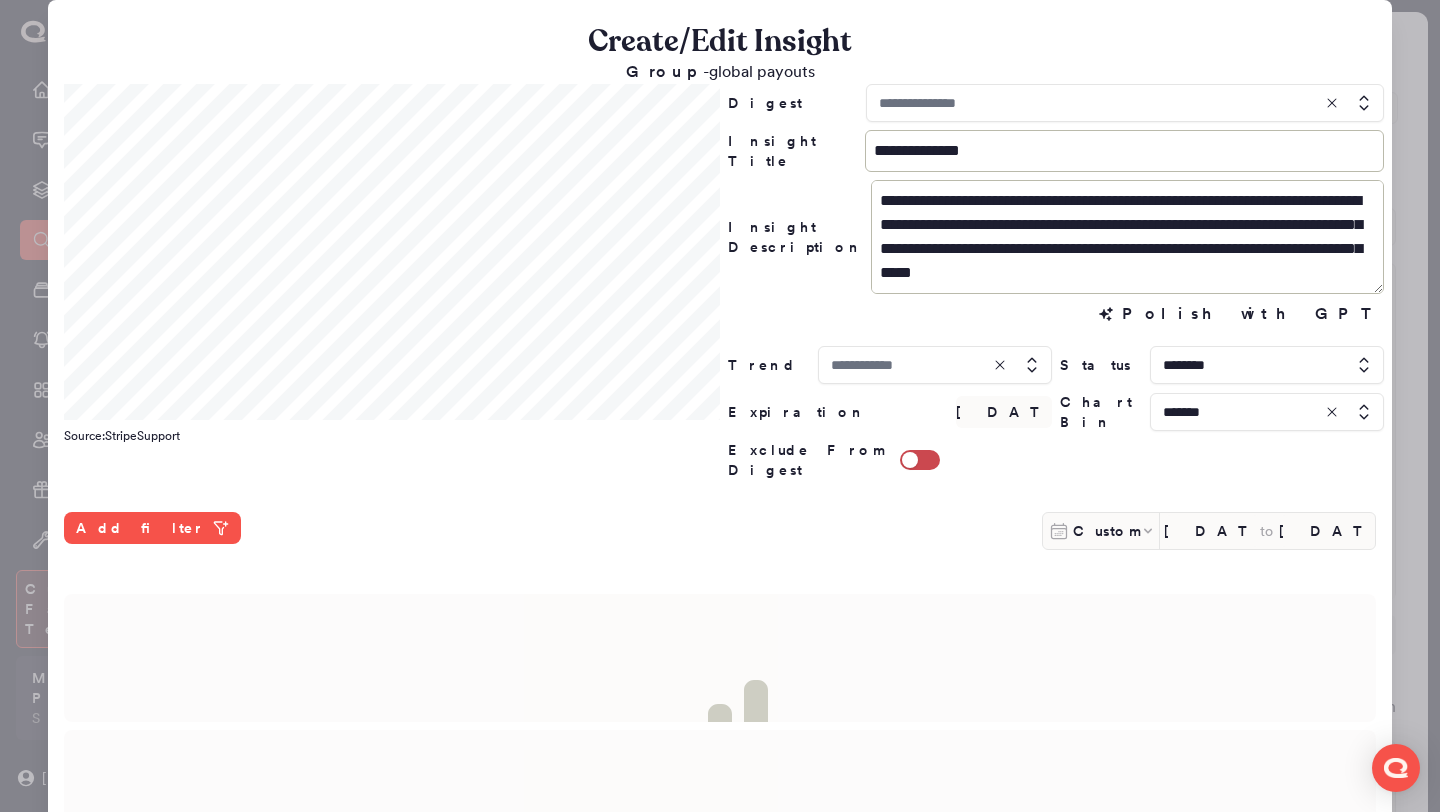 click at bounding box center [1125, 103] 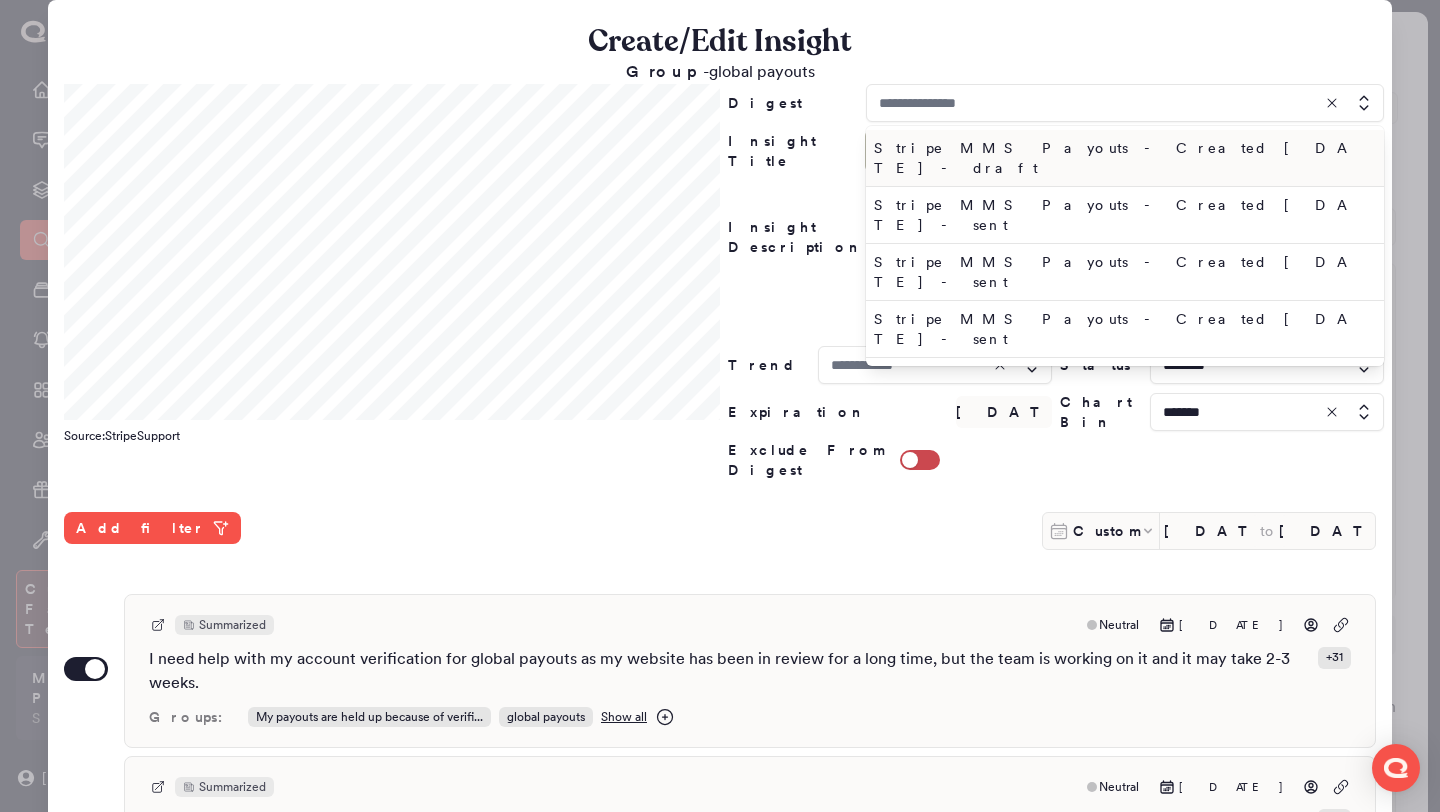 click on "Stripe MMS Payouts - Created [DATE] - draft" at bounding box center [1121, 158] 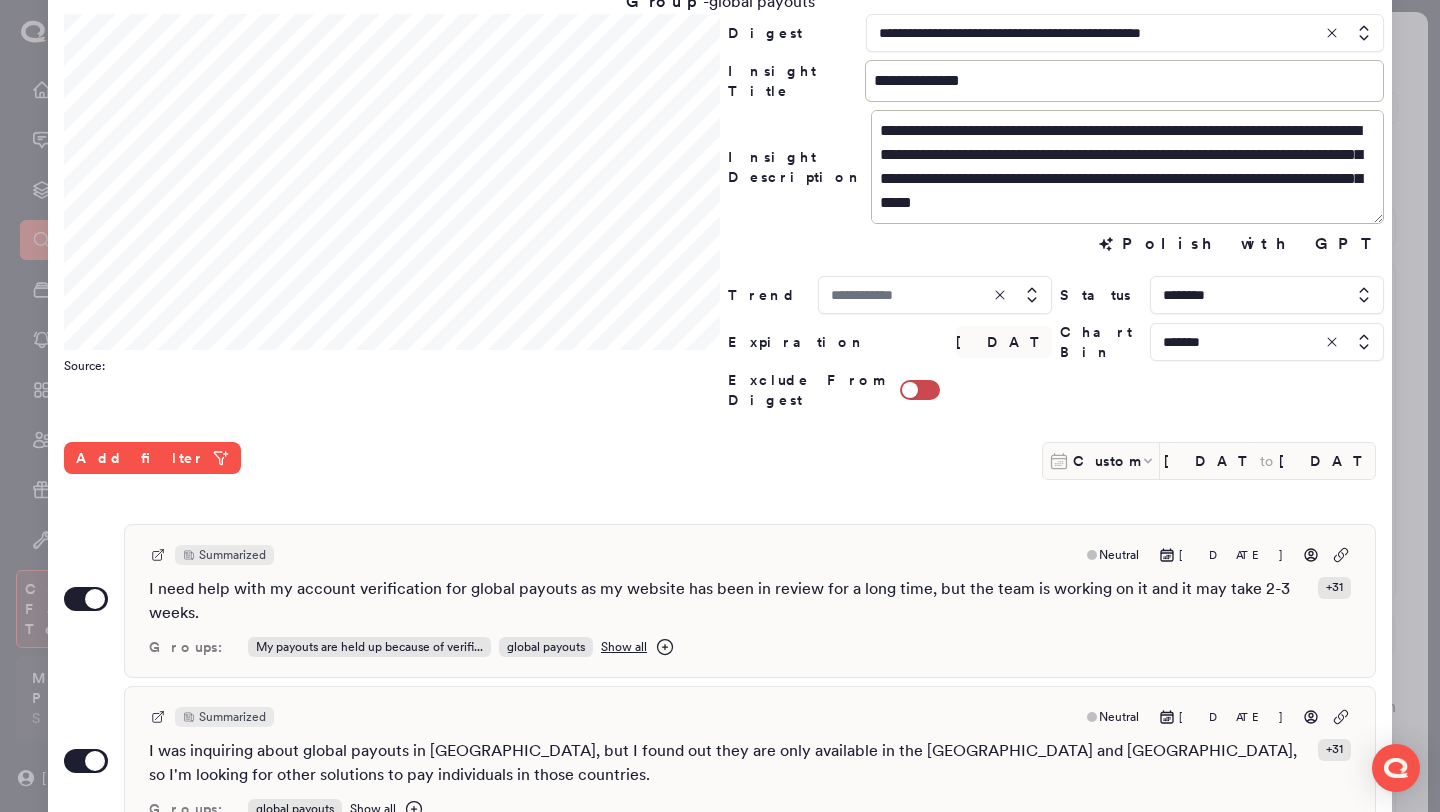 scroll, scrollTop: 71, scrollLeft: 0, axis: vertical 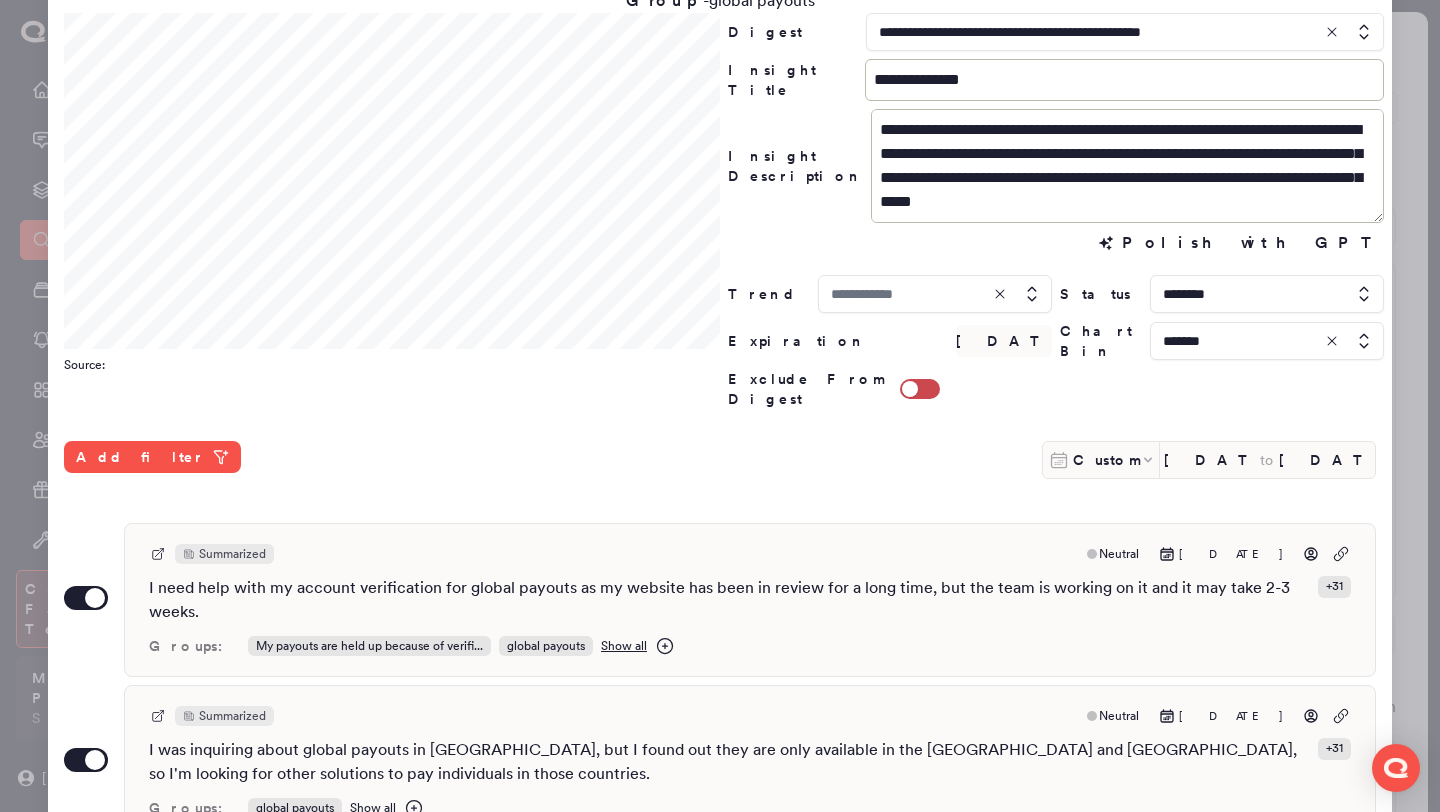 click at bounding box center [720, 406] 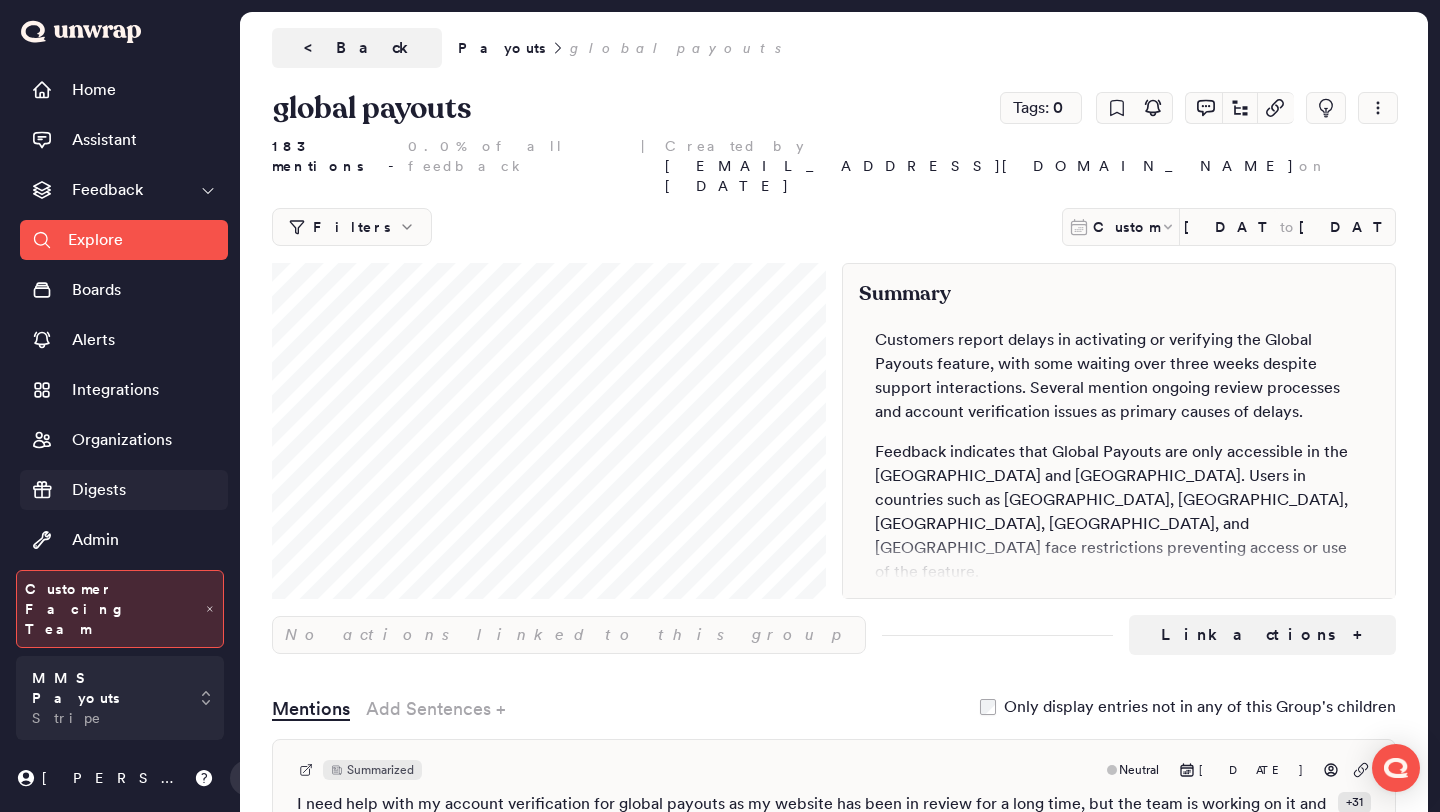 click on "Digests" at bounding box center (124, 490) 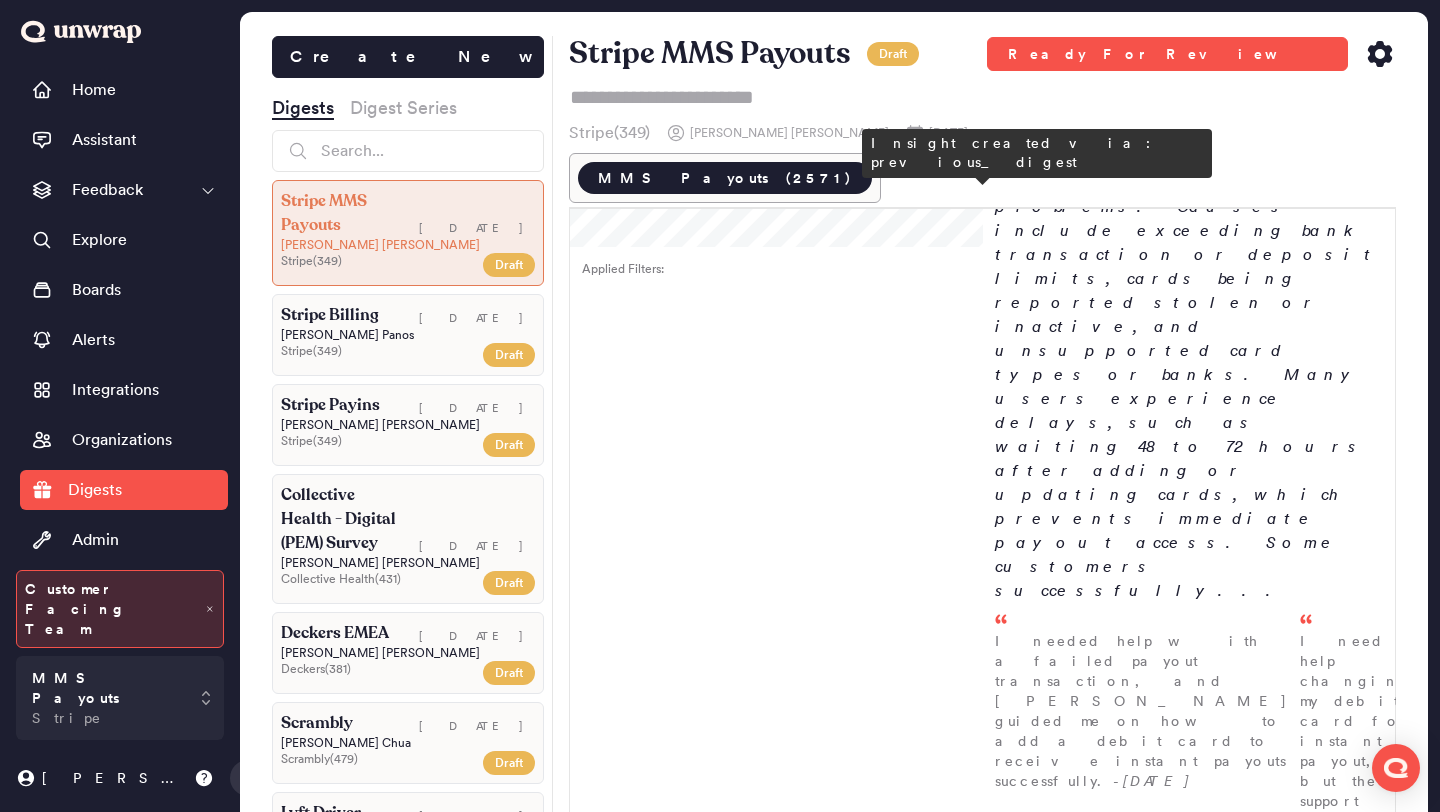 scroll, scrollTop: 3827, scrollLeft: 0, axis: vertical 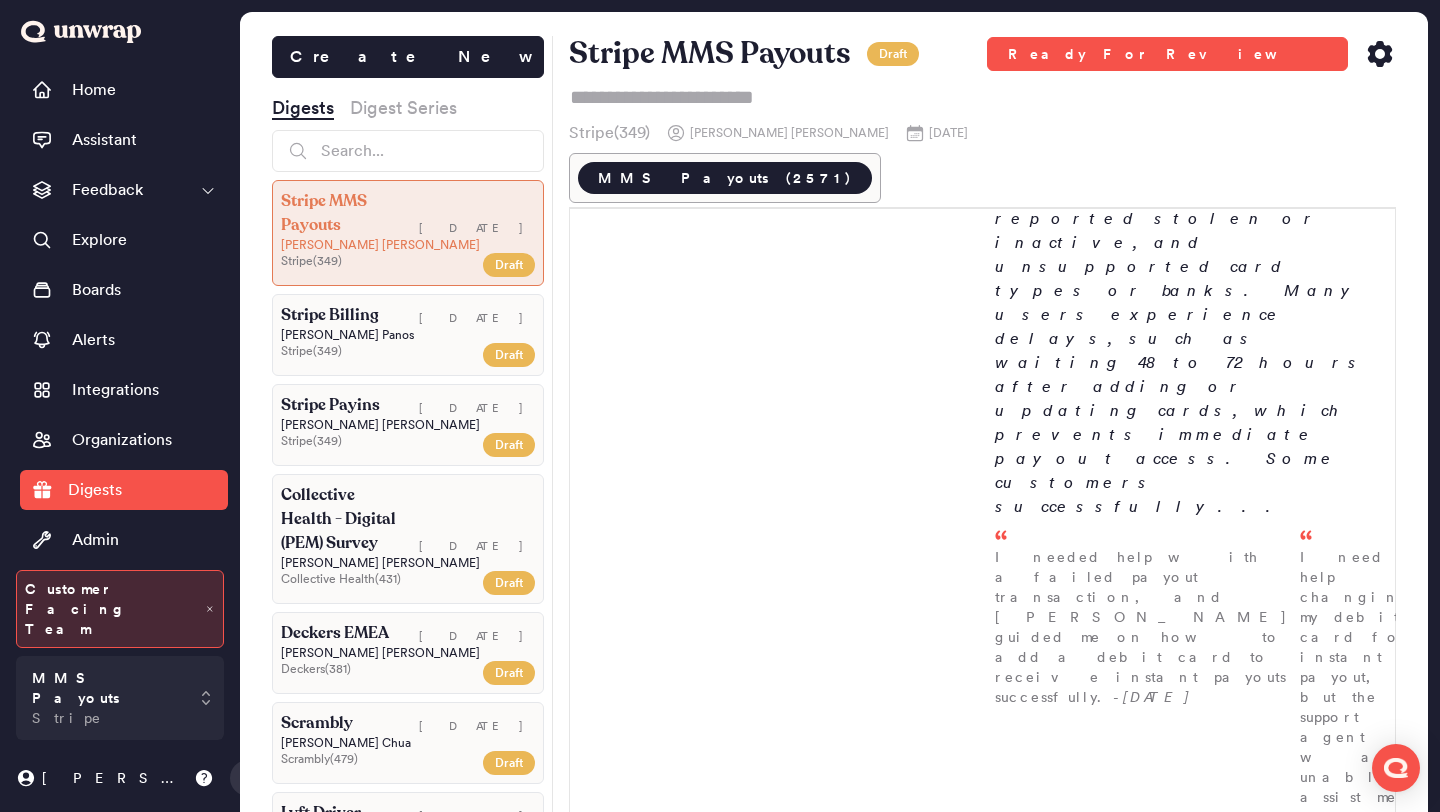 click on "Reports of missing payouts due to negative balances grew from 0.3% in April to 0.5% in May, with 250+ support contacts. Agents frequently inform customers that negative balances are caused by refunds." at bounding box center [1189, 4091] 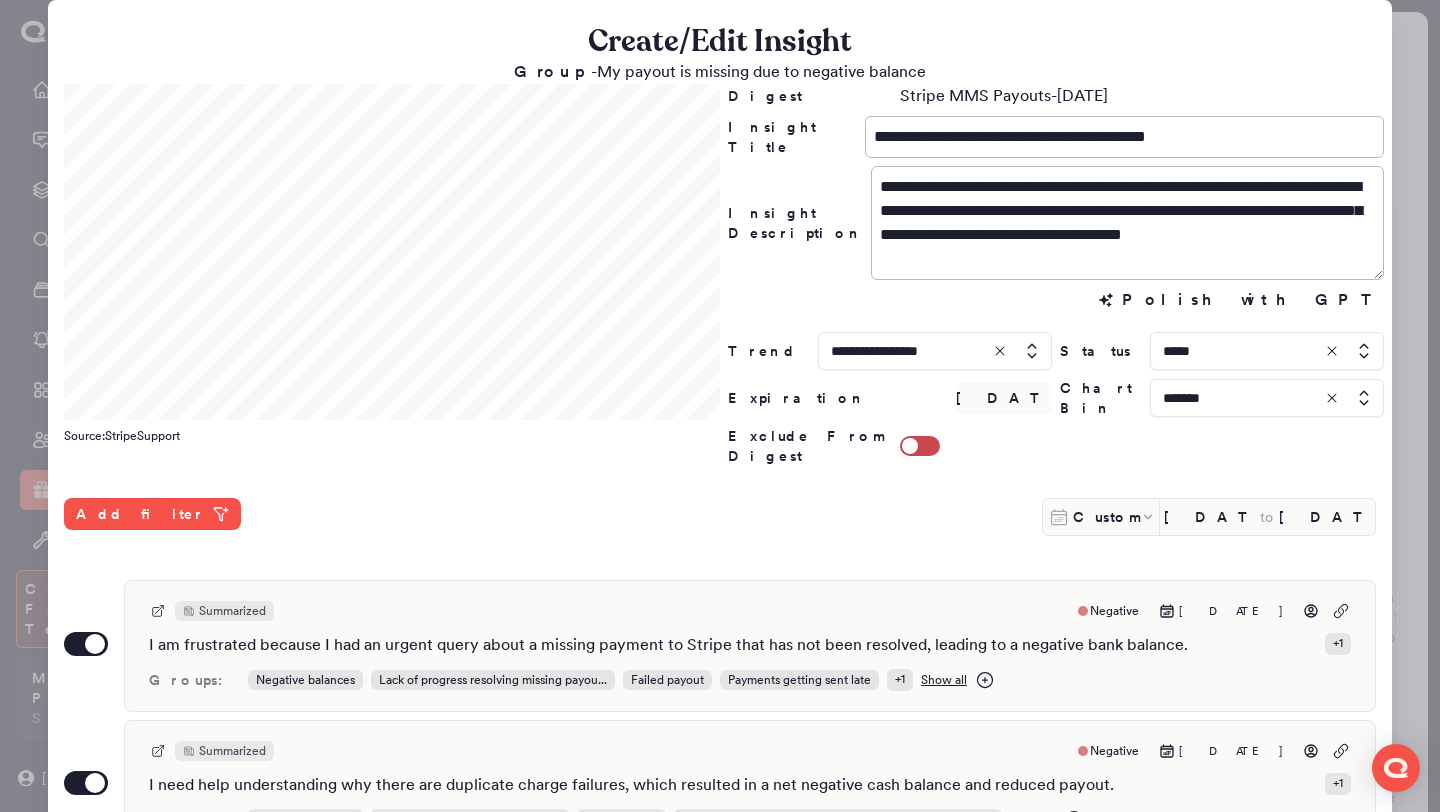 click at bounding box center (1267, 351) 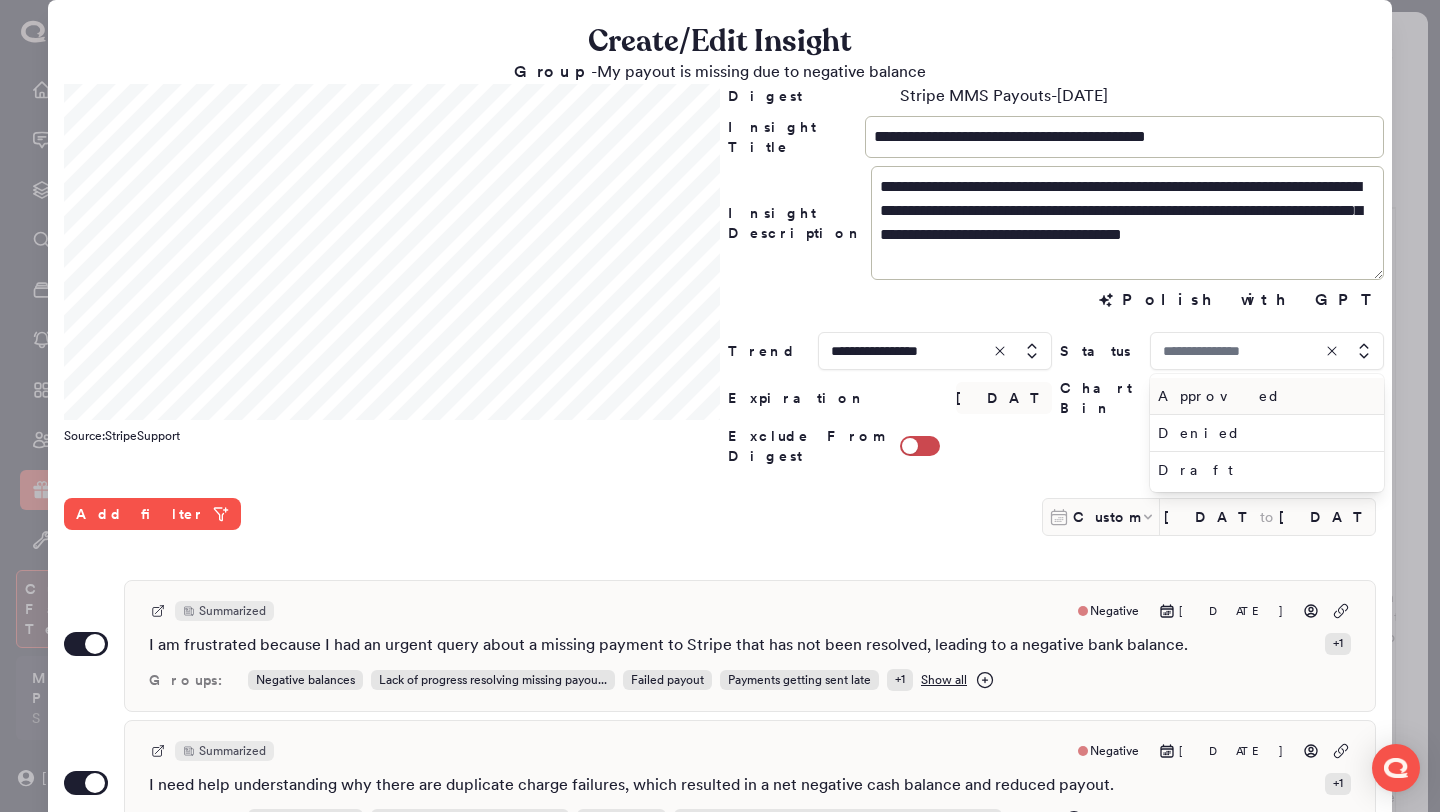 type on "*****" 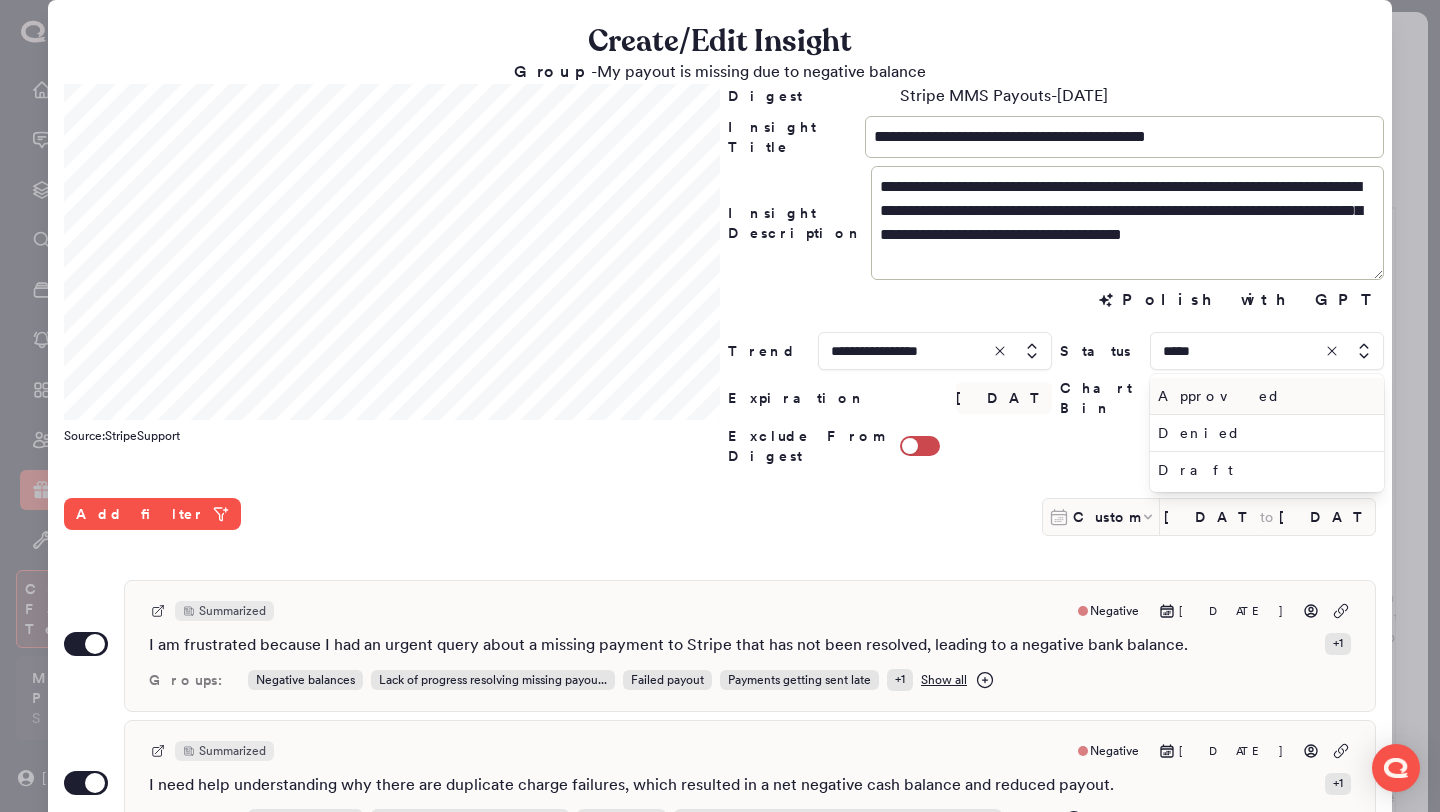 click on "Approved" at bounding box center (1263, 396) 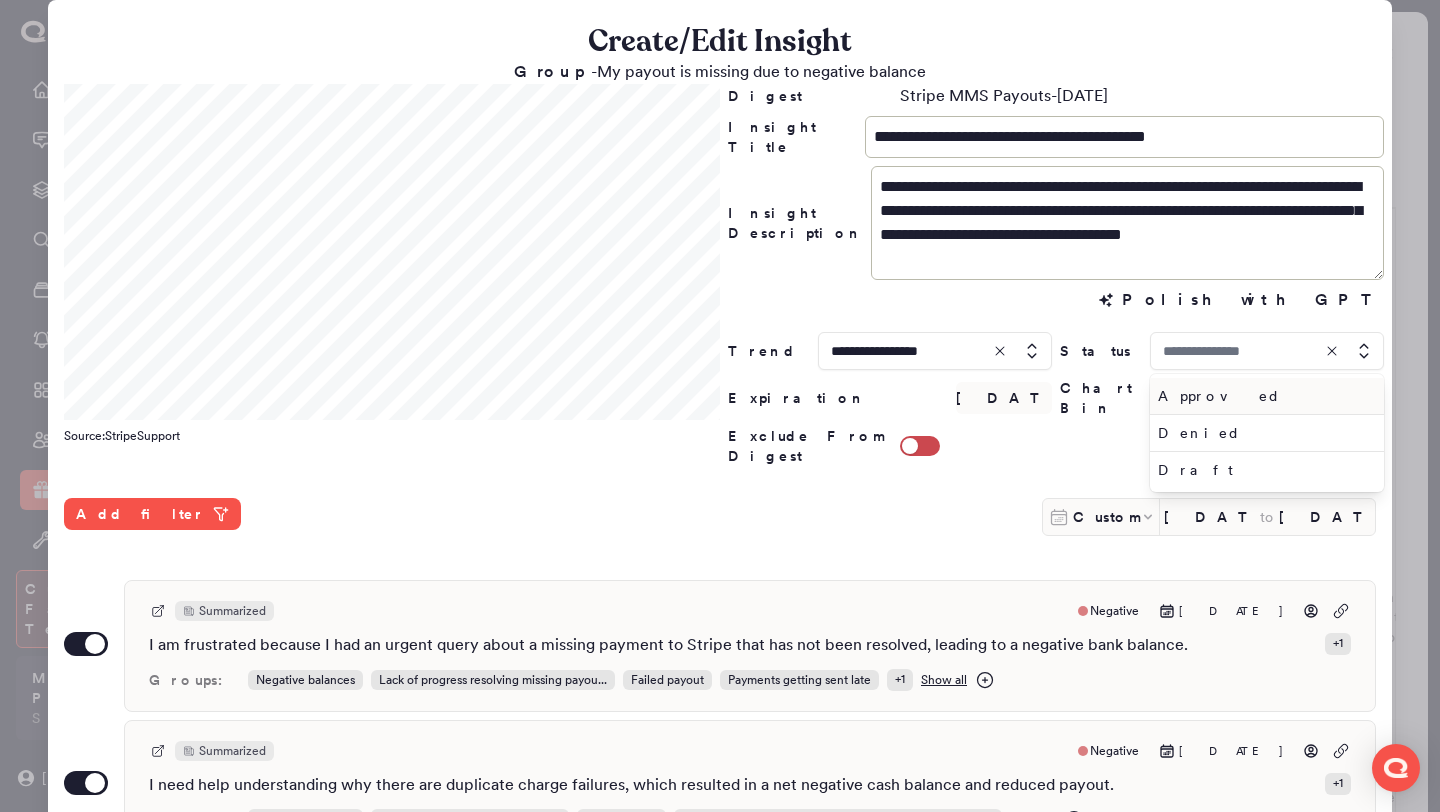 type on "********" 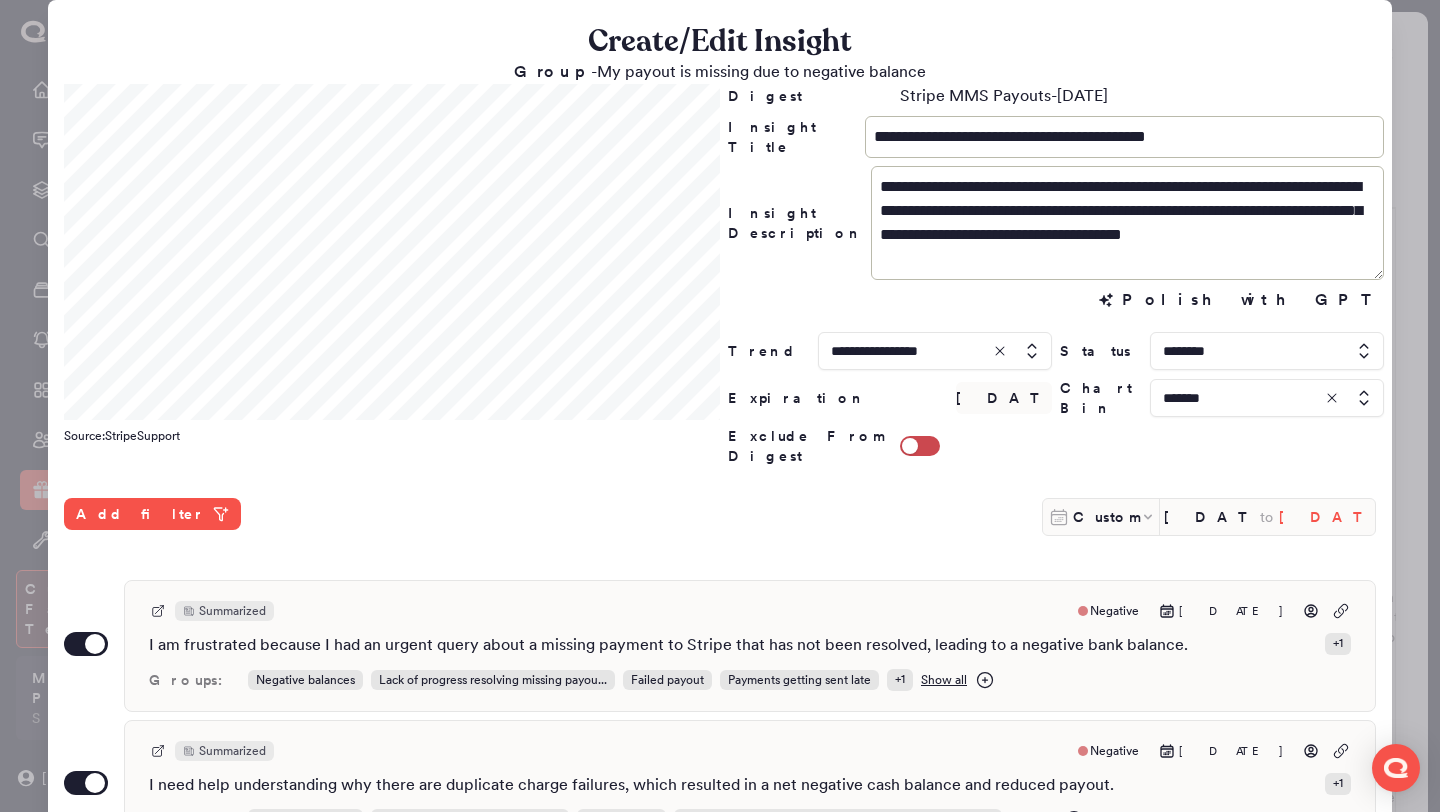 click on "Jul 9, 2025" at bounding box center (1327, 517) 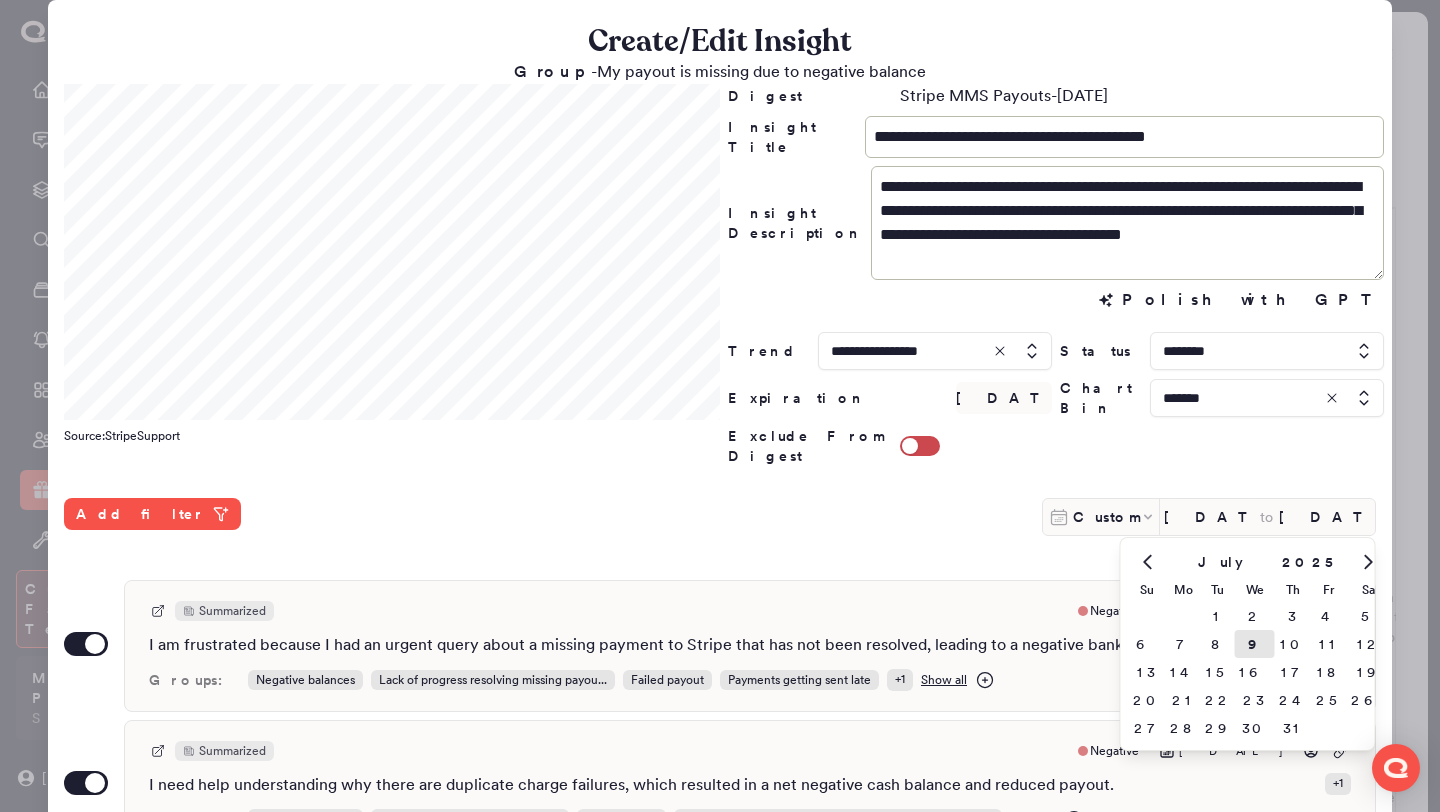 click 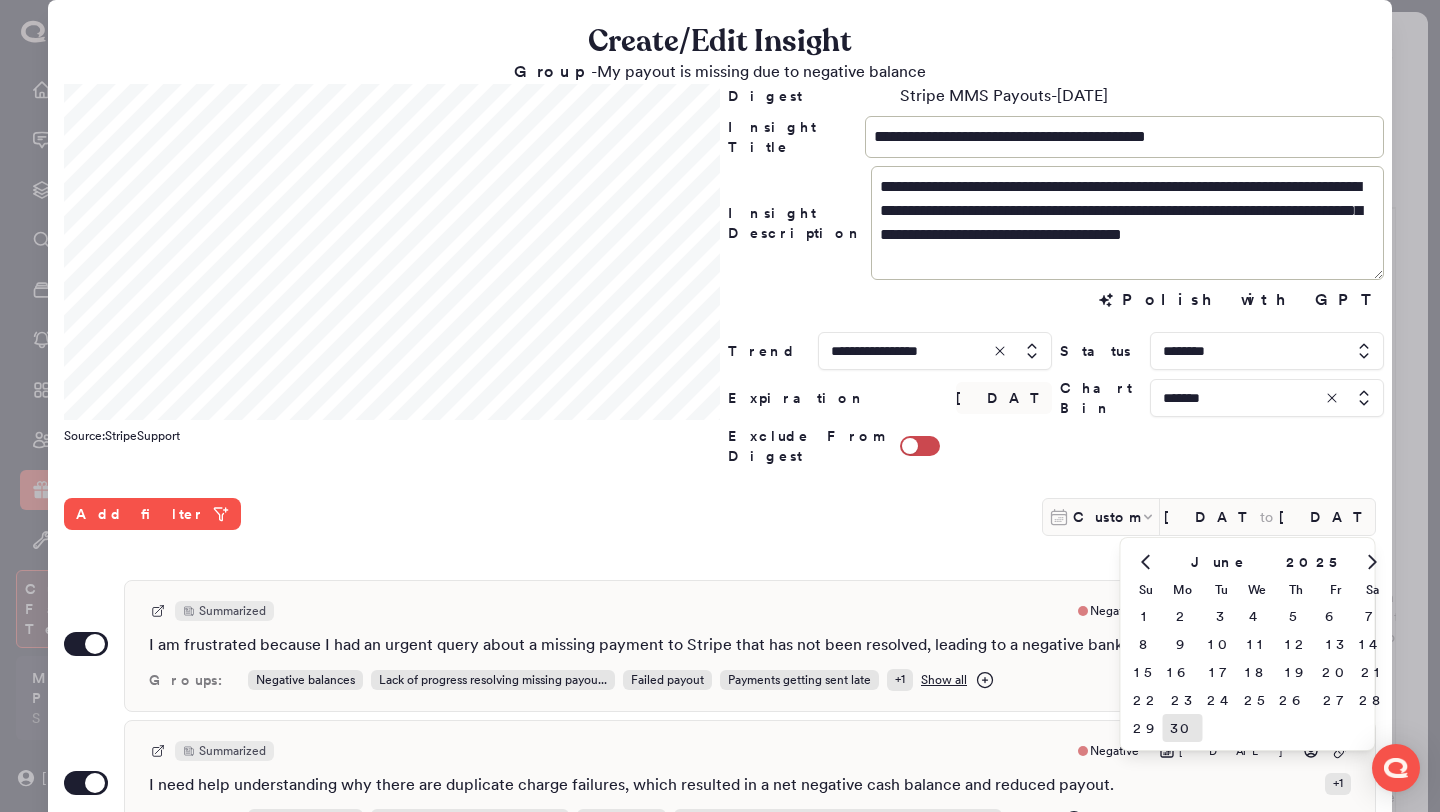 click on "30" at bounding box center [1183, 728] 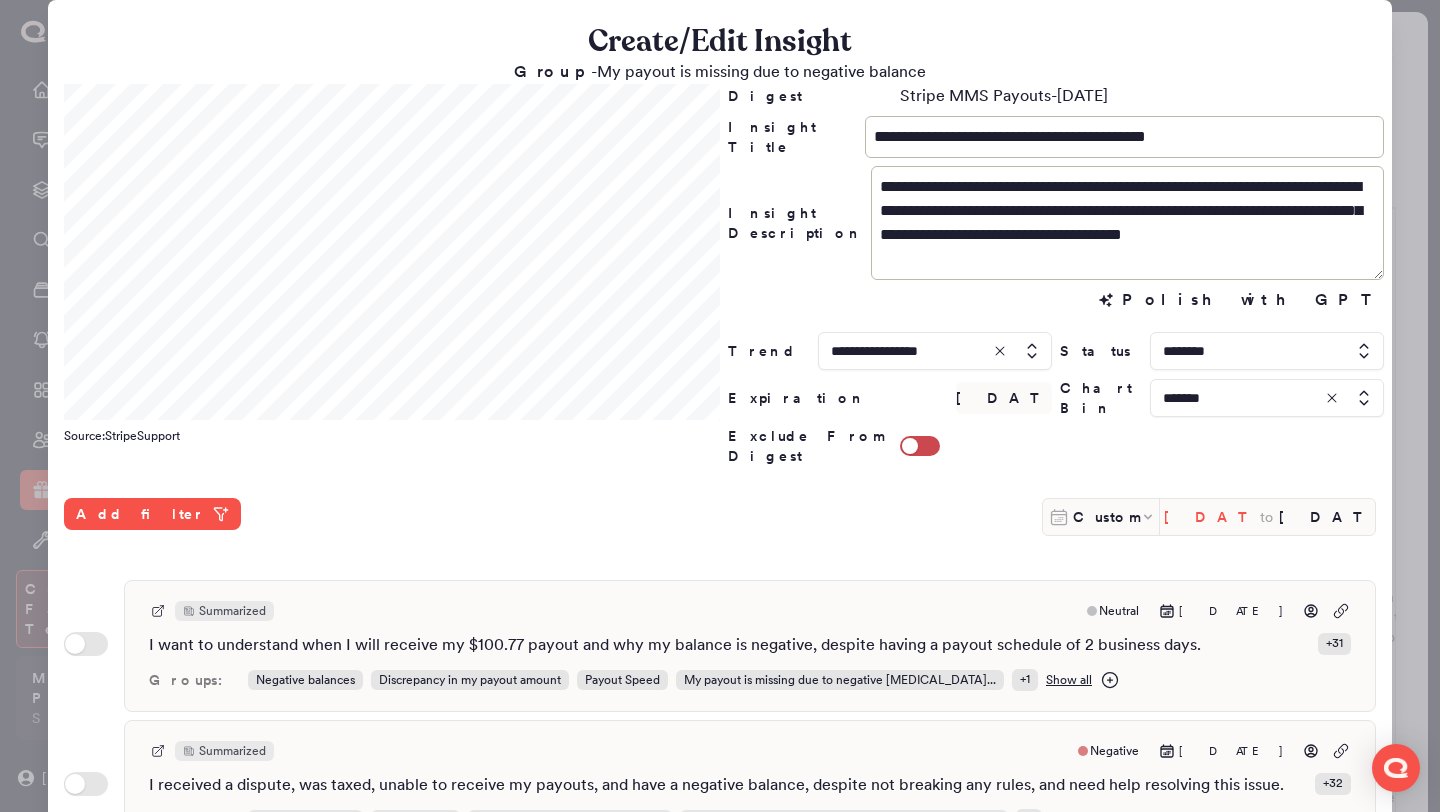 click on "May 1, 2024" at bounding box center [1212, 517] 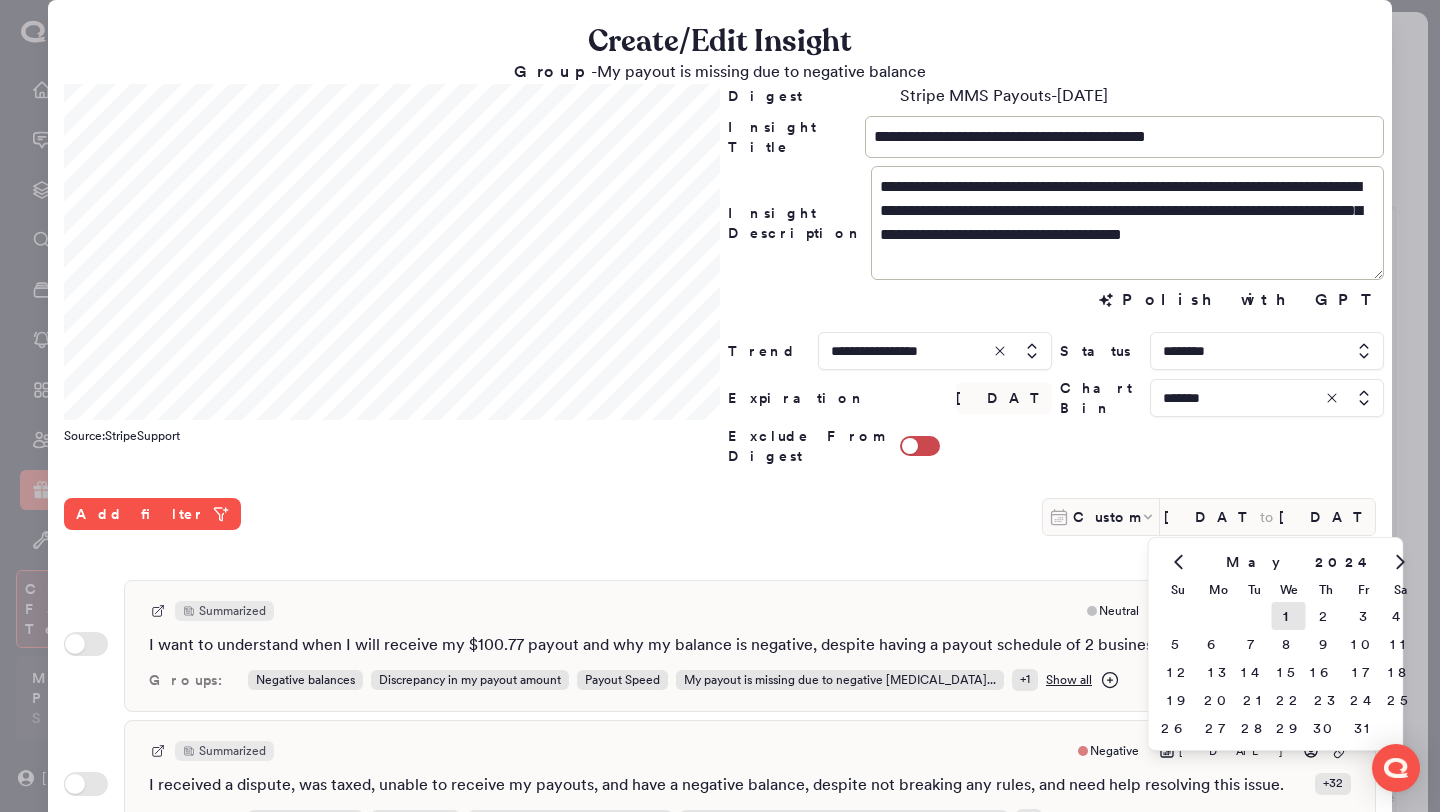 click 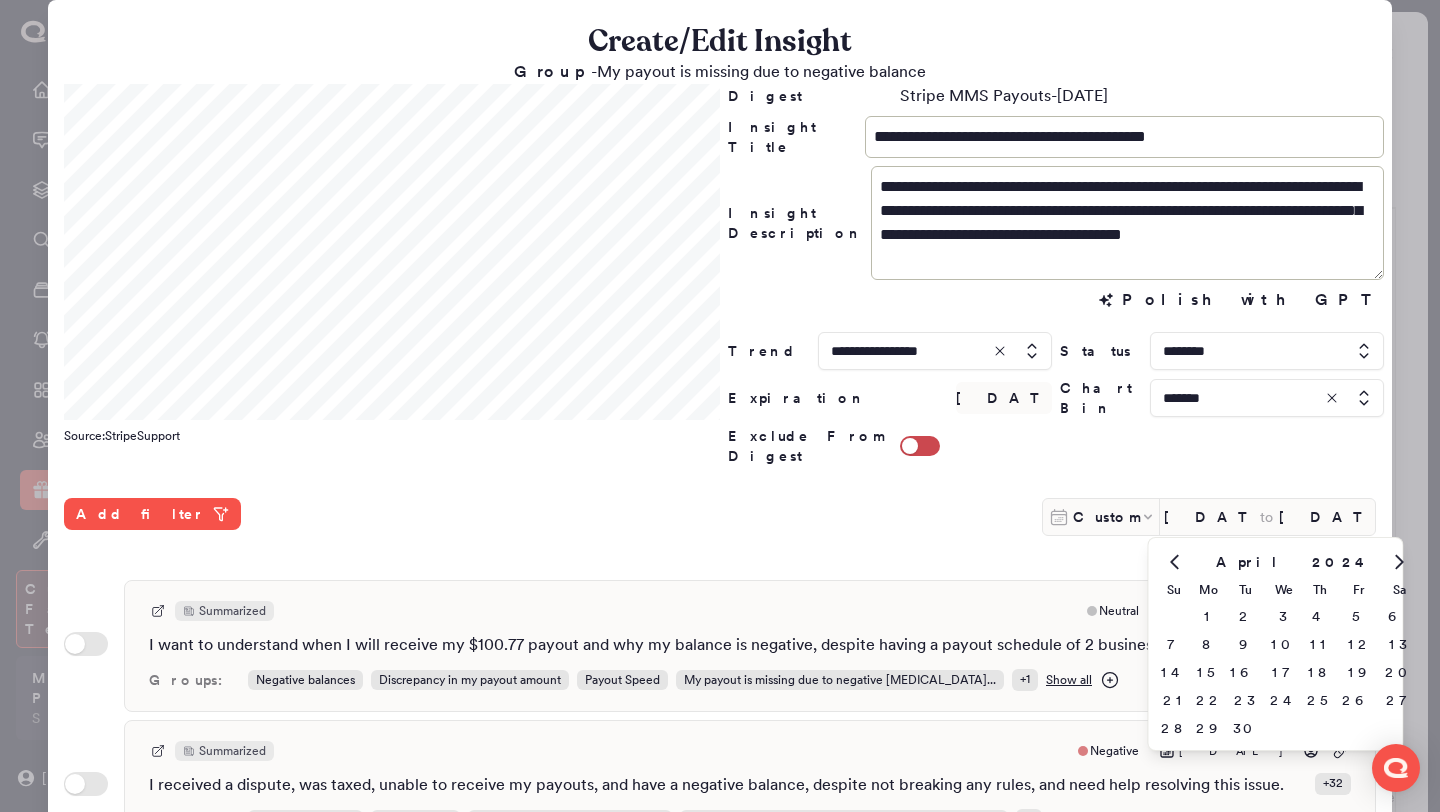 click 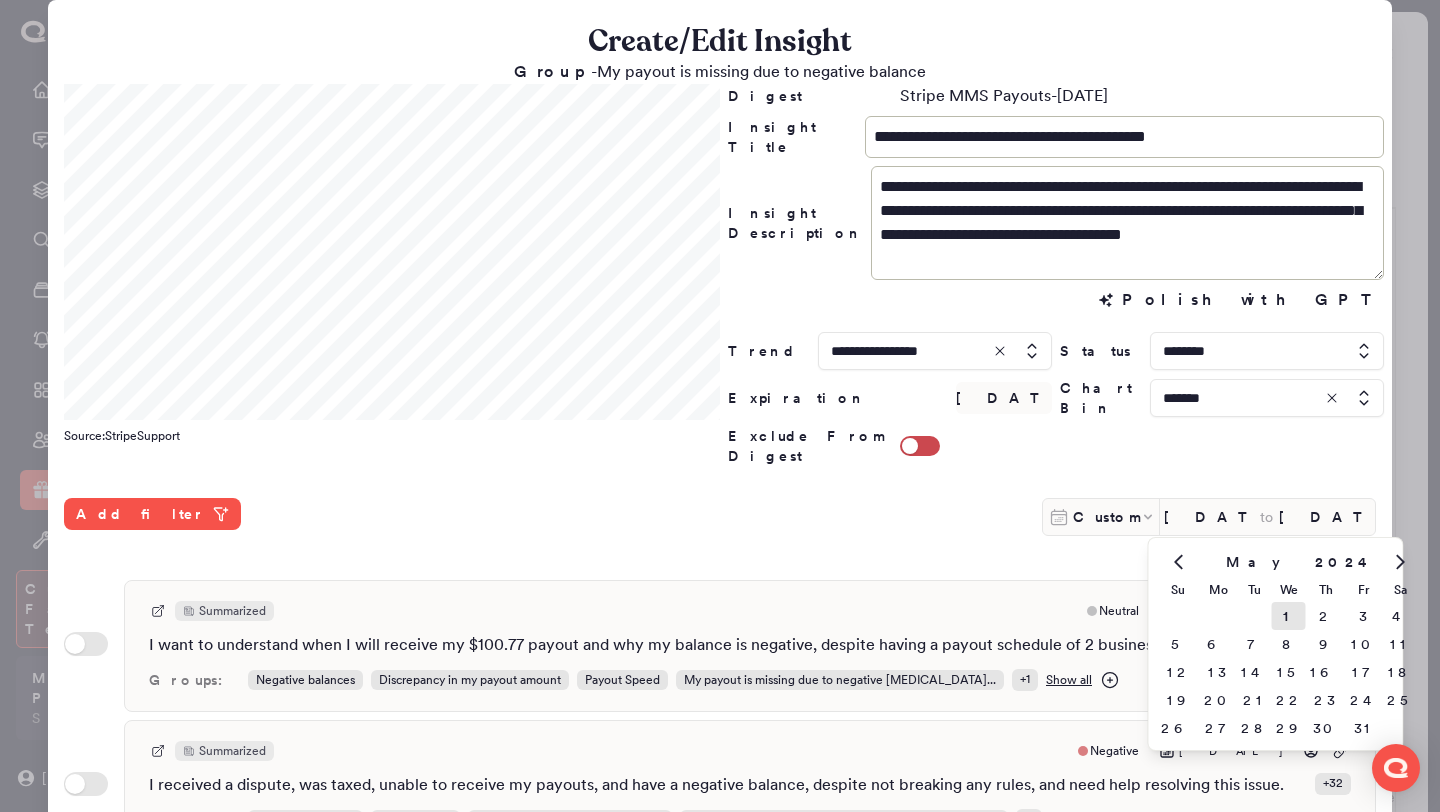 click on "**********" at bounding box center (720, 668) 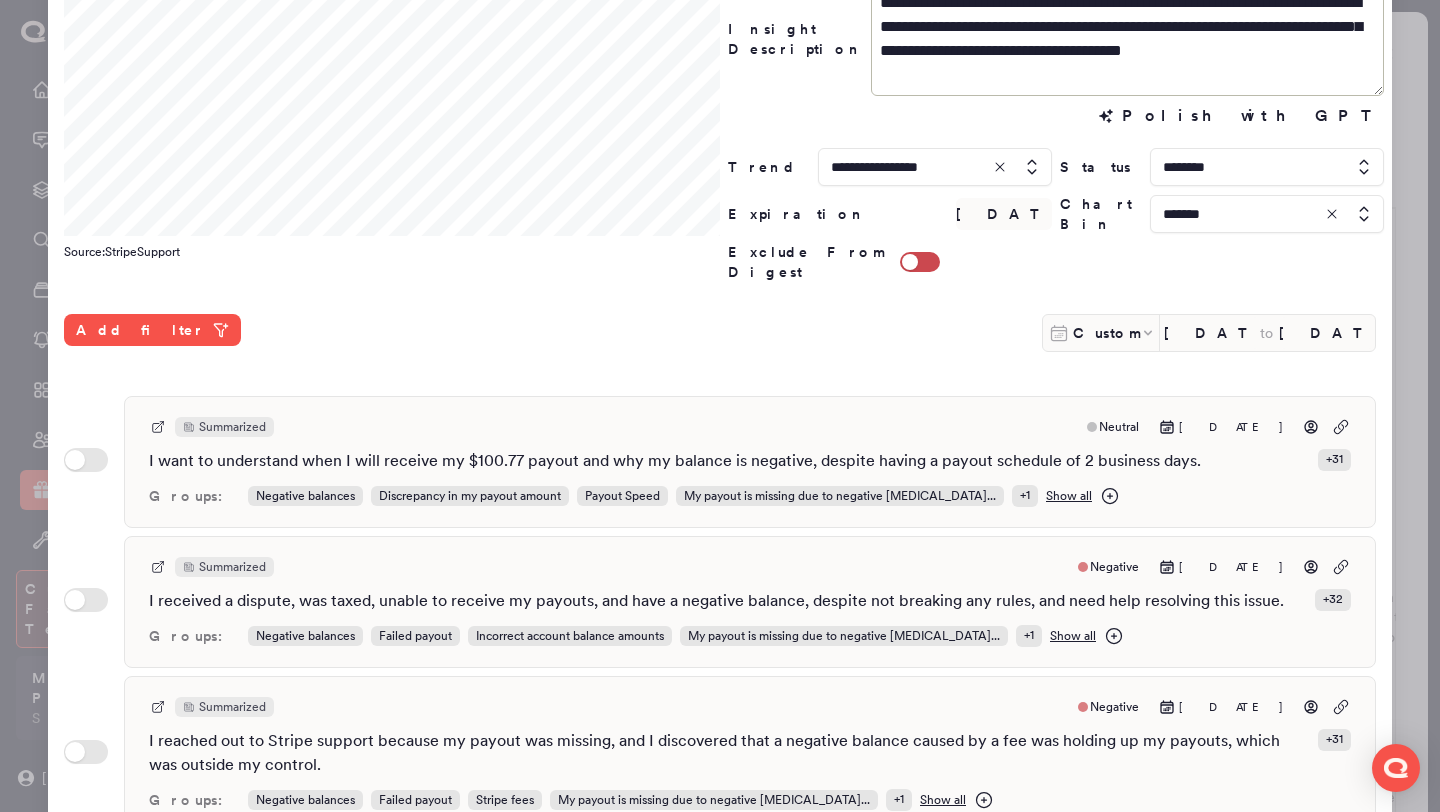 scroll, scrollTop: 516, scrollLeft: 0, axis: vertical 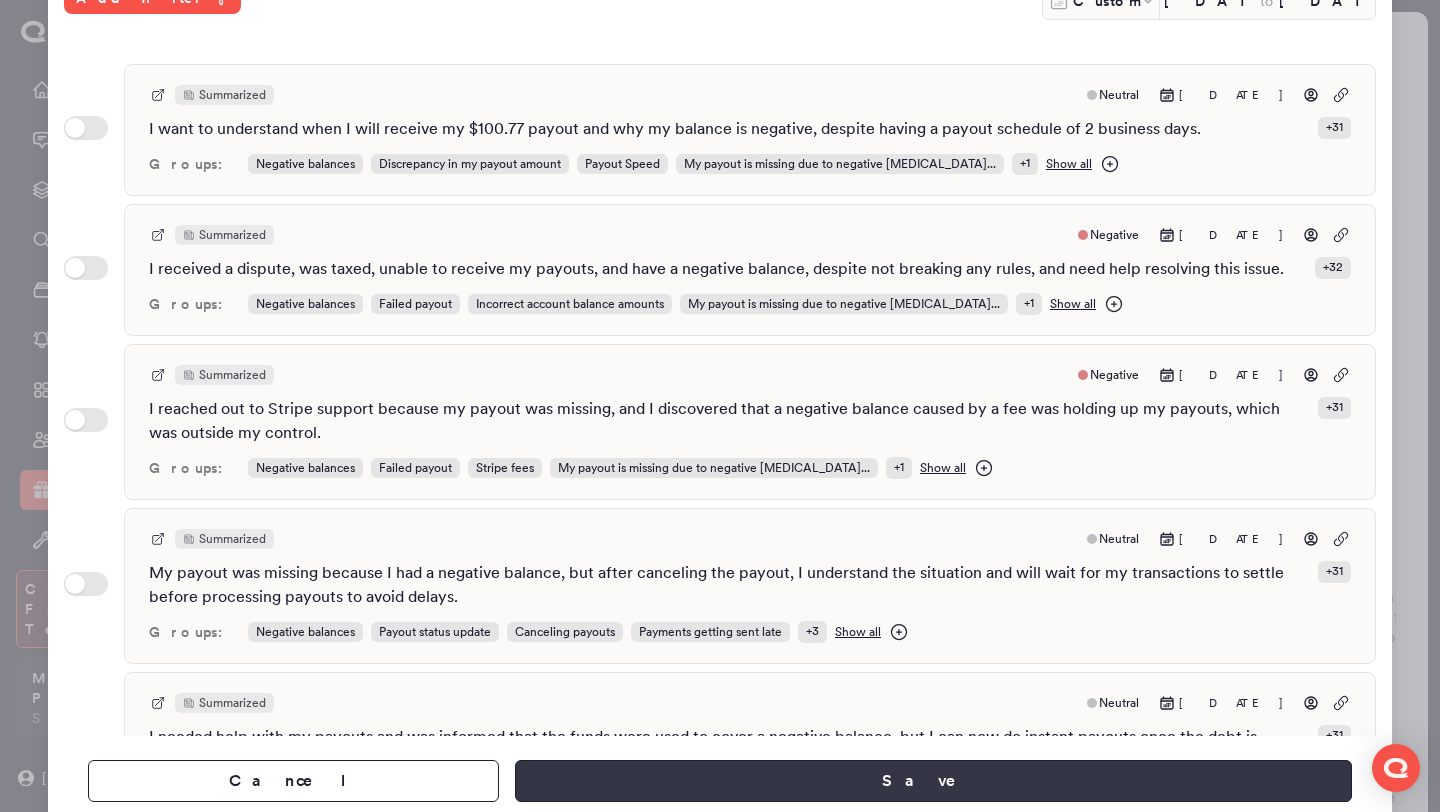 click on "Save" at bounding box center (933, 781) 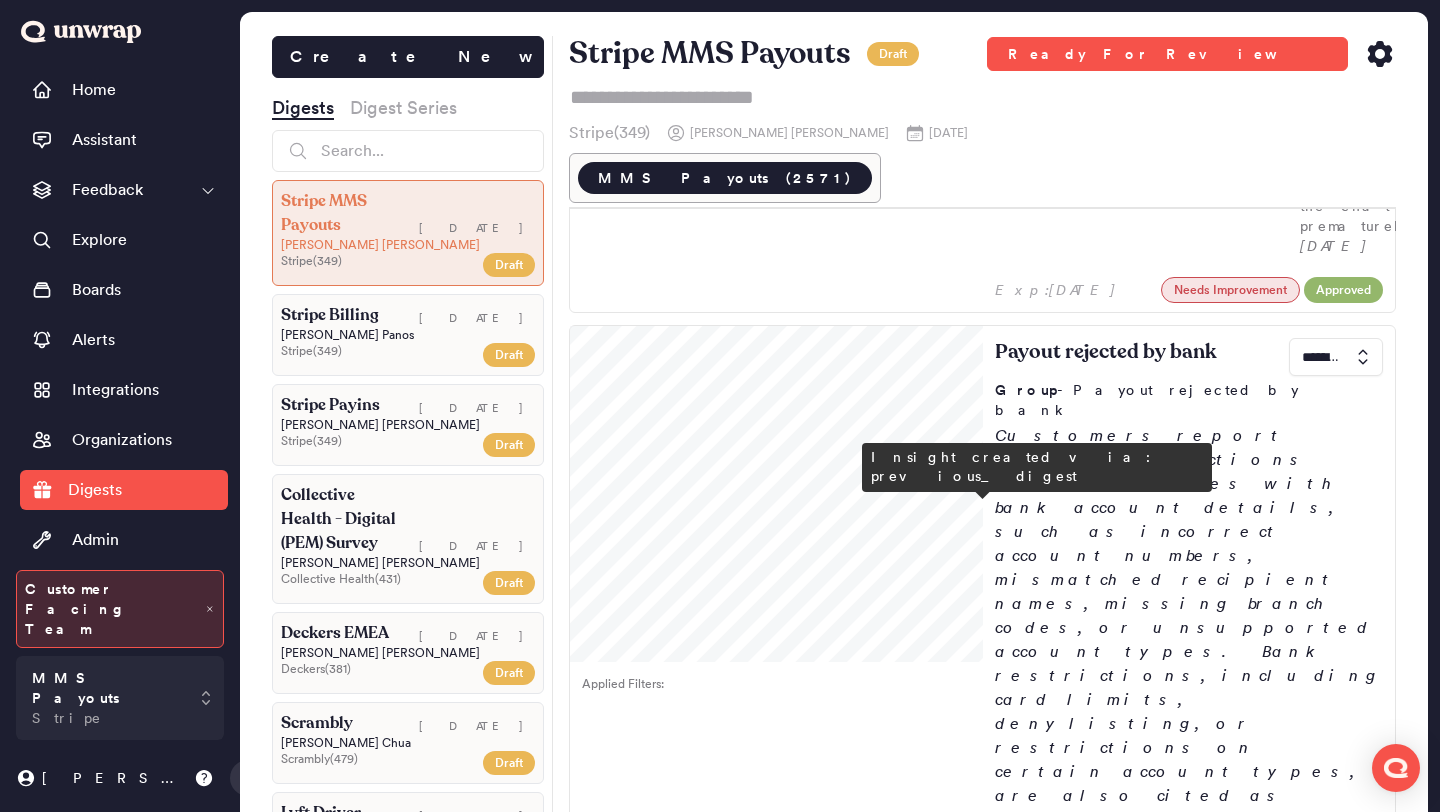 scroll, scrollTop: 4279, scrollLeft: 0, axis: vertical 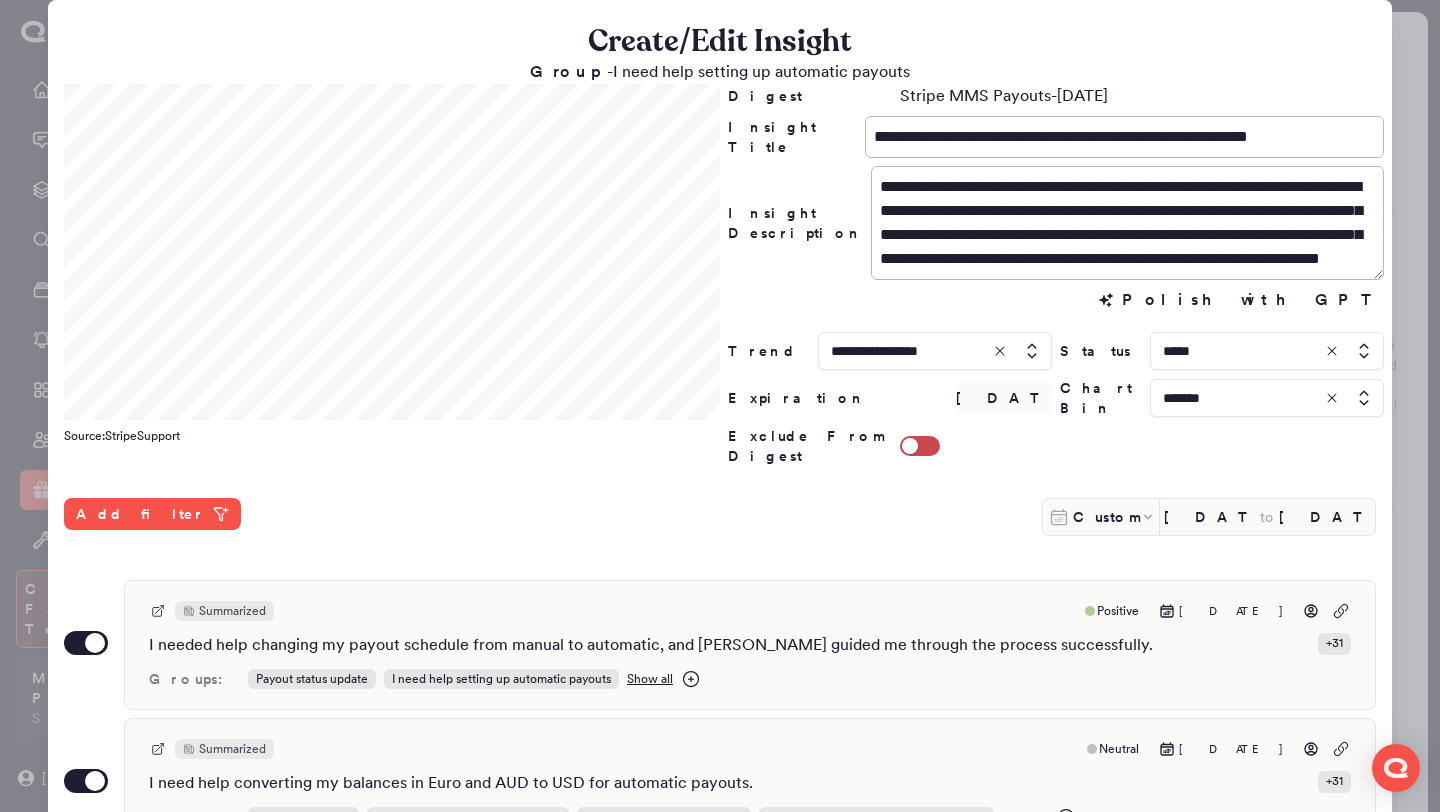 click at bounding box center [1267, 351] 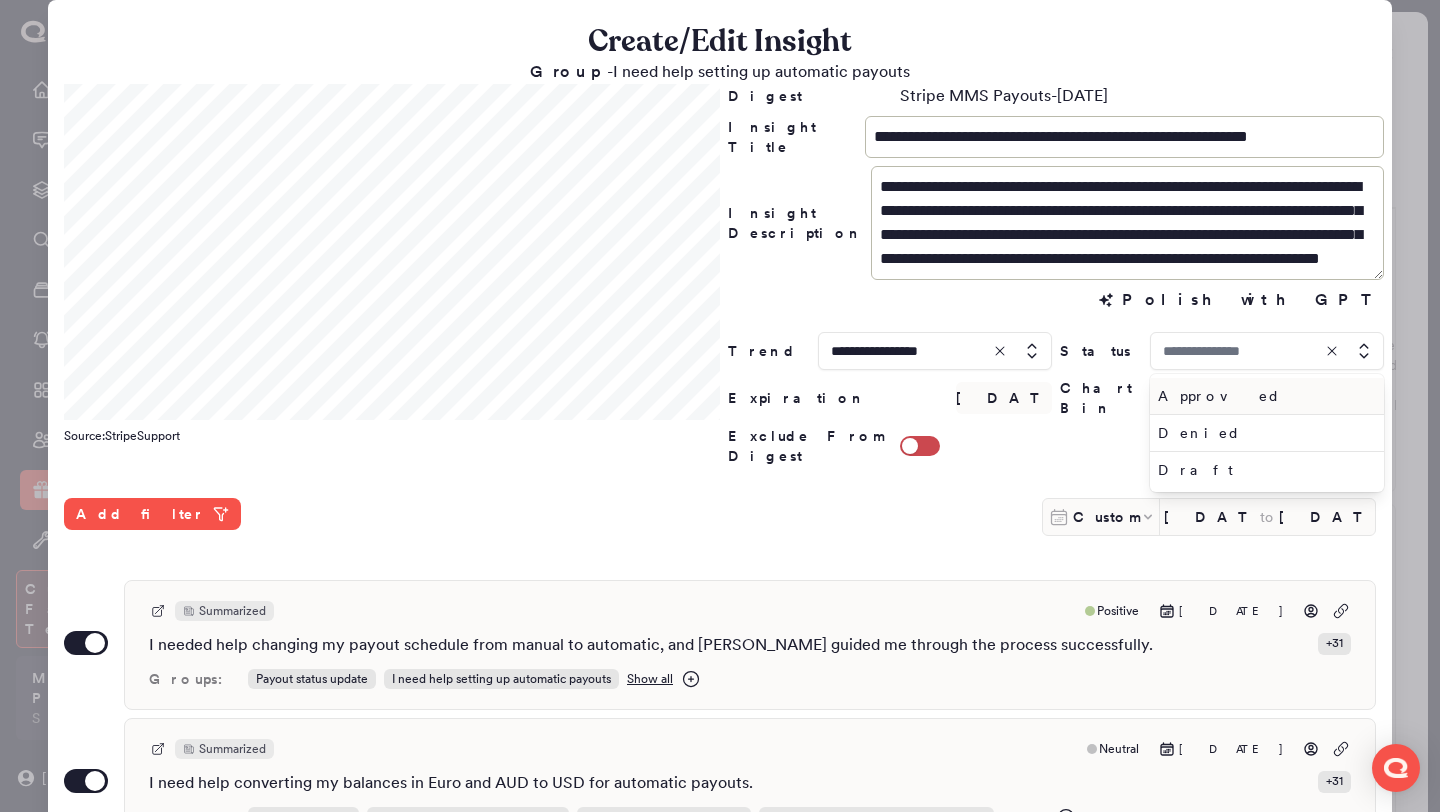 type on "*****" 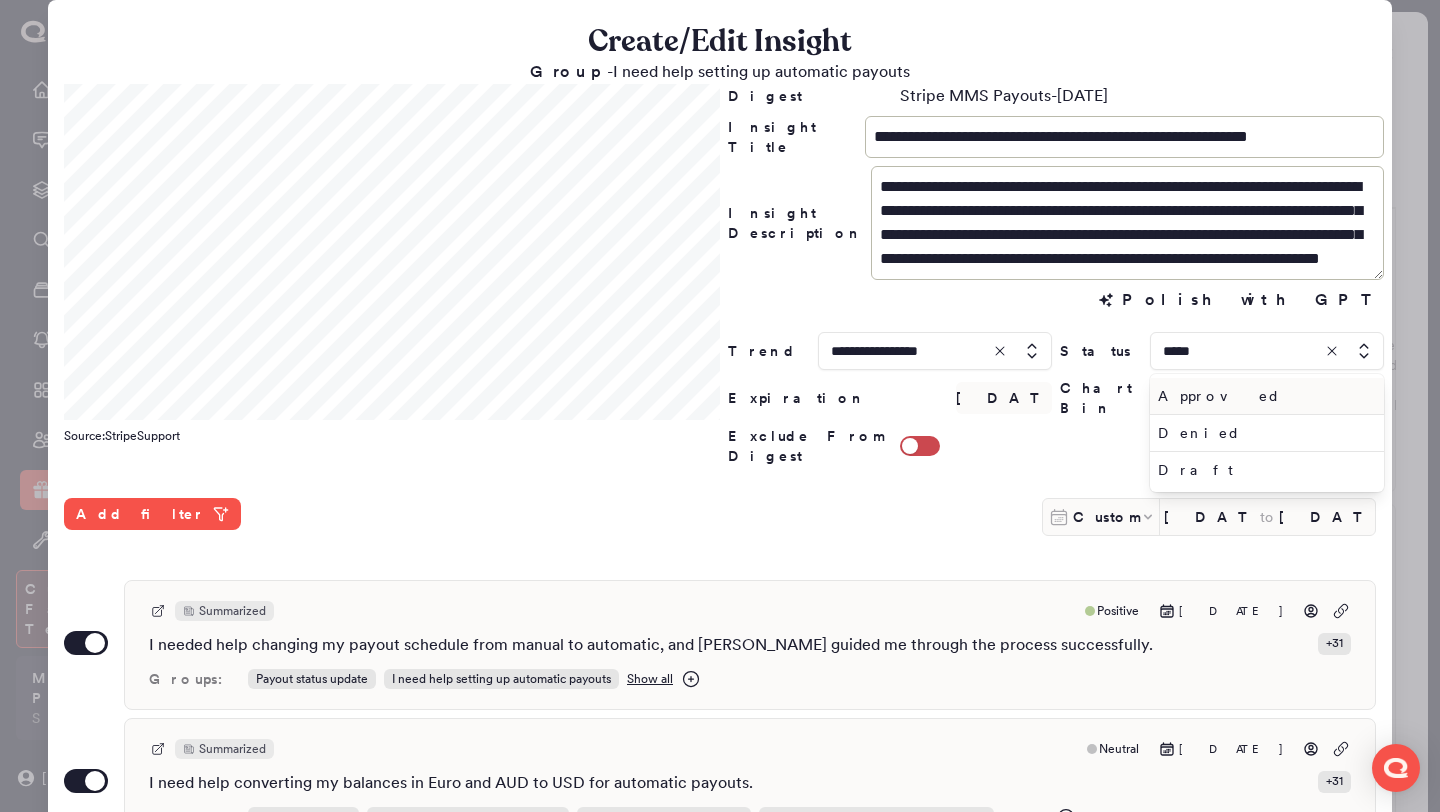 click on "Approved" at bounding box center [1263, 396] 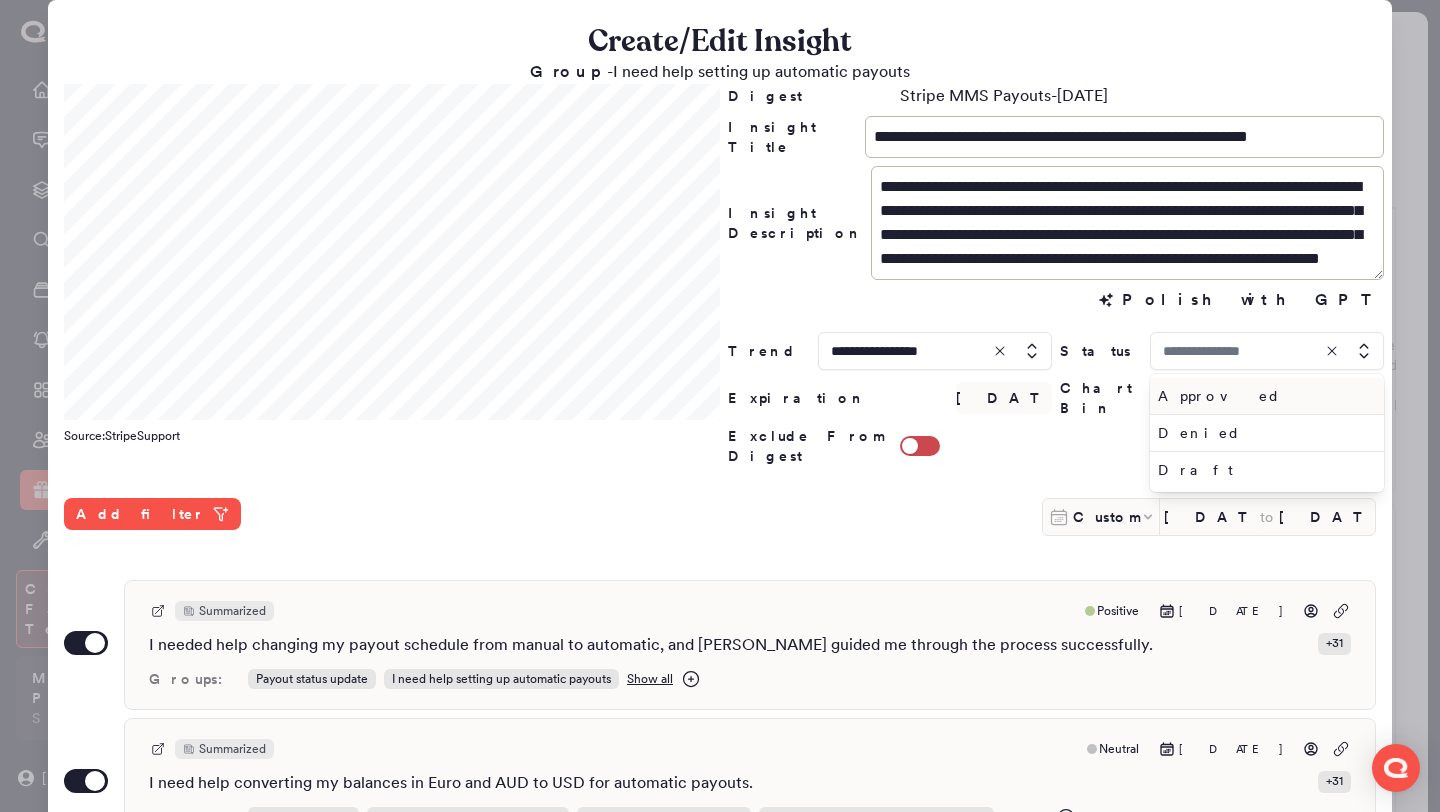 type on "********" 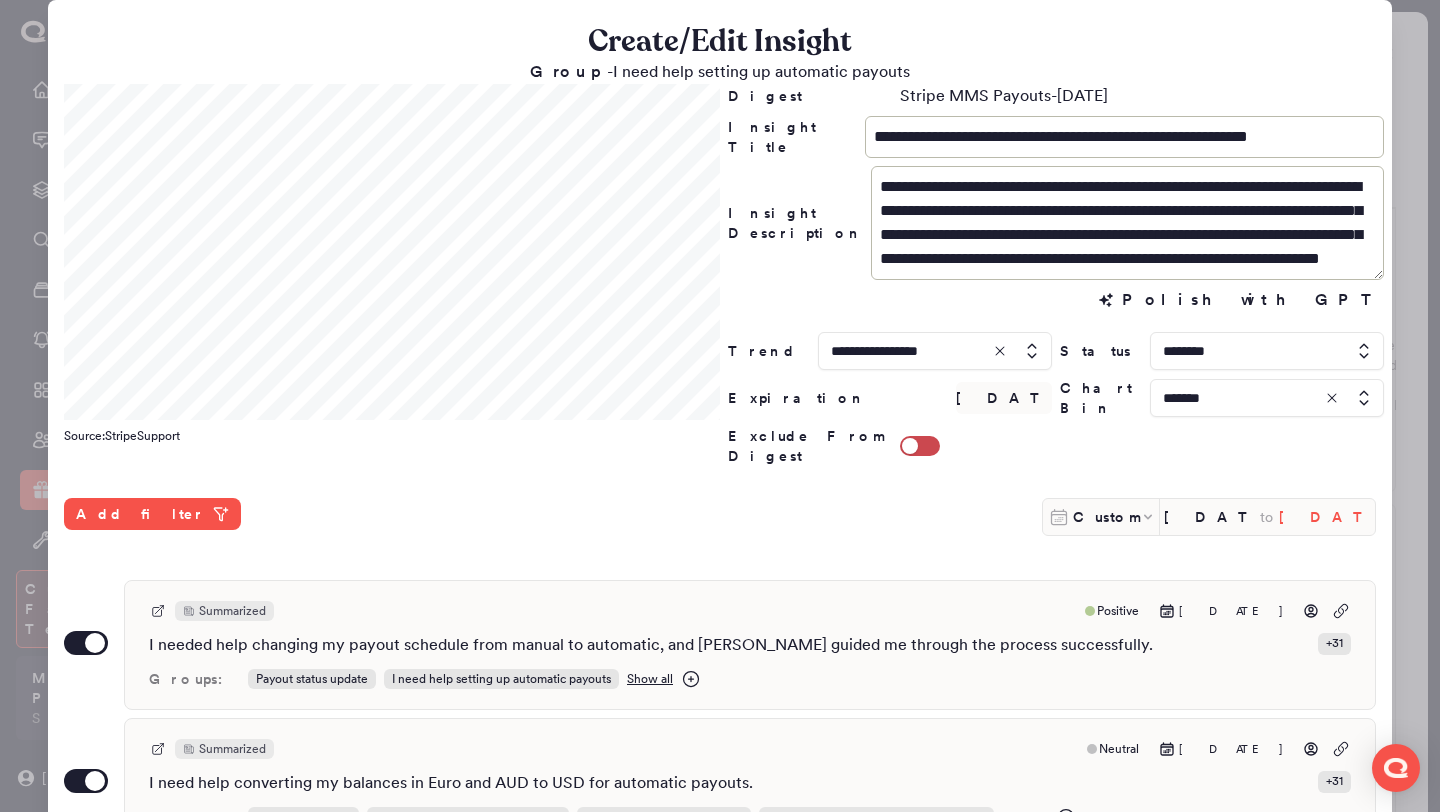 click on "Jul 9, 2025" at bounding box center (1327, 517) 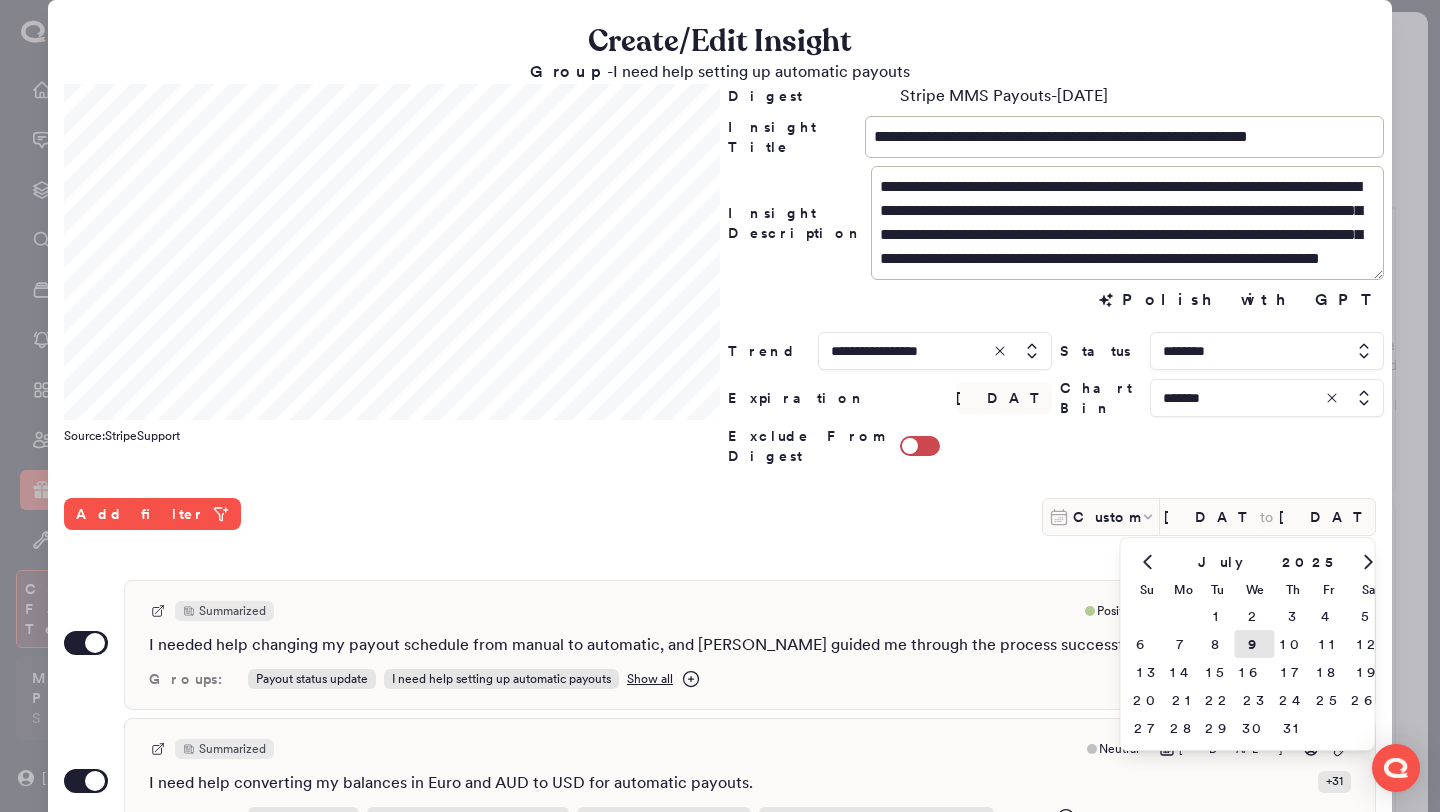 click at bounding box center (1147, 562) 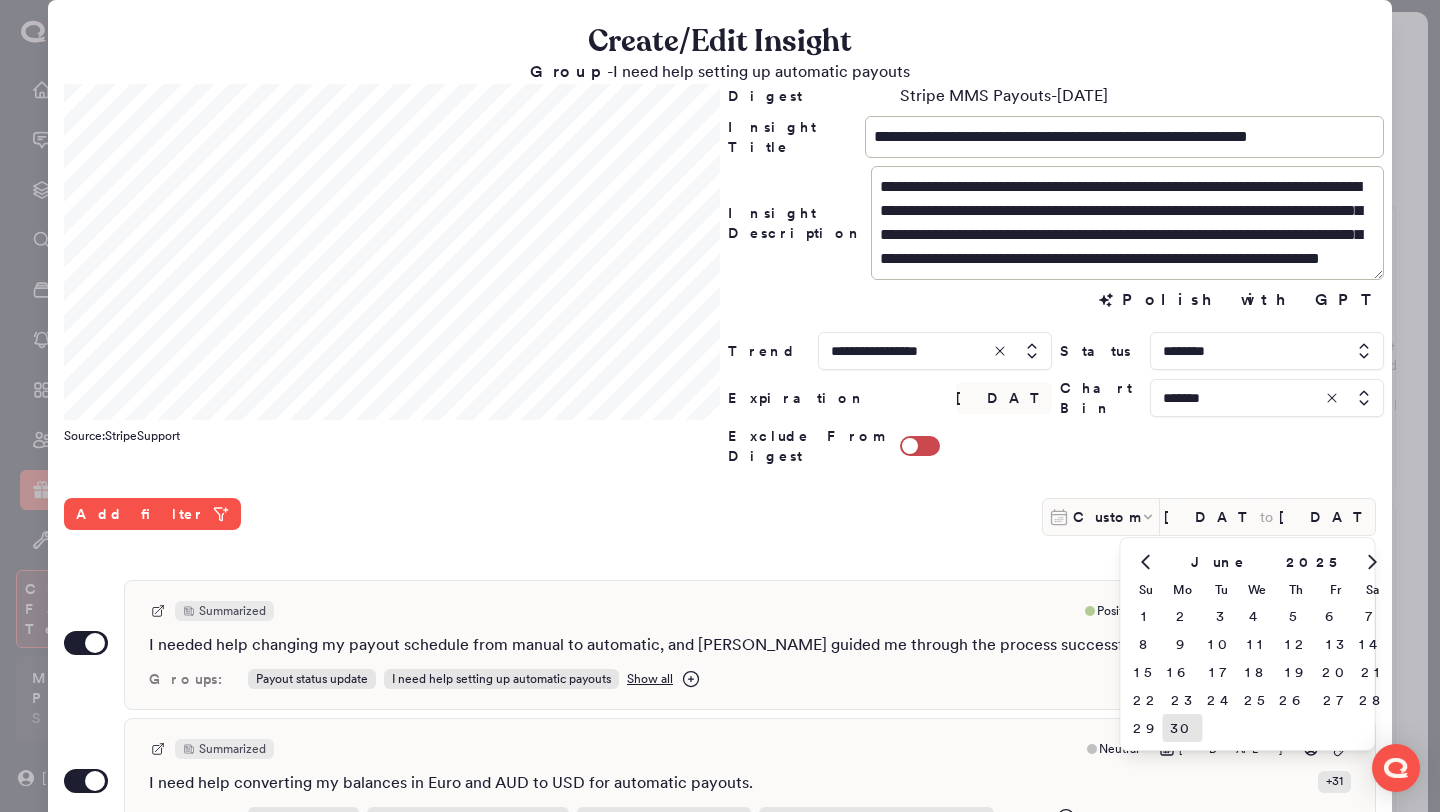 click on "30" at bounding box center (1183, 728) 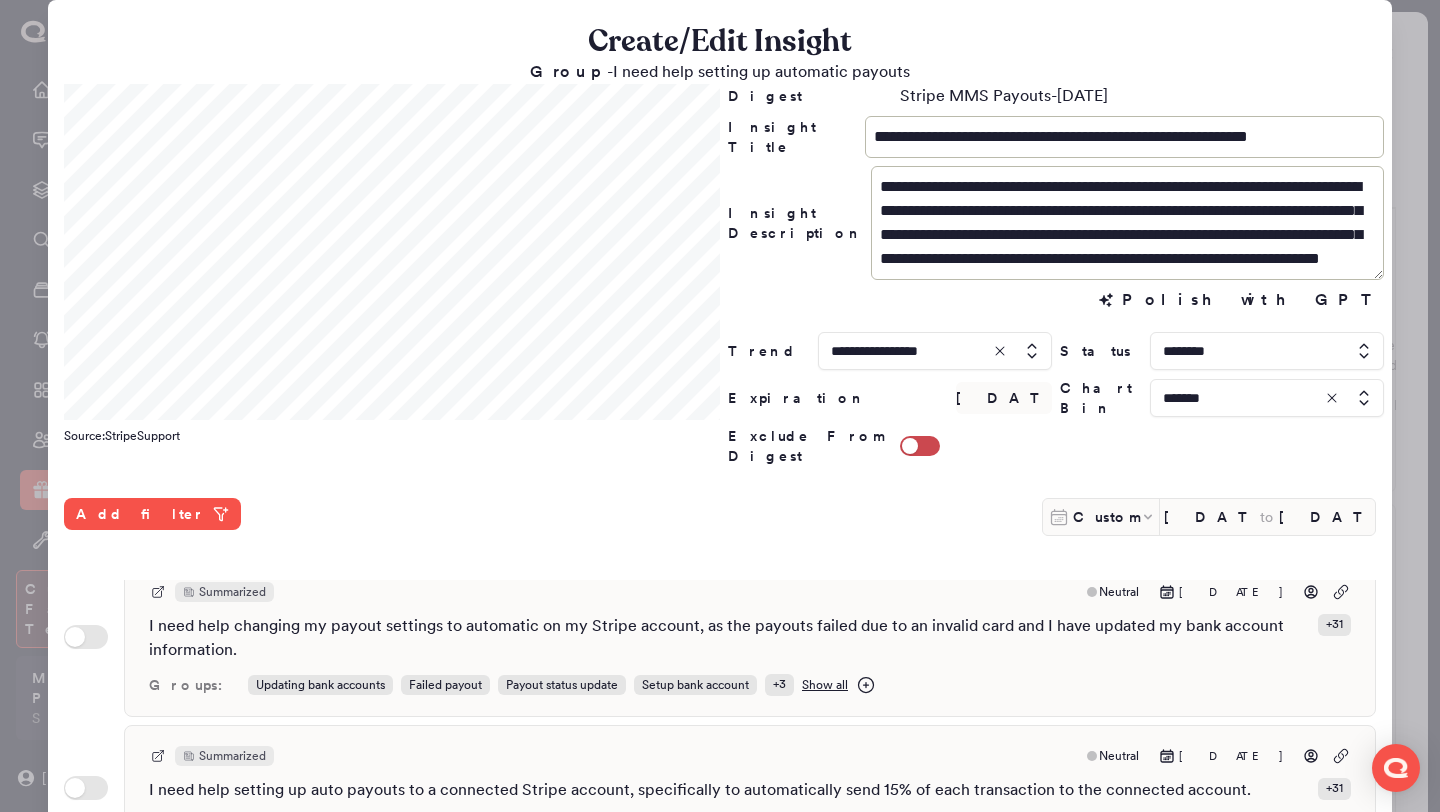 scroll, scrollTop: 2278, scrollLeft: 0, axis: vertical 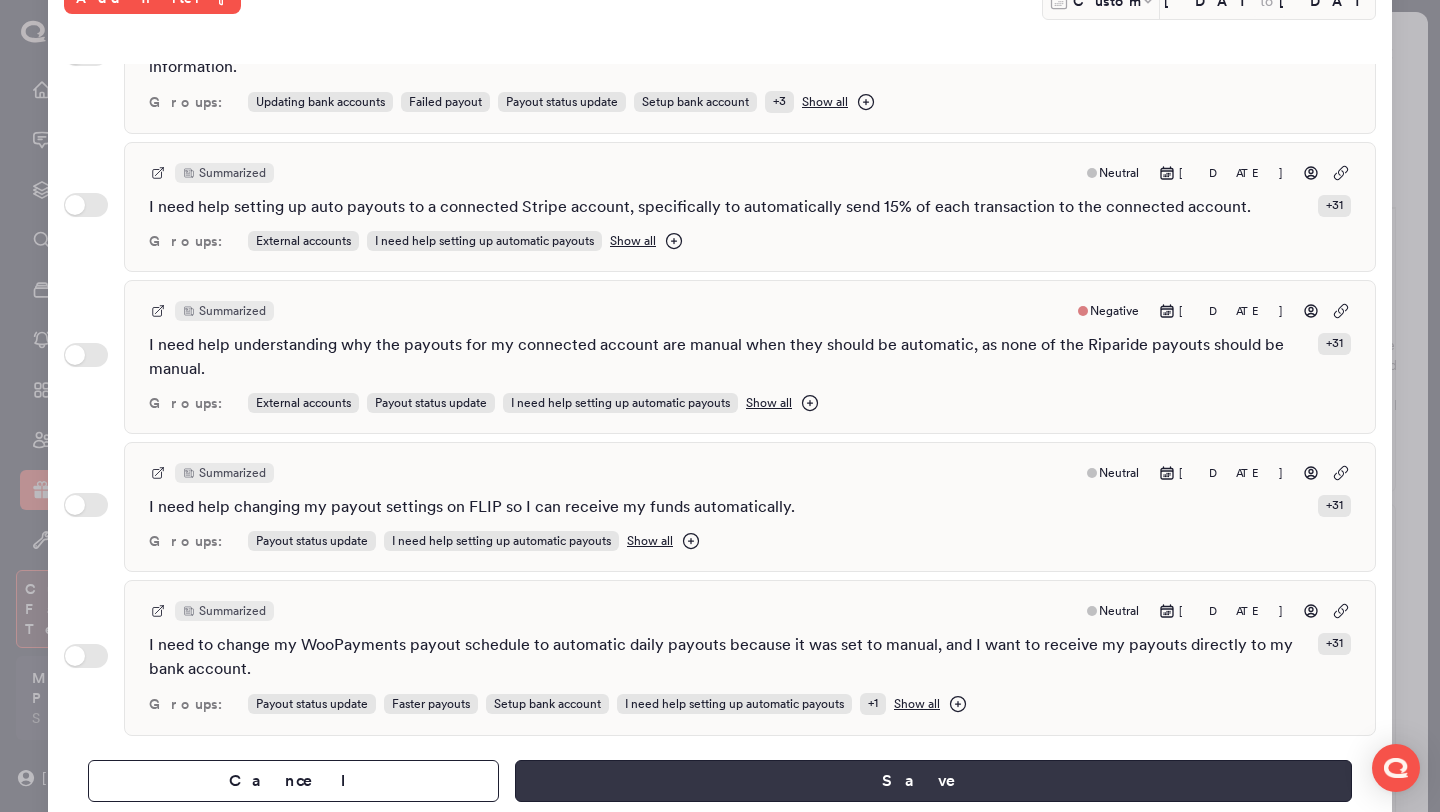 click on "Save" at bounding box center [933, 781] 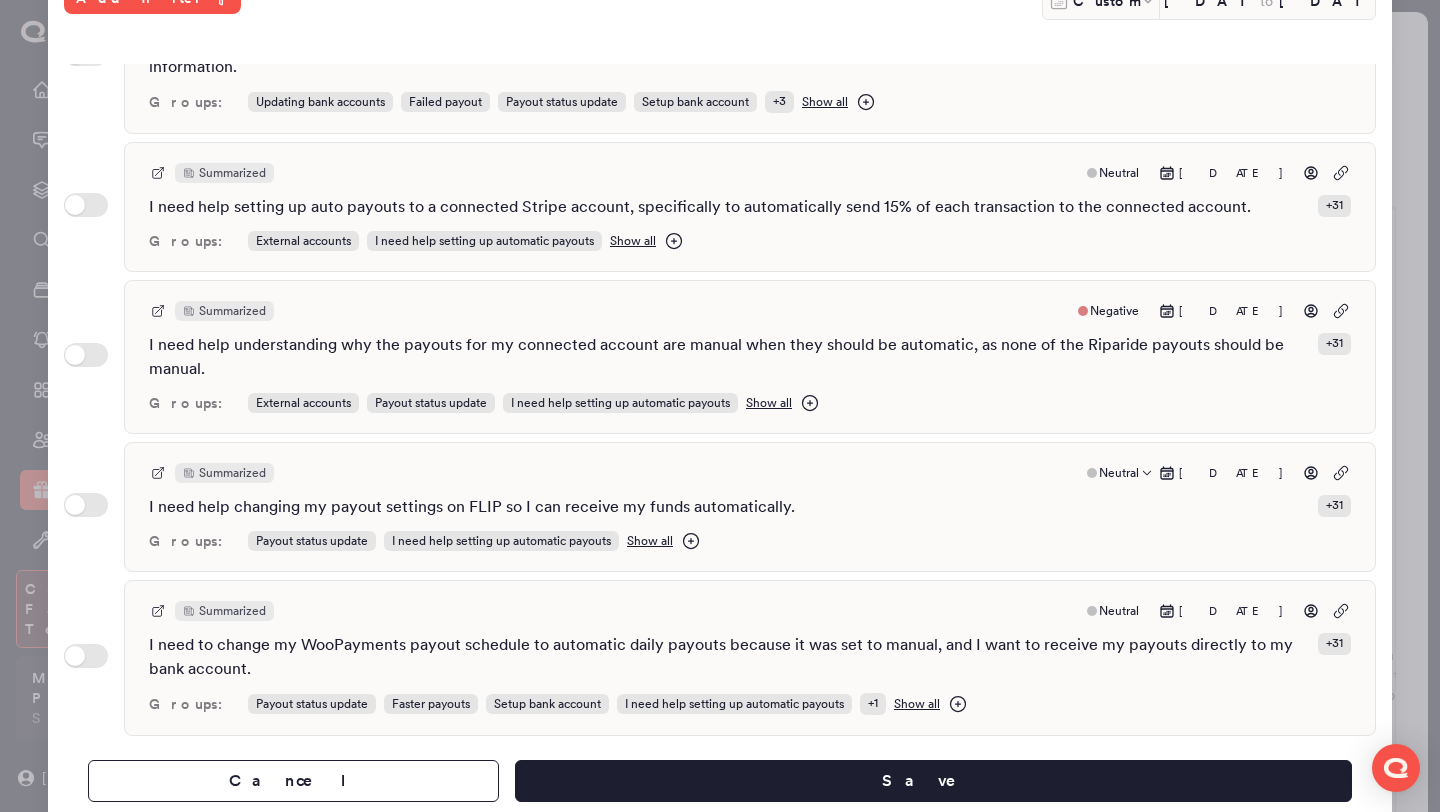 scroll, scrollTop: 4673, scrollLeft: 0, axis: vertical 